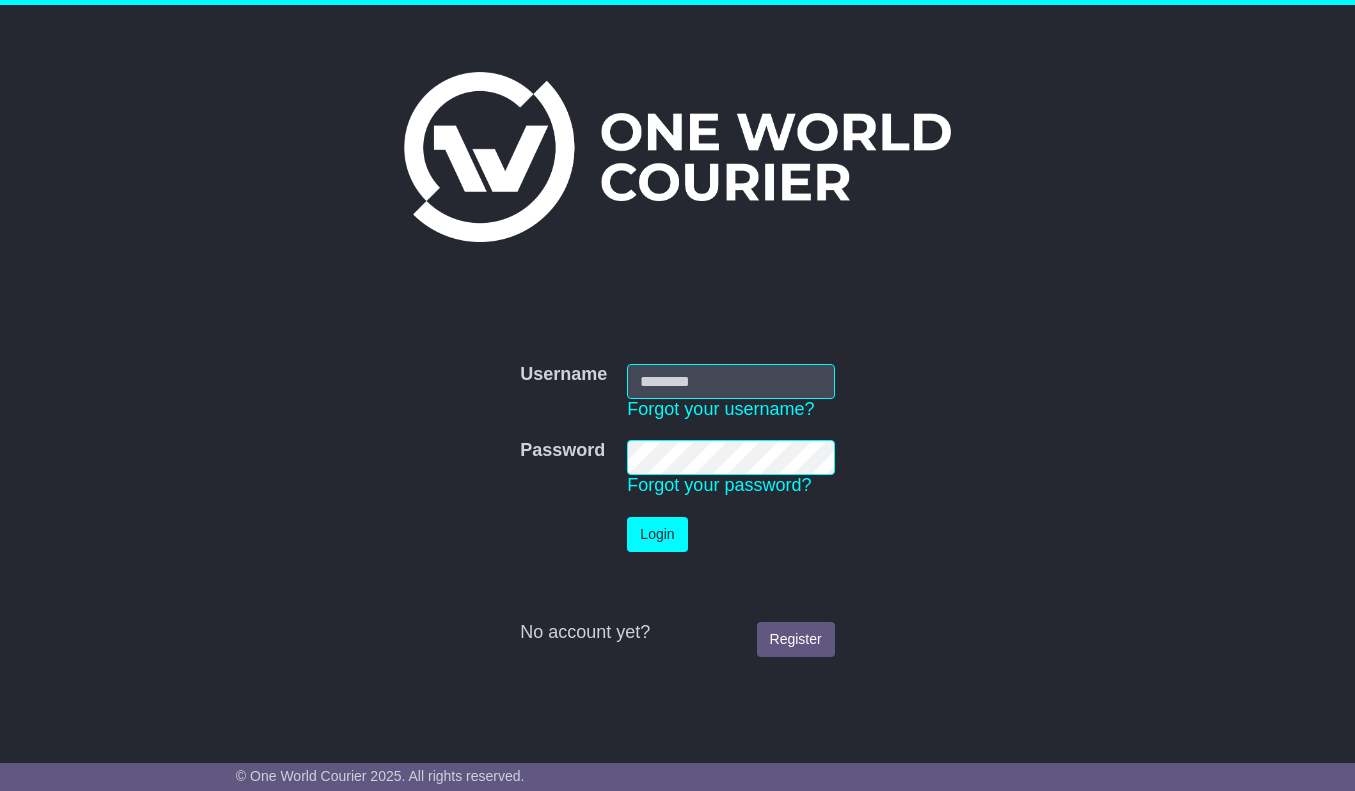 scroll, scrollTop: 0, scrollLeft: 0, axis: both 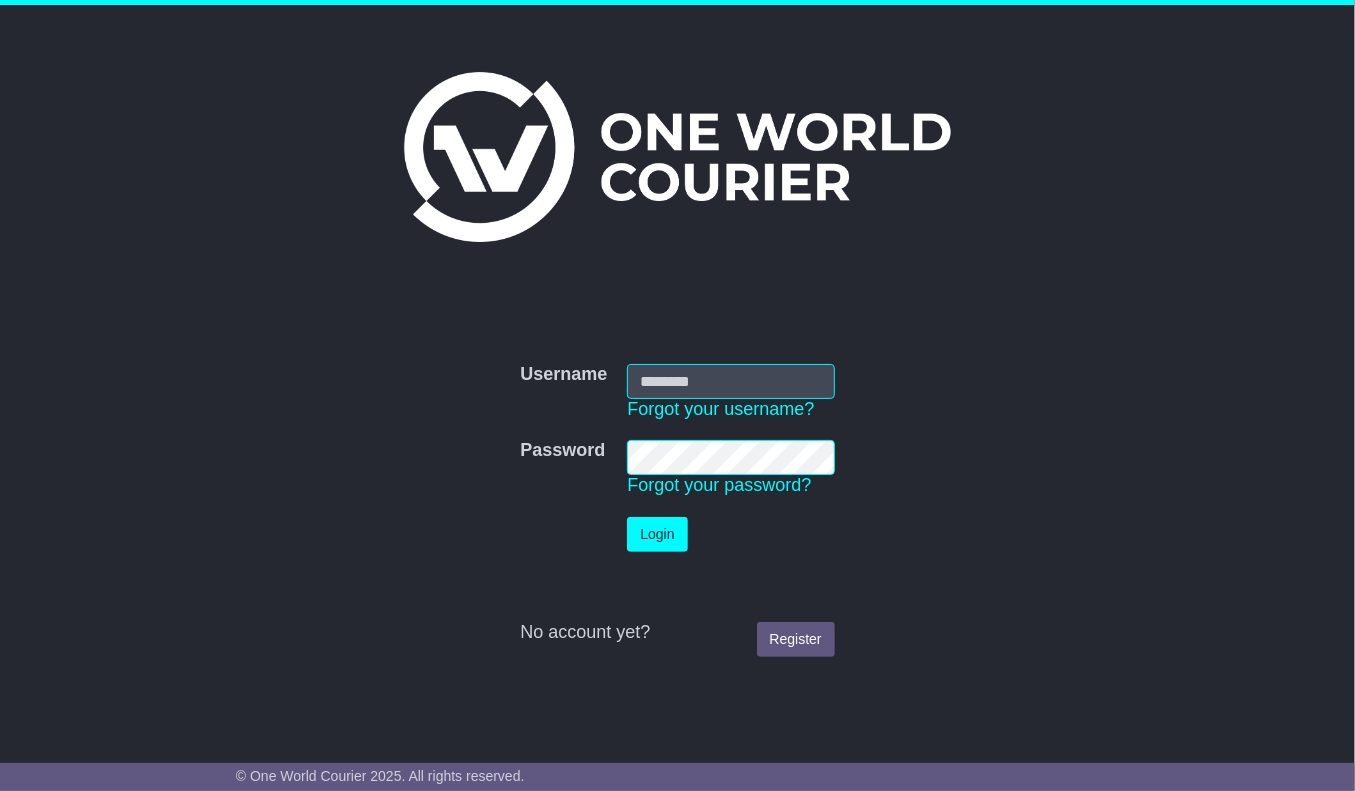 type on "**********" 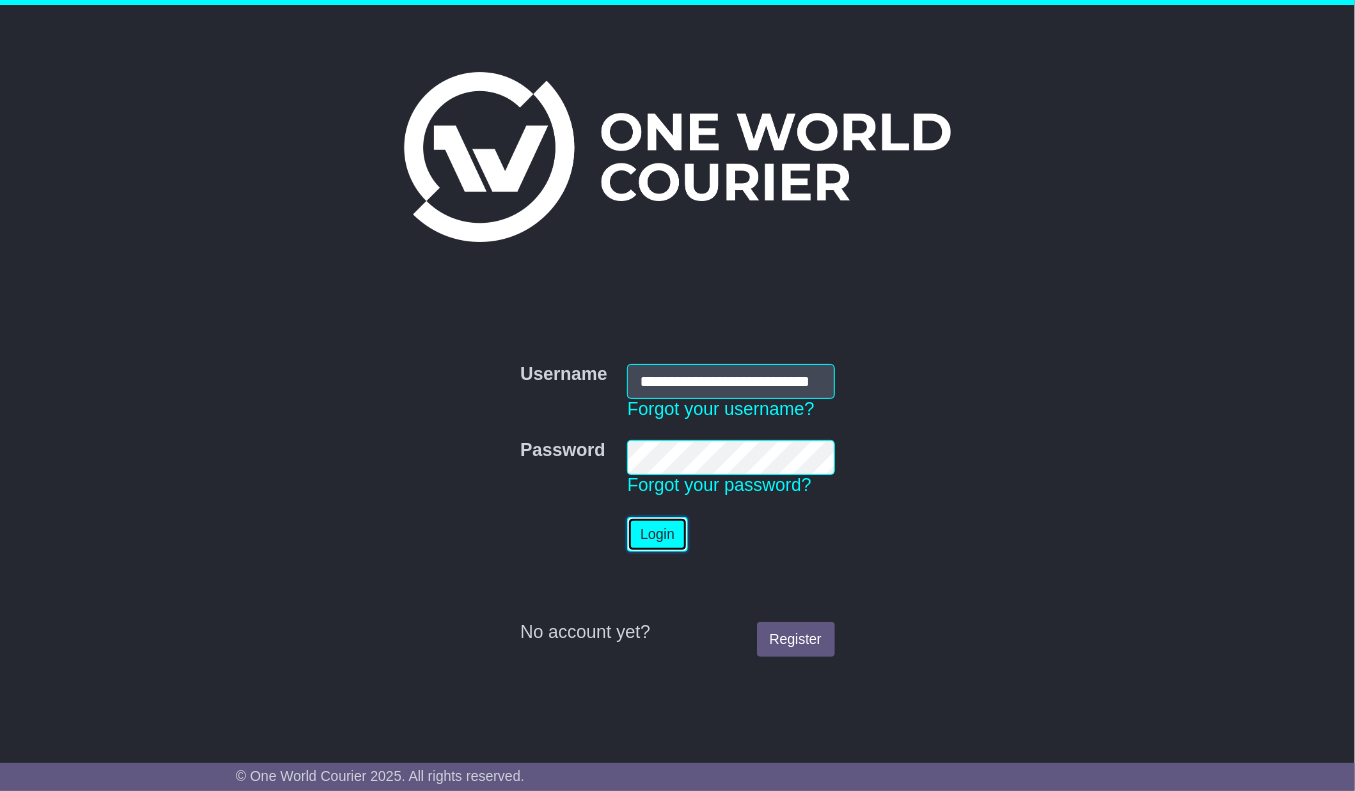 click on "Login" at bounding box center [657, 534] 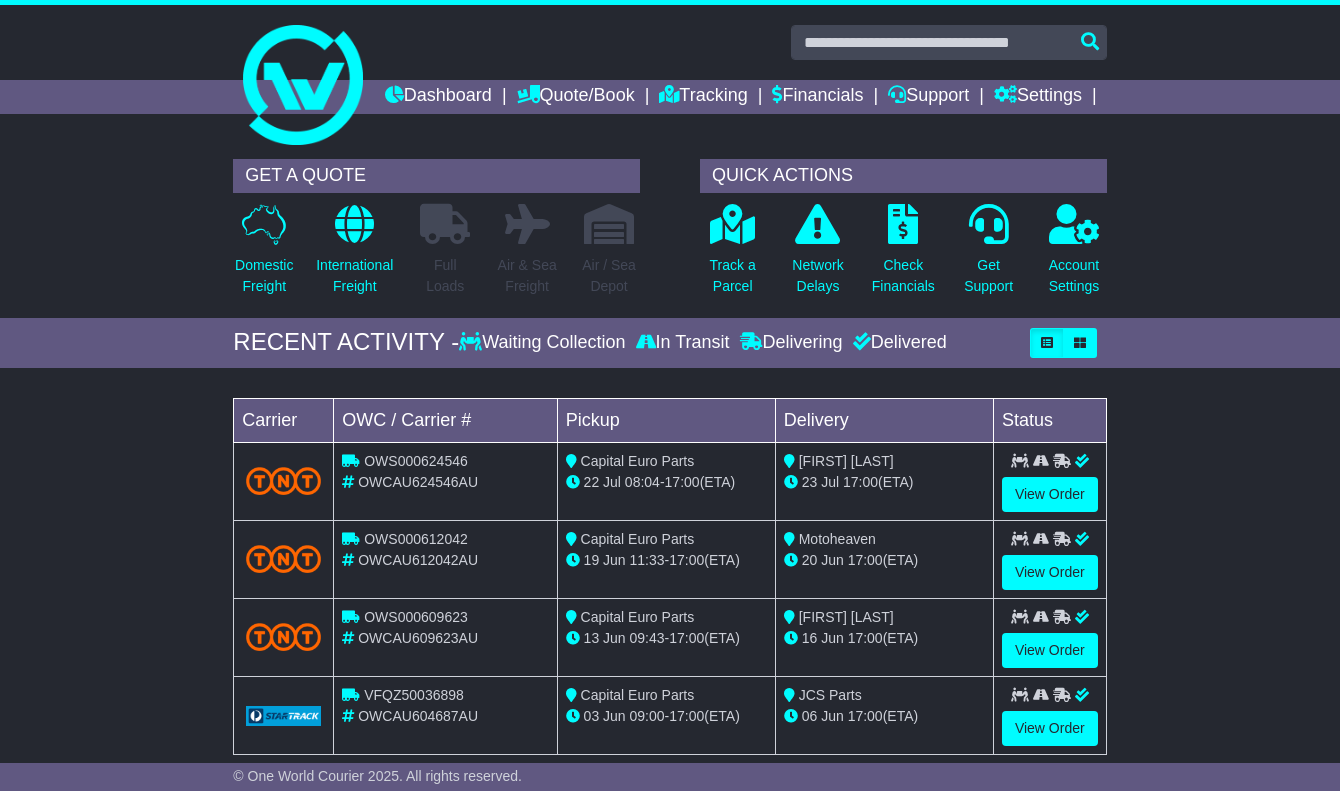 scroll, scrollTop: 0, scrollLeft: 0, axis: both 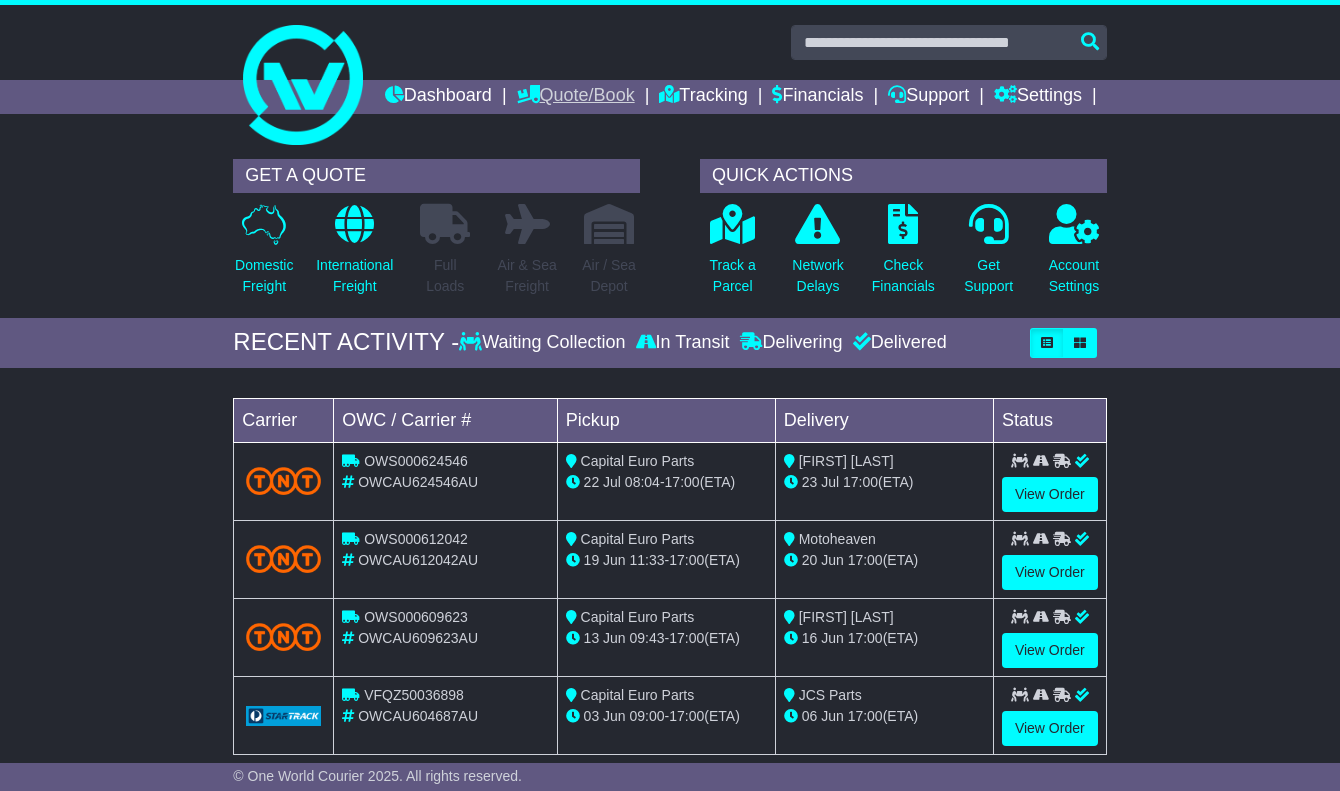 click on "Quote/Book" at bounding box center (576, 97) 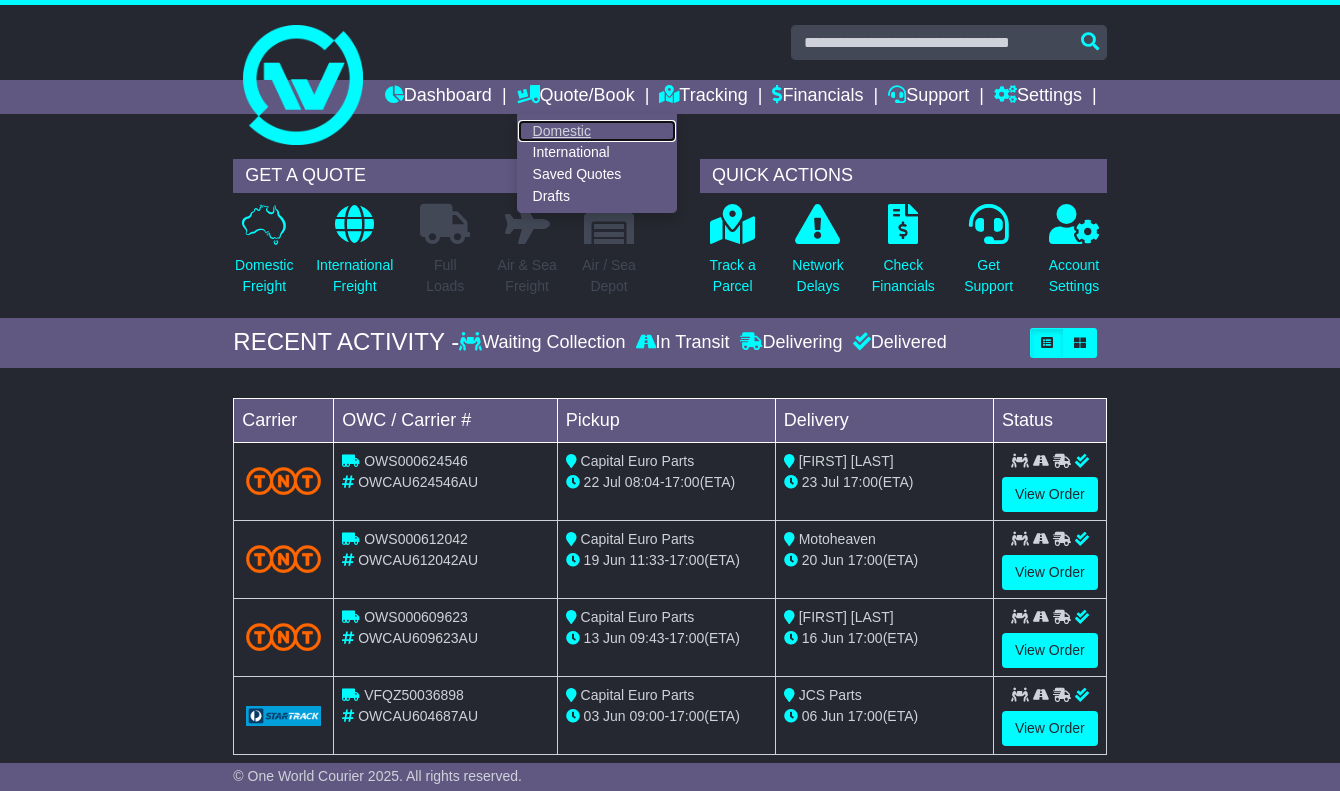 click on "Domestic" at bounding box center (597, 131) 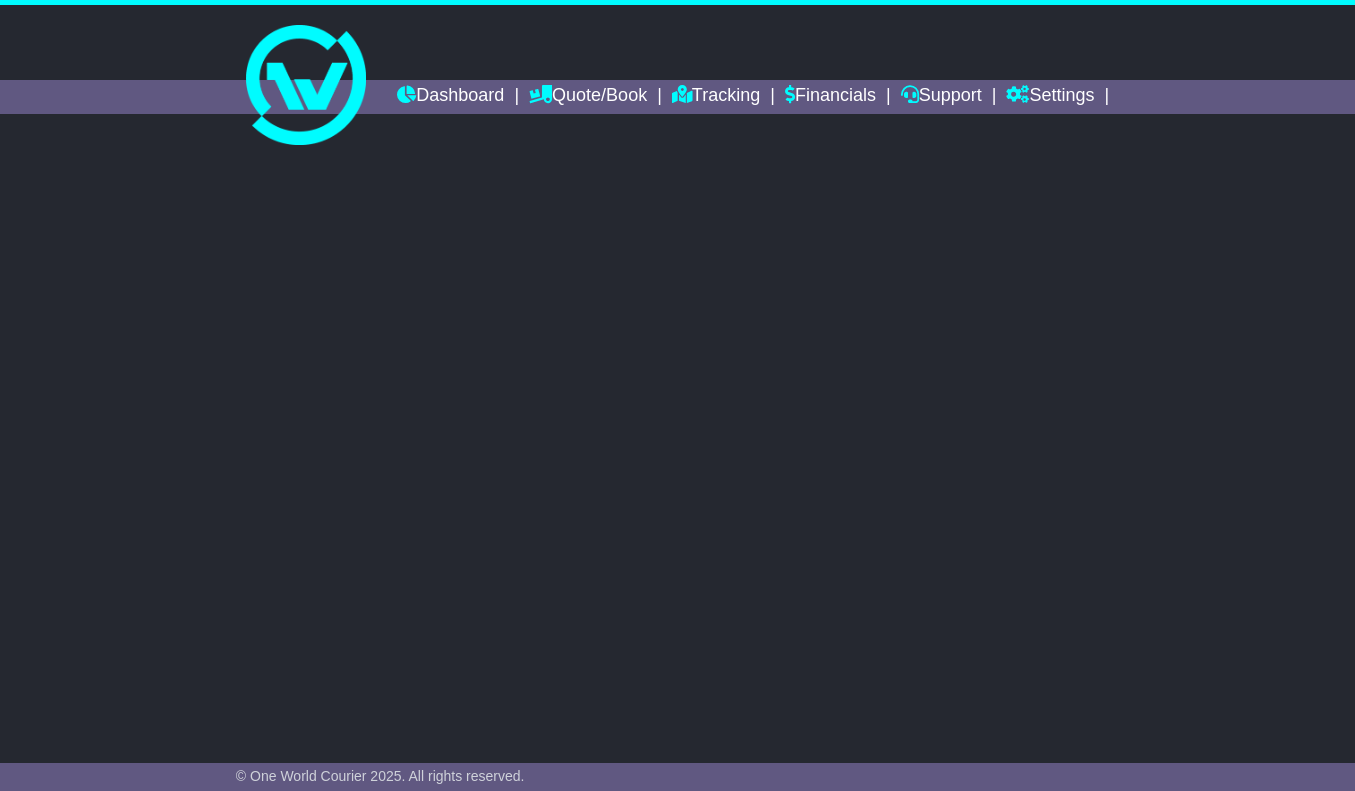scroll, scrollTop: 0, scrollLeft: 0, axis: both 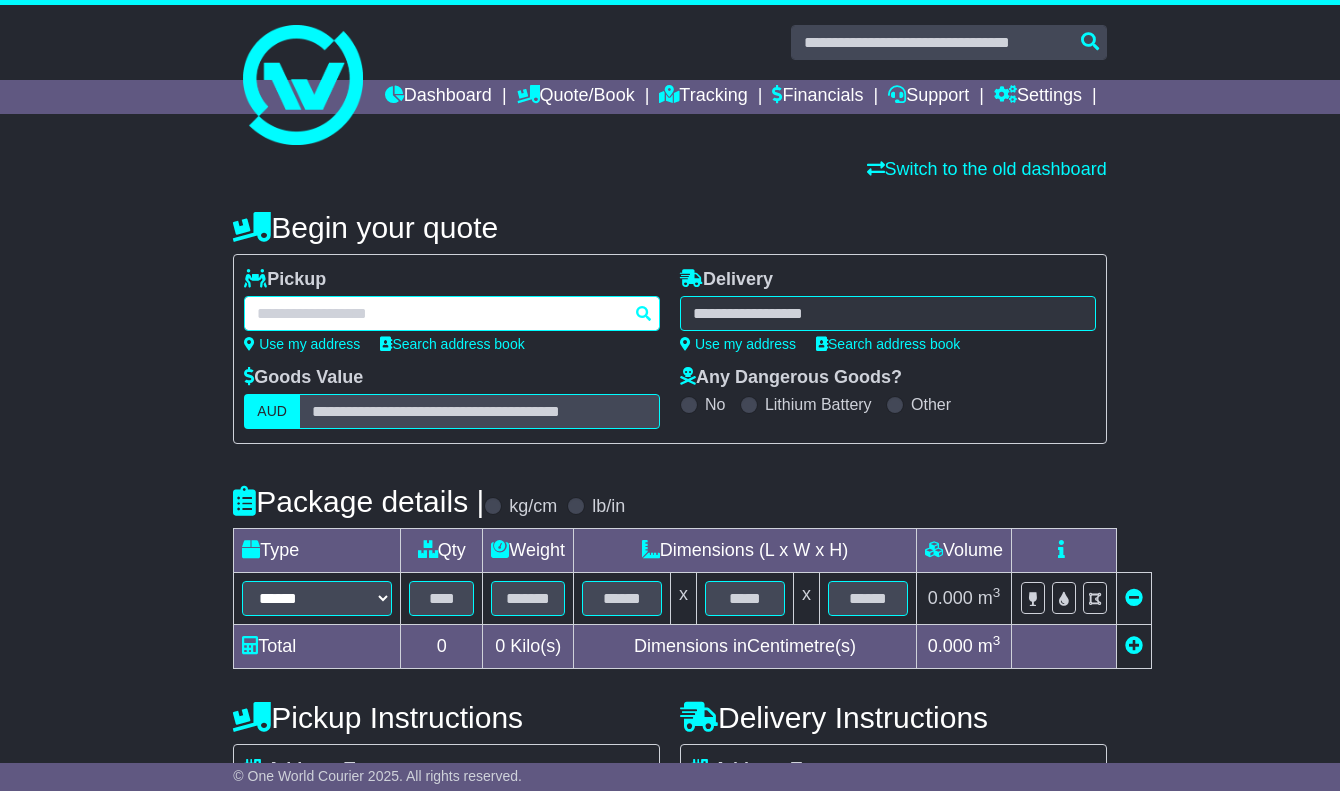 click at bounding box center [452, 313] 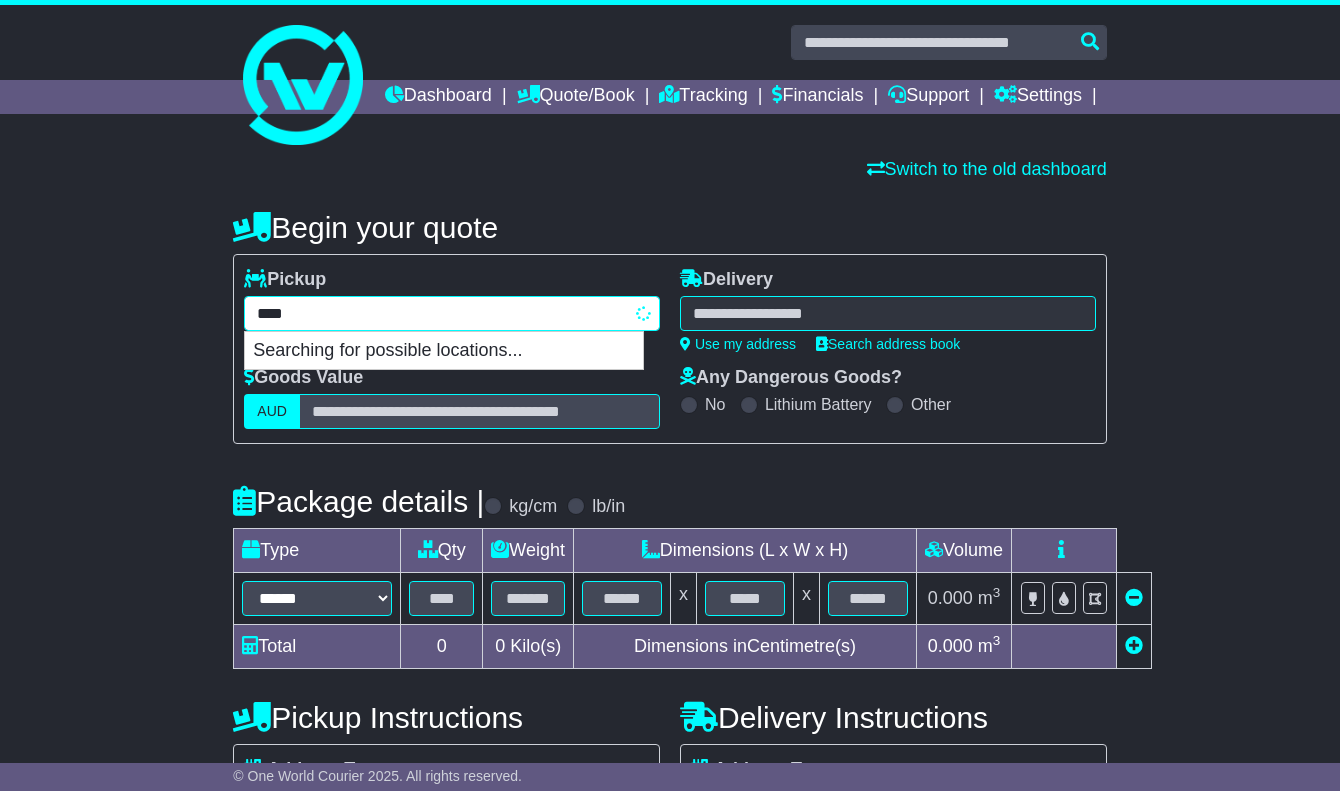 type on "****" 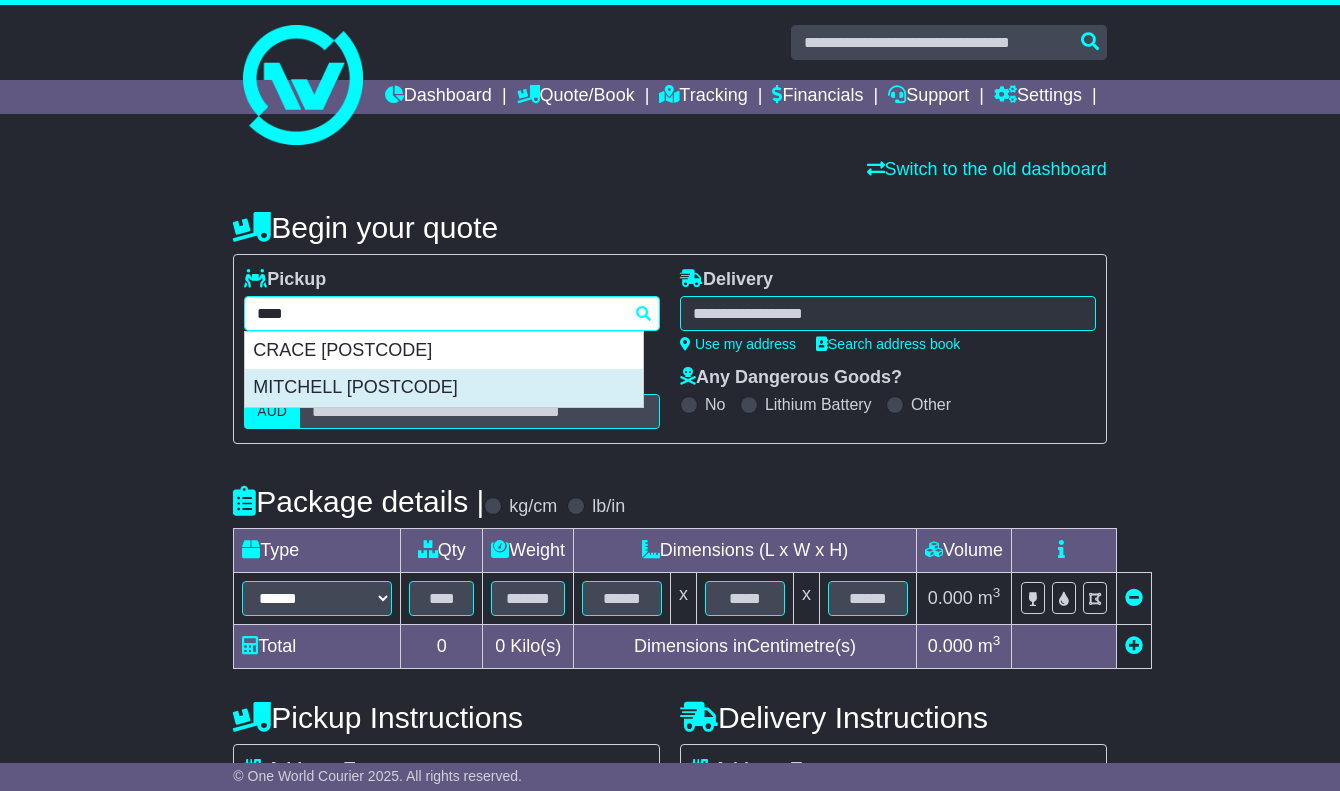 click on "MITCHELL [POSTCODE]" at bounding box center [444, 388] 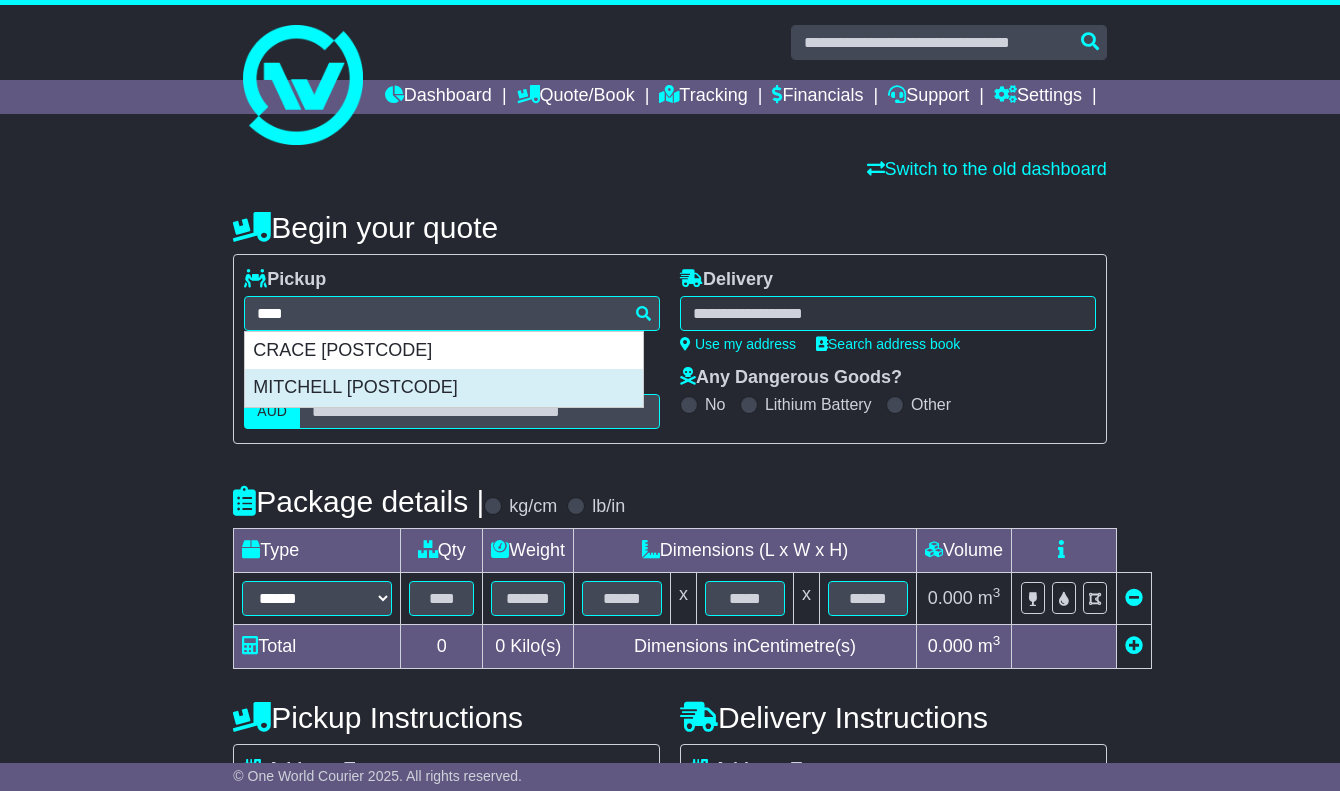 type on "**********" 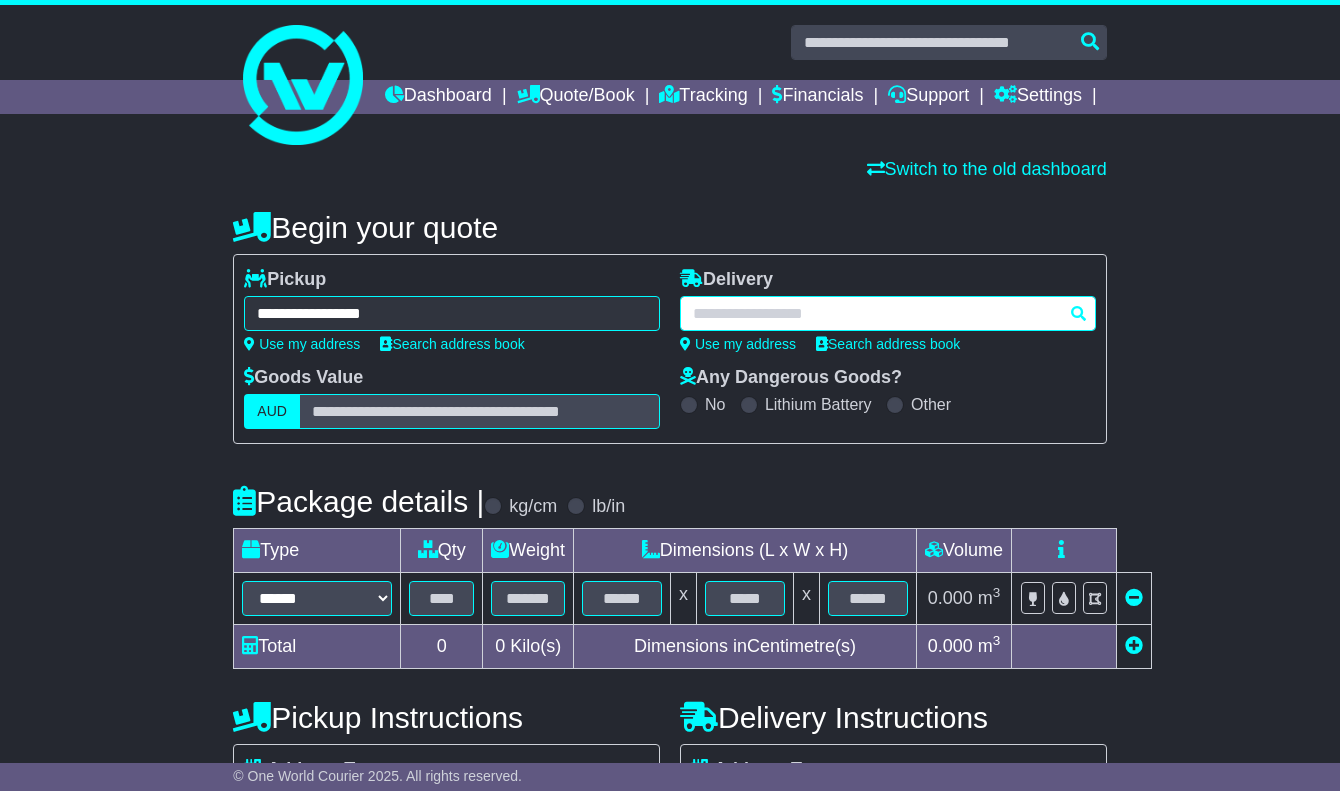 click at bounding box center (888, 313) 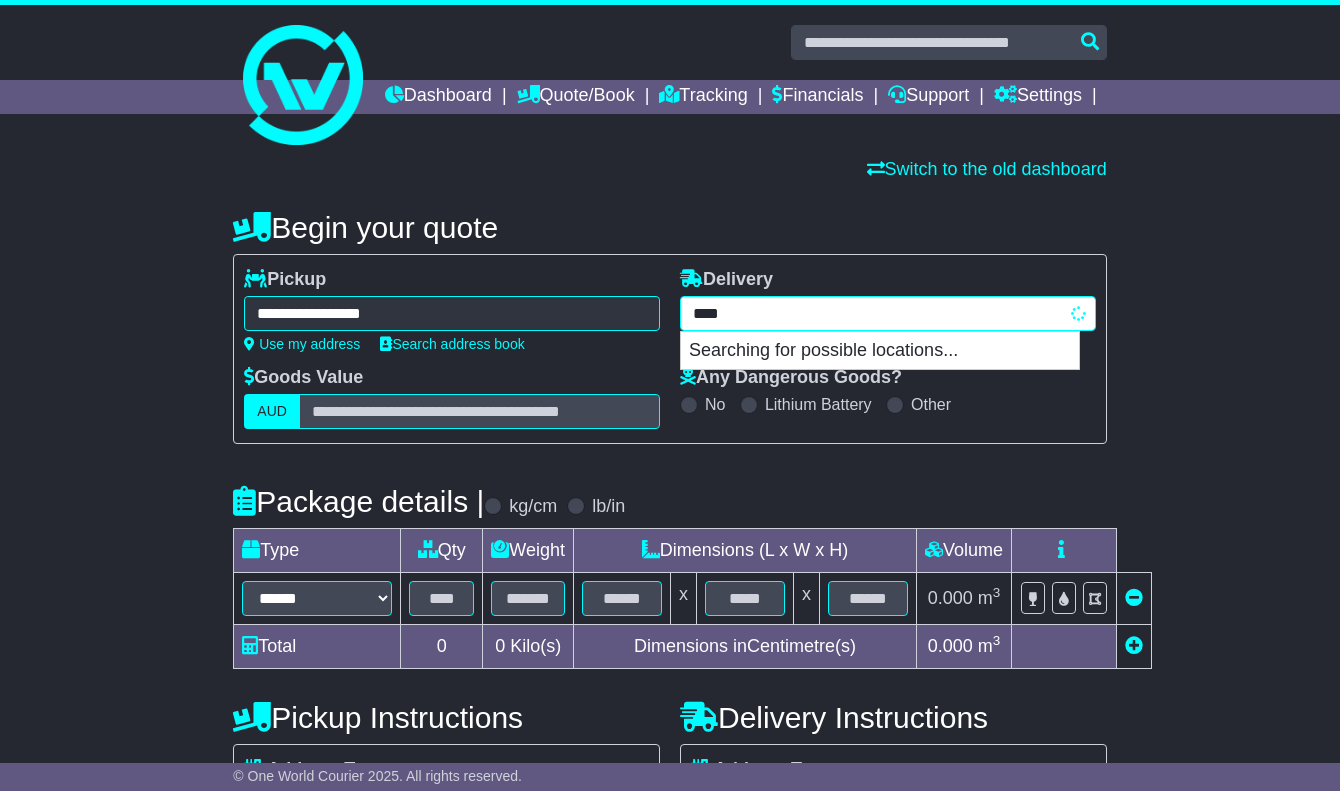 type on "****" 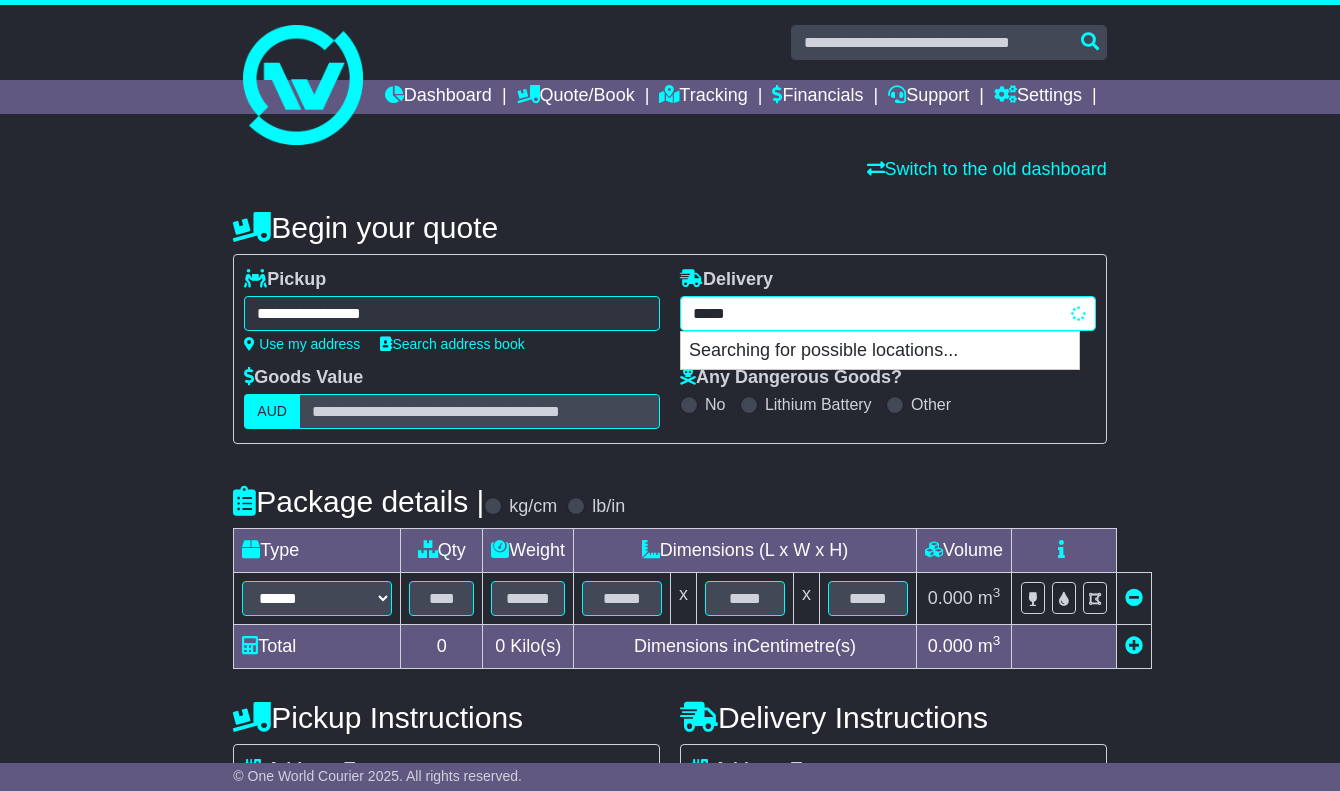 type on "**********" 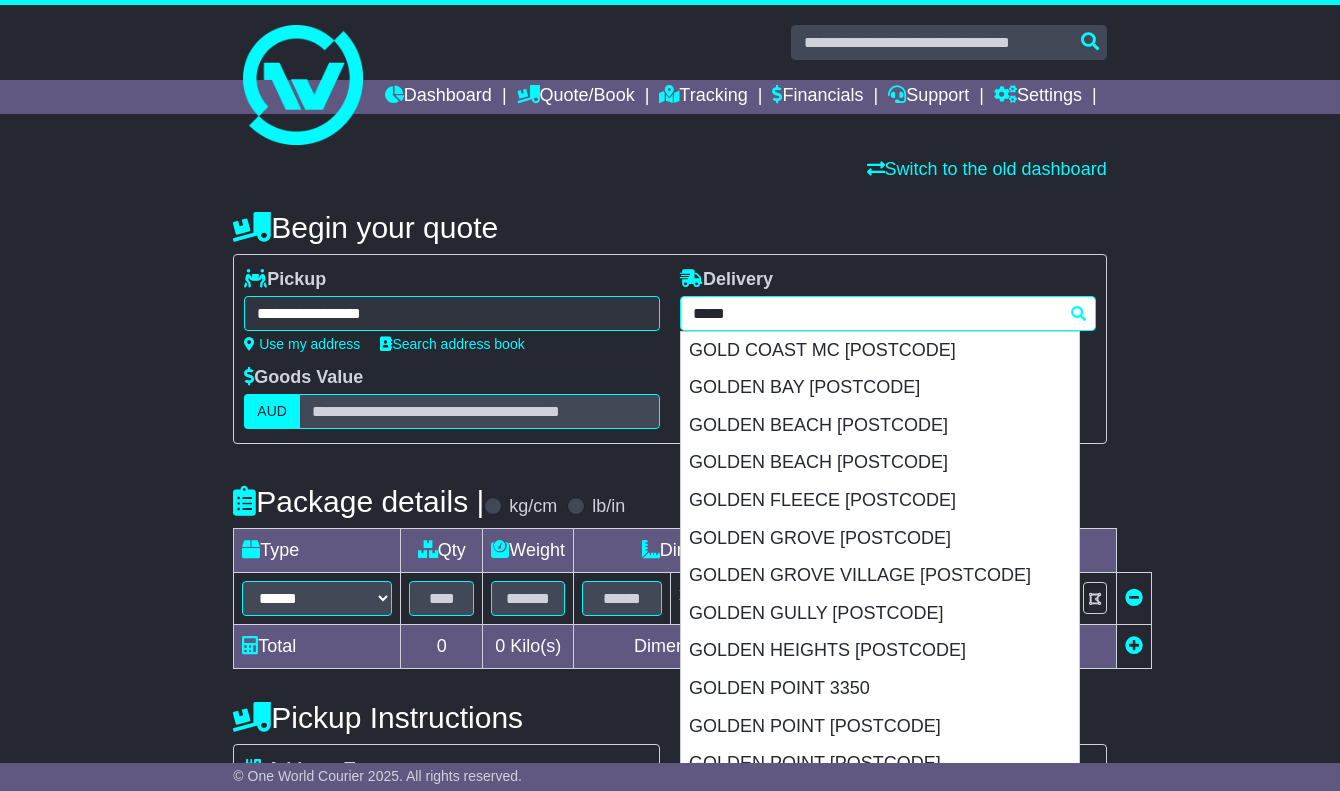 type 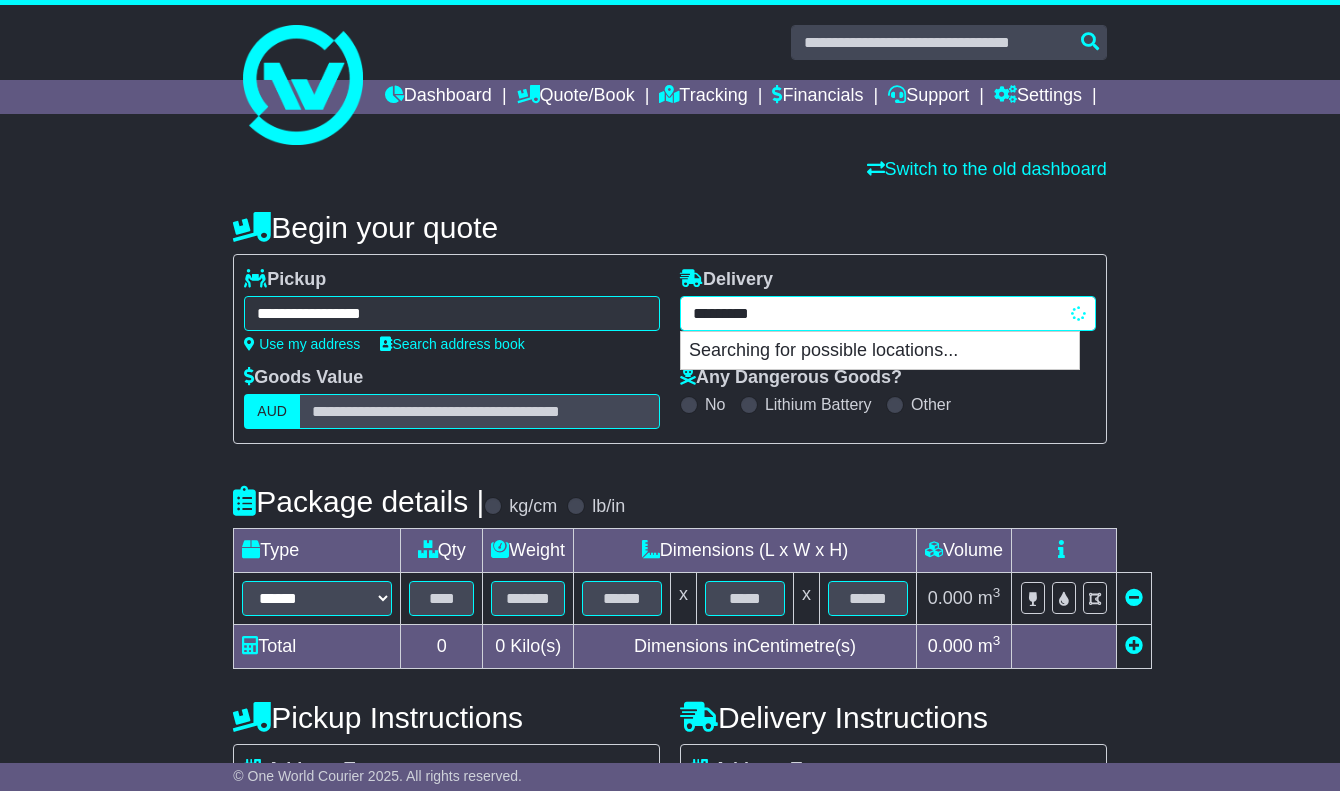 type on "**********" 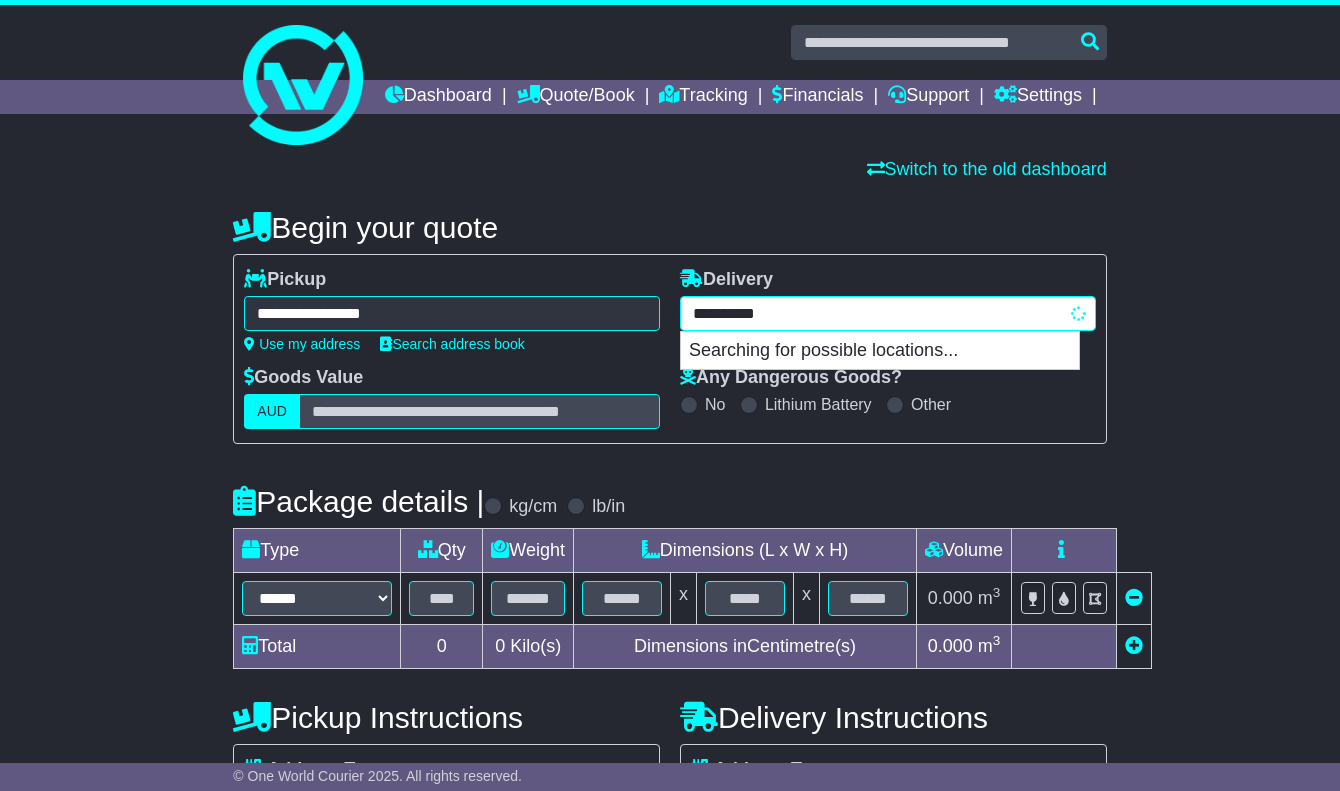 type on "**********" 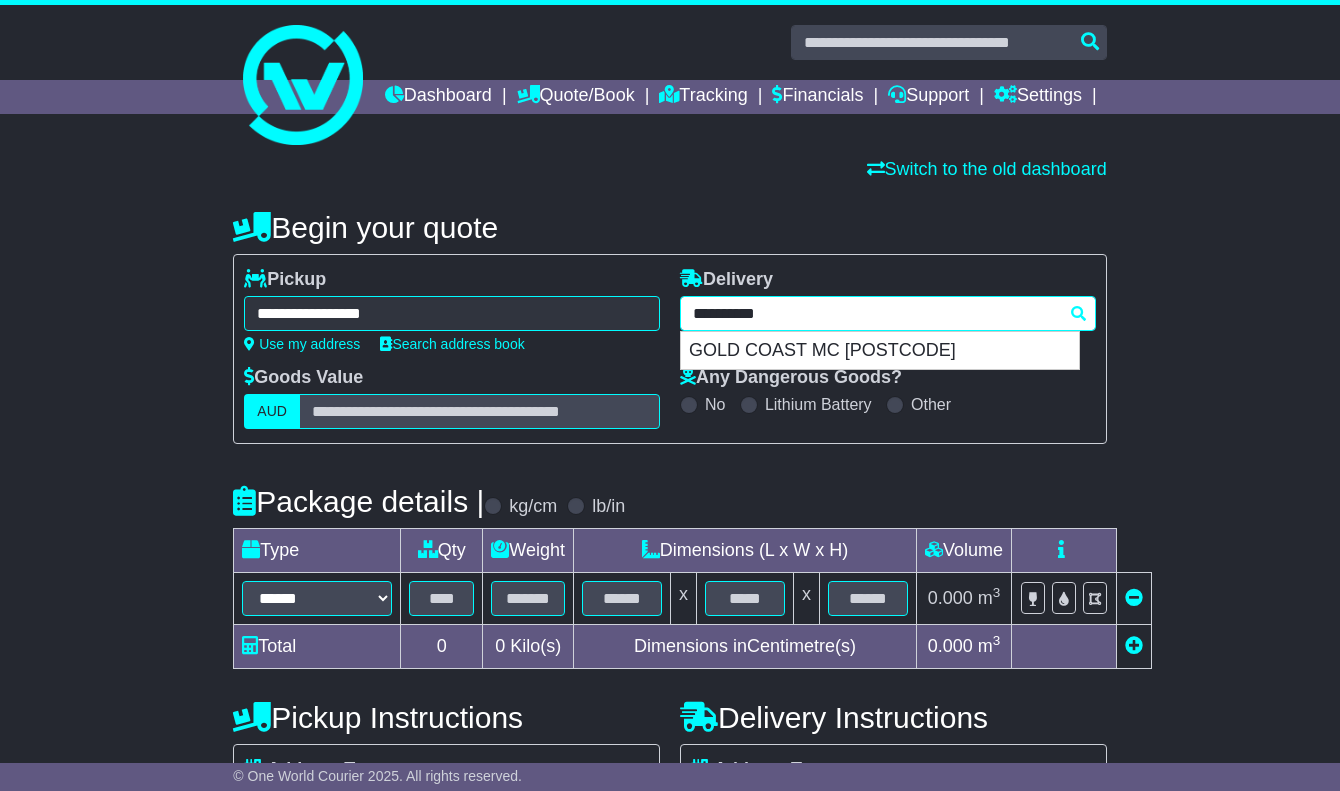 click on "GOLD COAST MC [POSTCODE]" at bounding box center [880, 351] 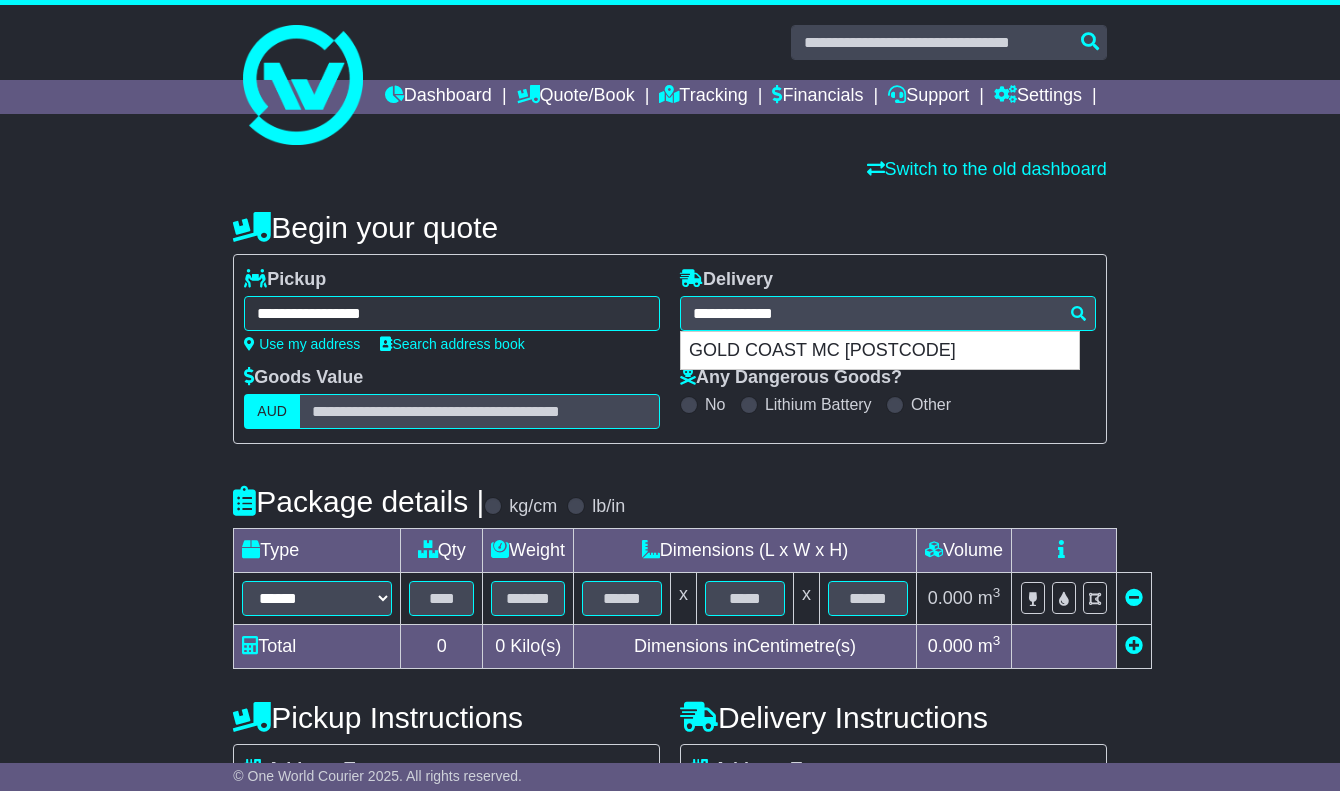type on "**********" 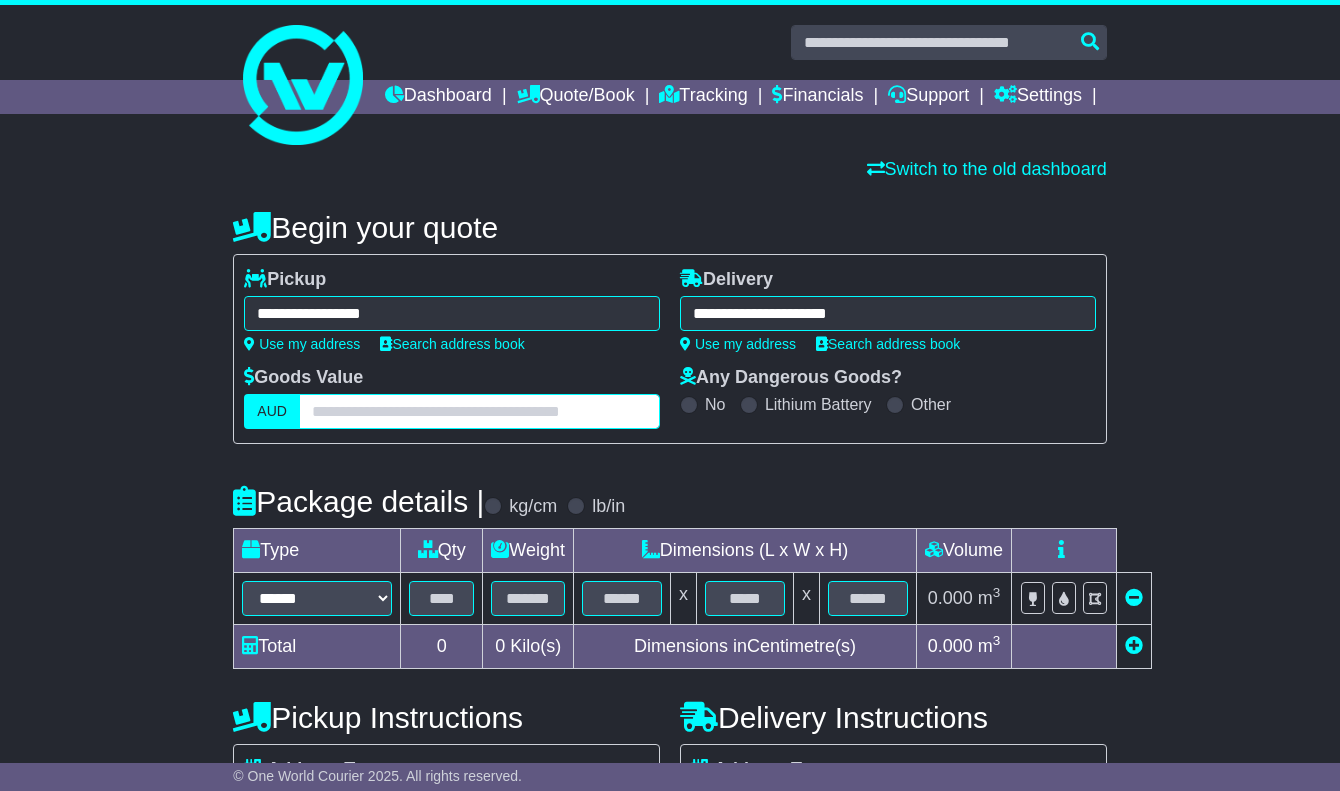 click at bounding box center (479, 411) 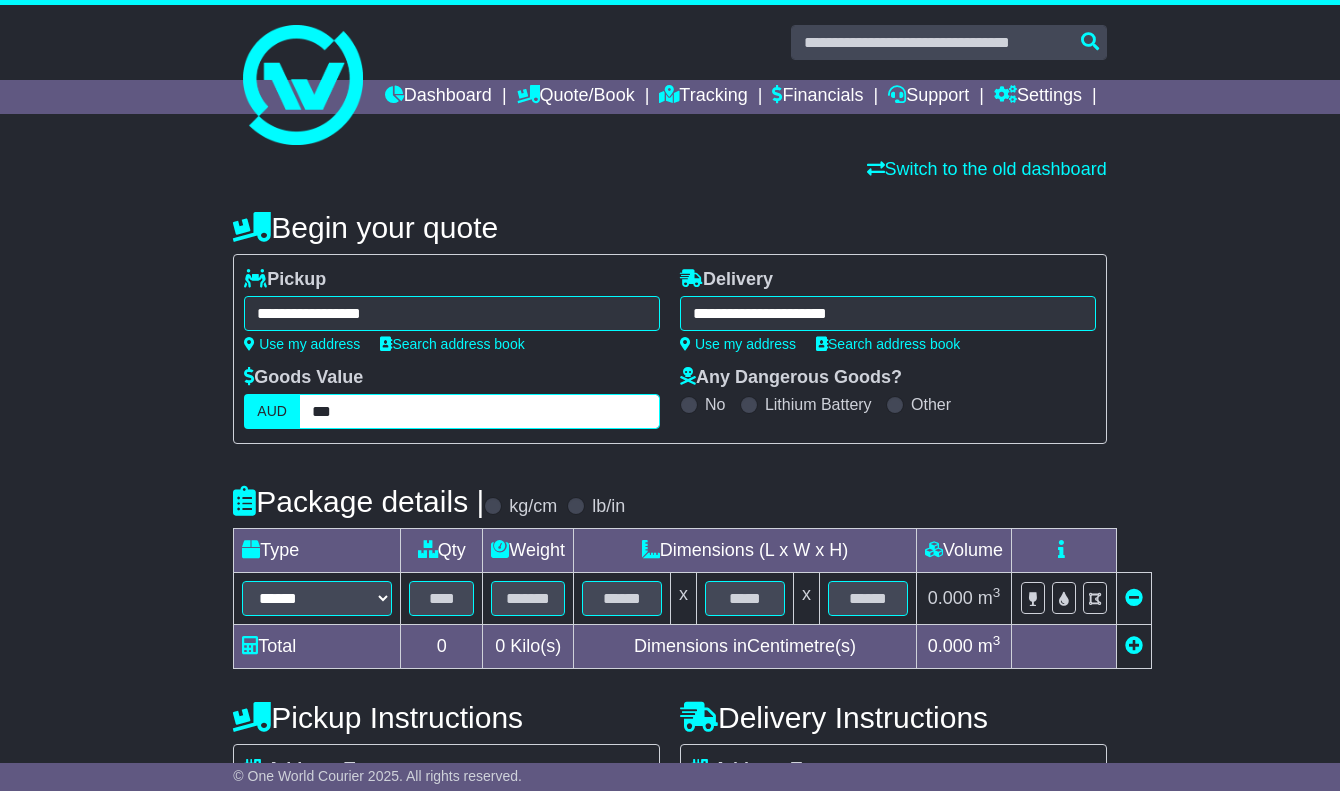 type on "***" 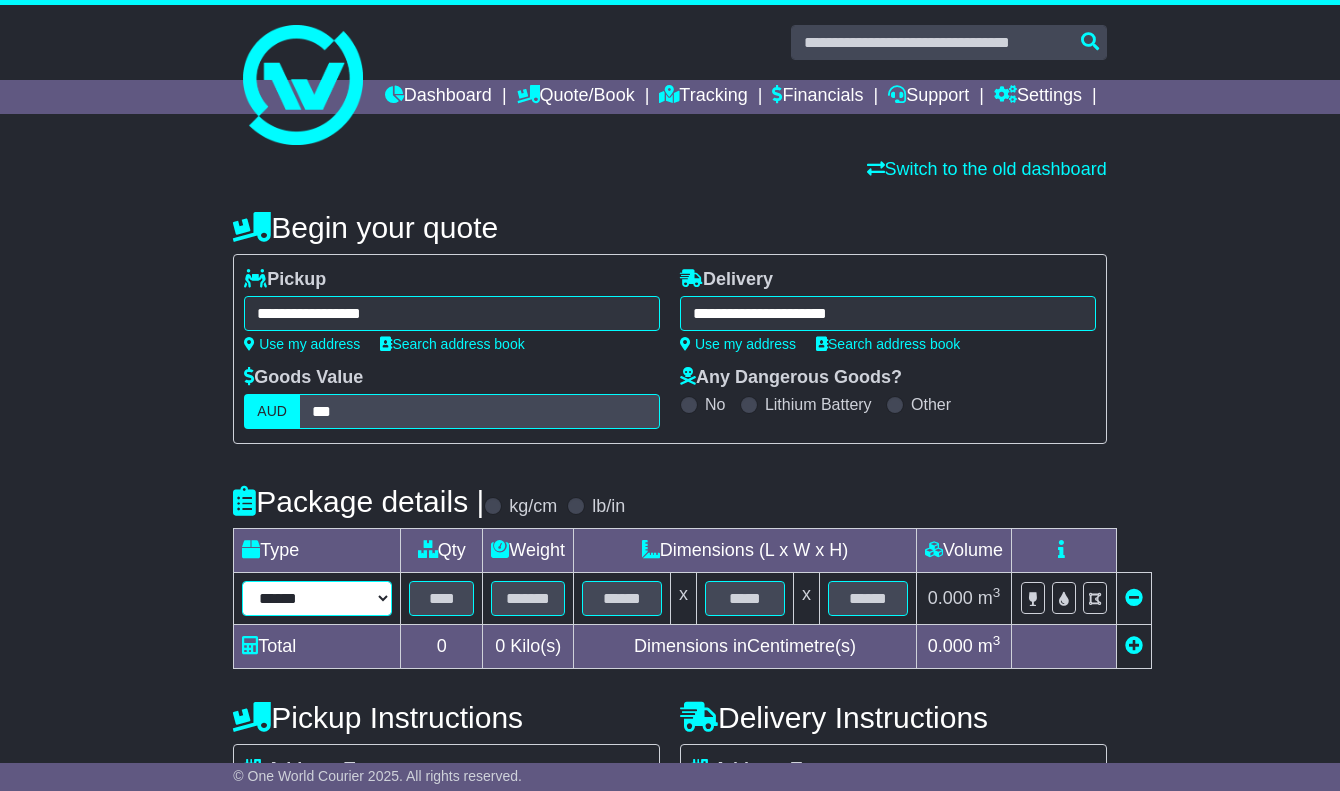 click on "****** ****** *** ******** ***** **** **** ****** *** *******" at bounding box center [317, 598] 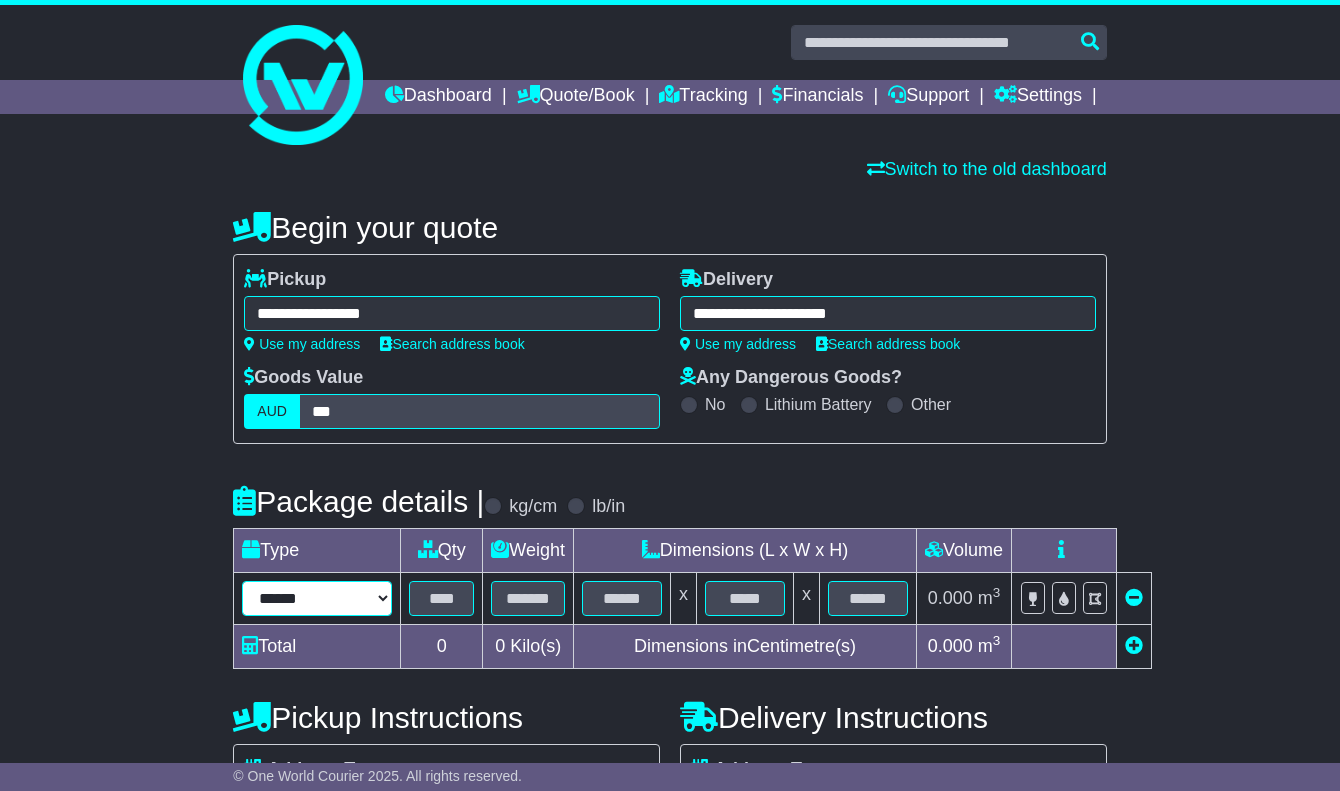 select on "*****" 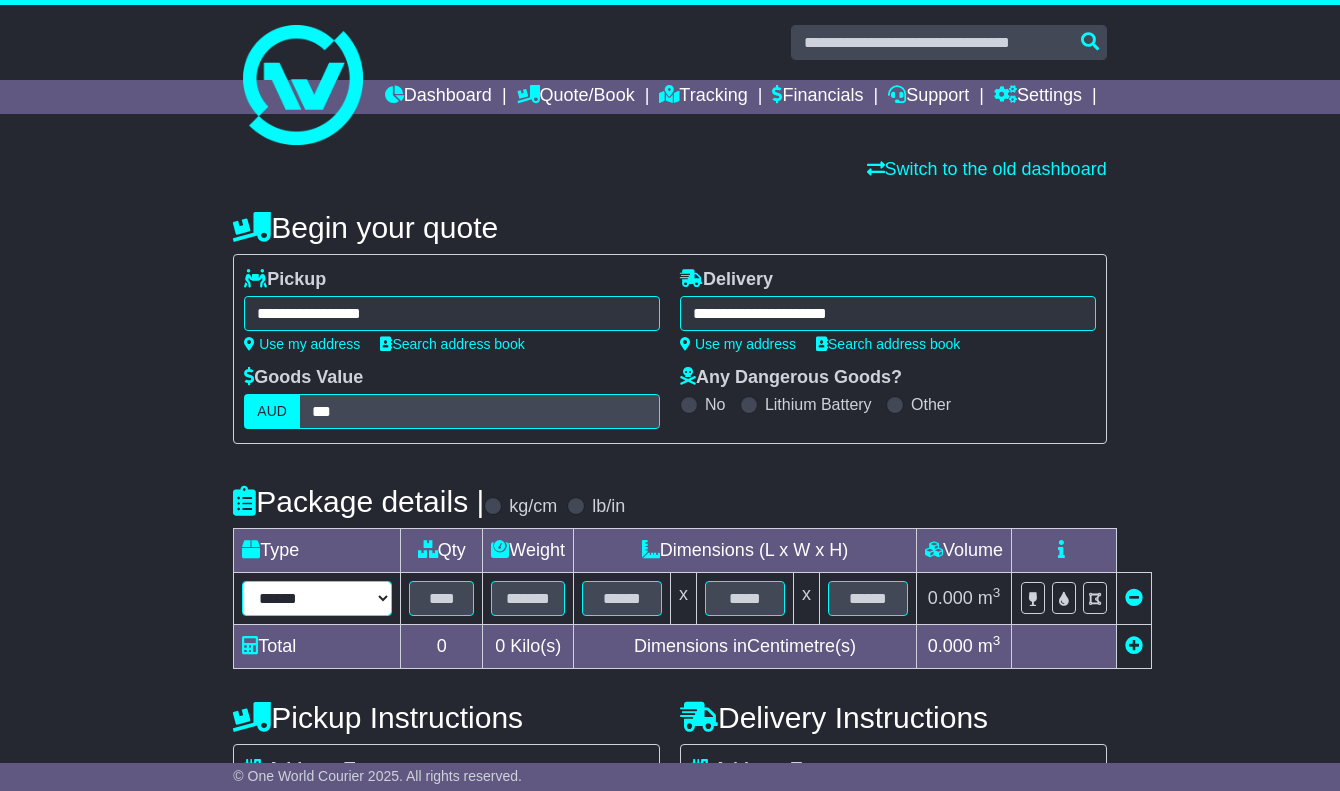 click on "****** ****** *** ******** ***** **** **** ****** *** *******" at bounding box center [317, 598] 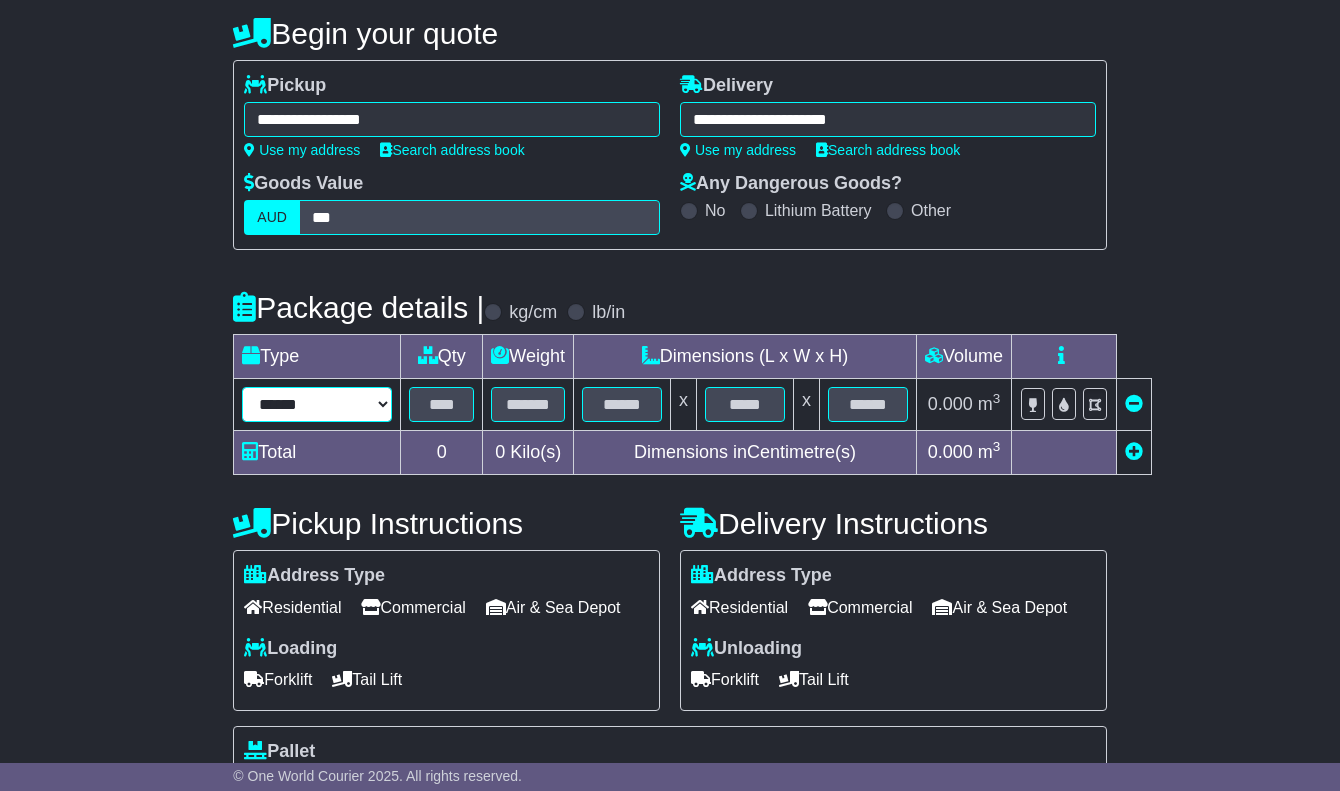 scroll, scrollTop: 200, scrollLeft: 0, axis: vertical 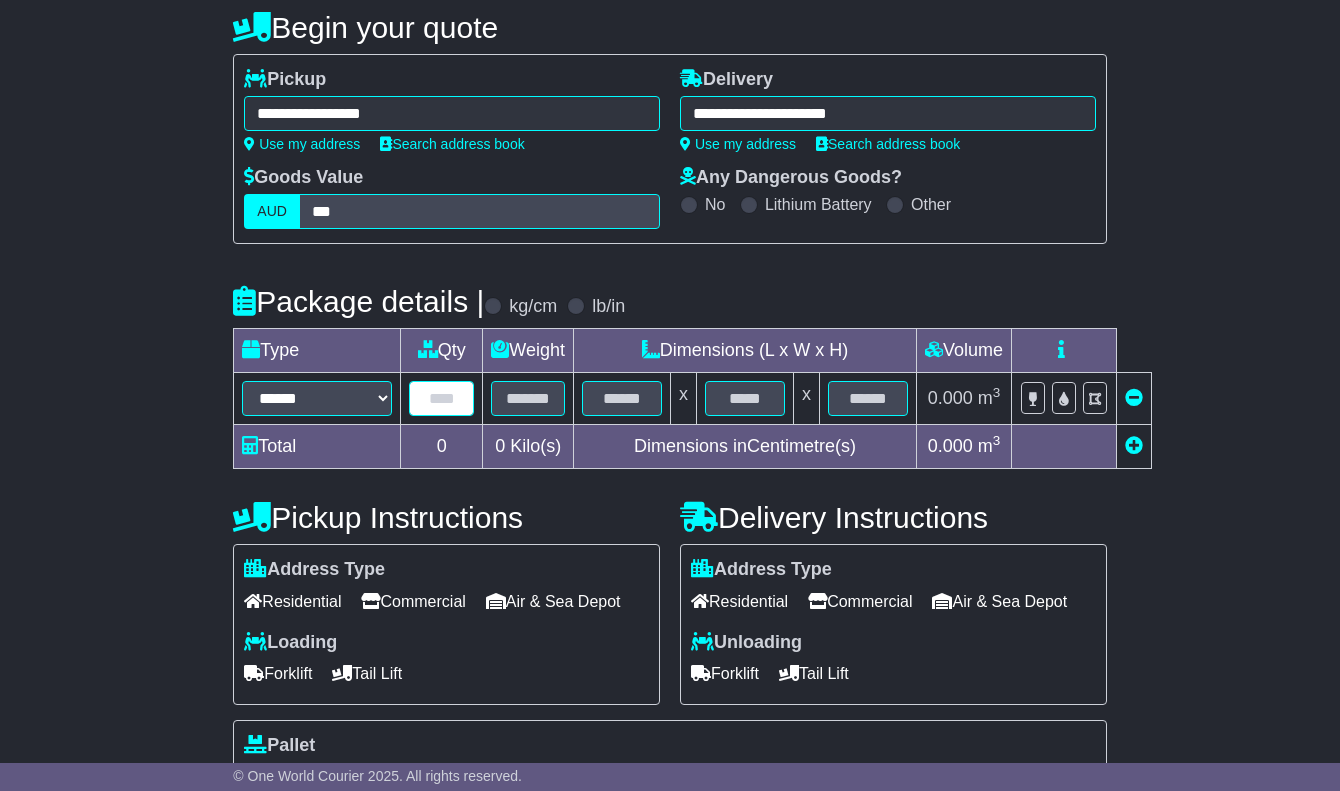click at bounding box center (441, 398) 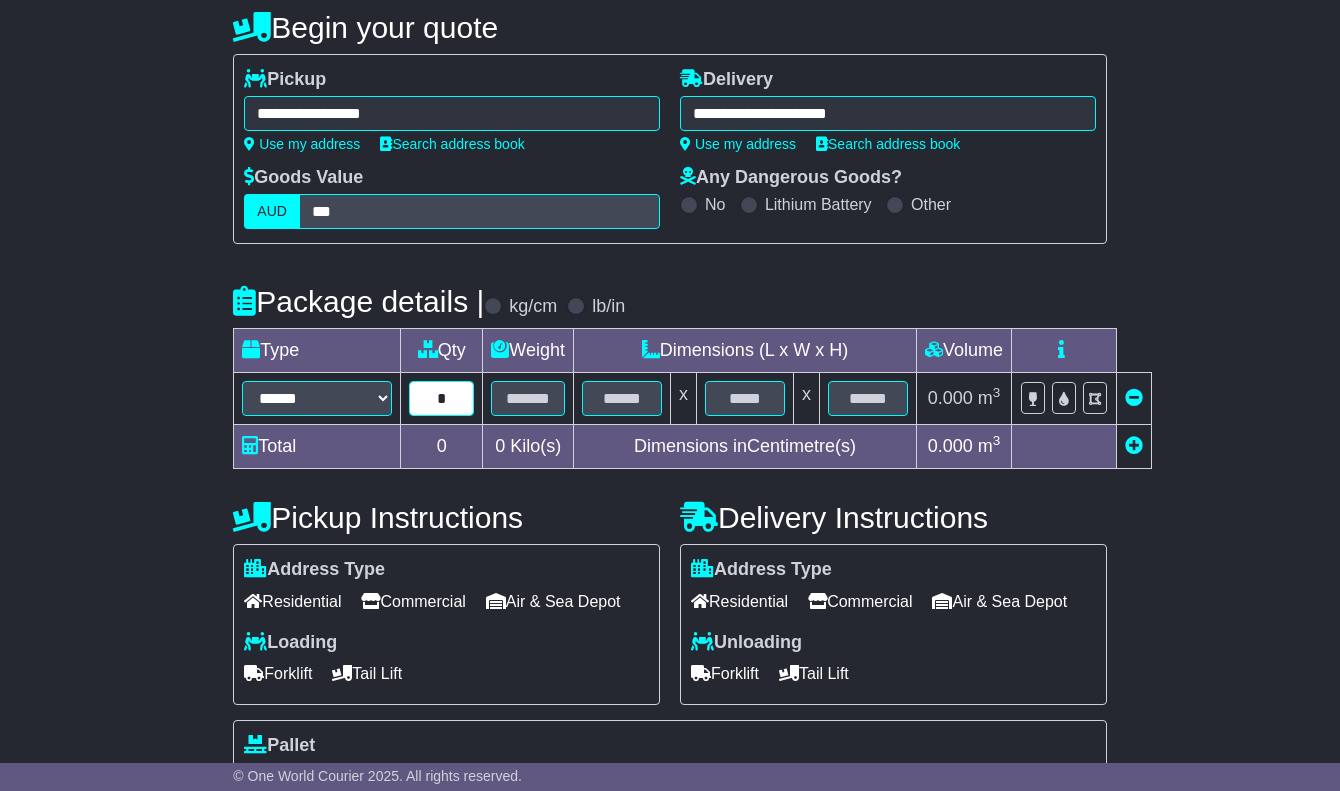 type on "*" 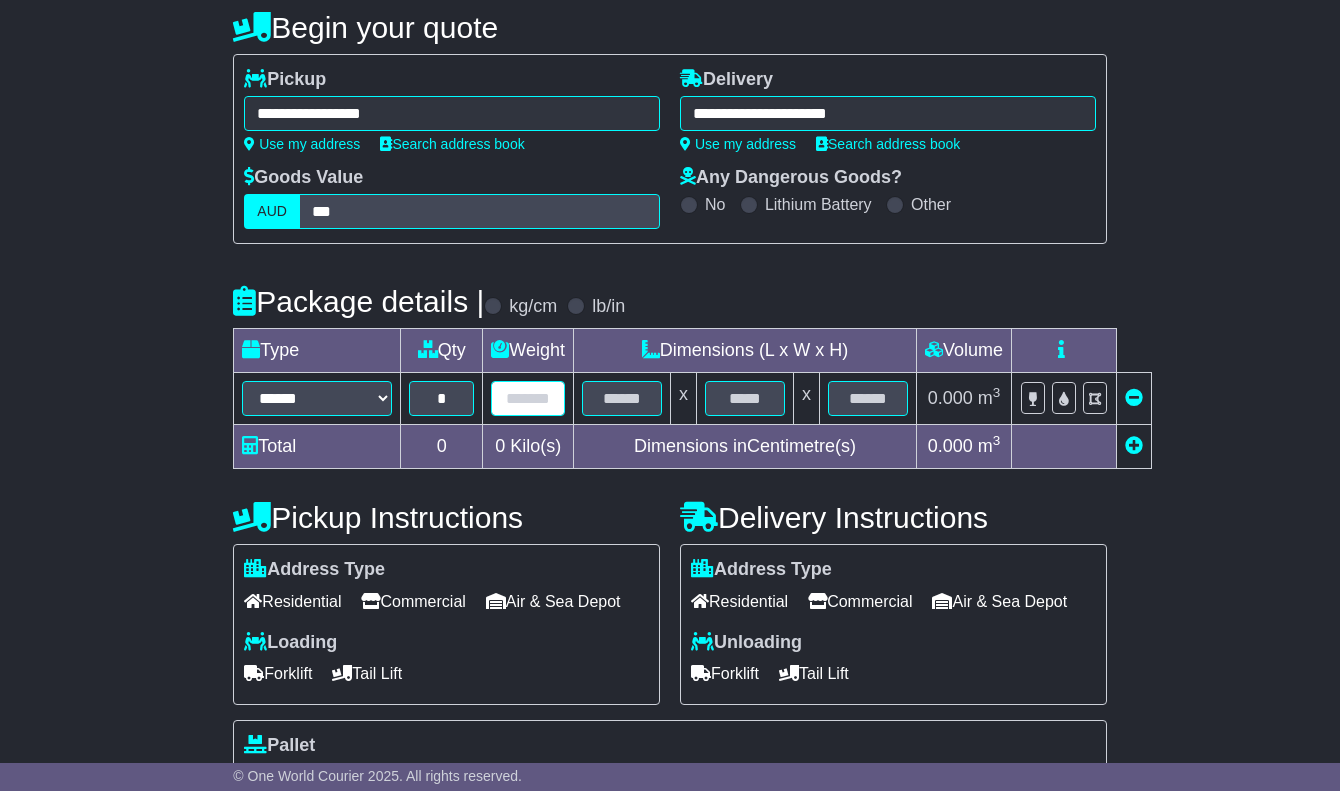 click at bounding box center [528, 398] 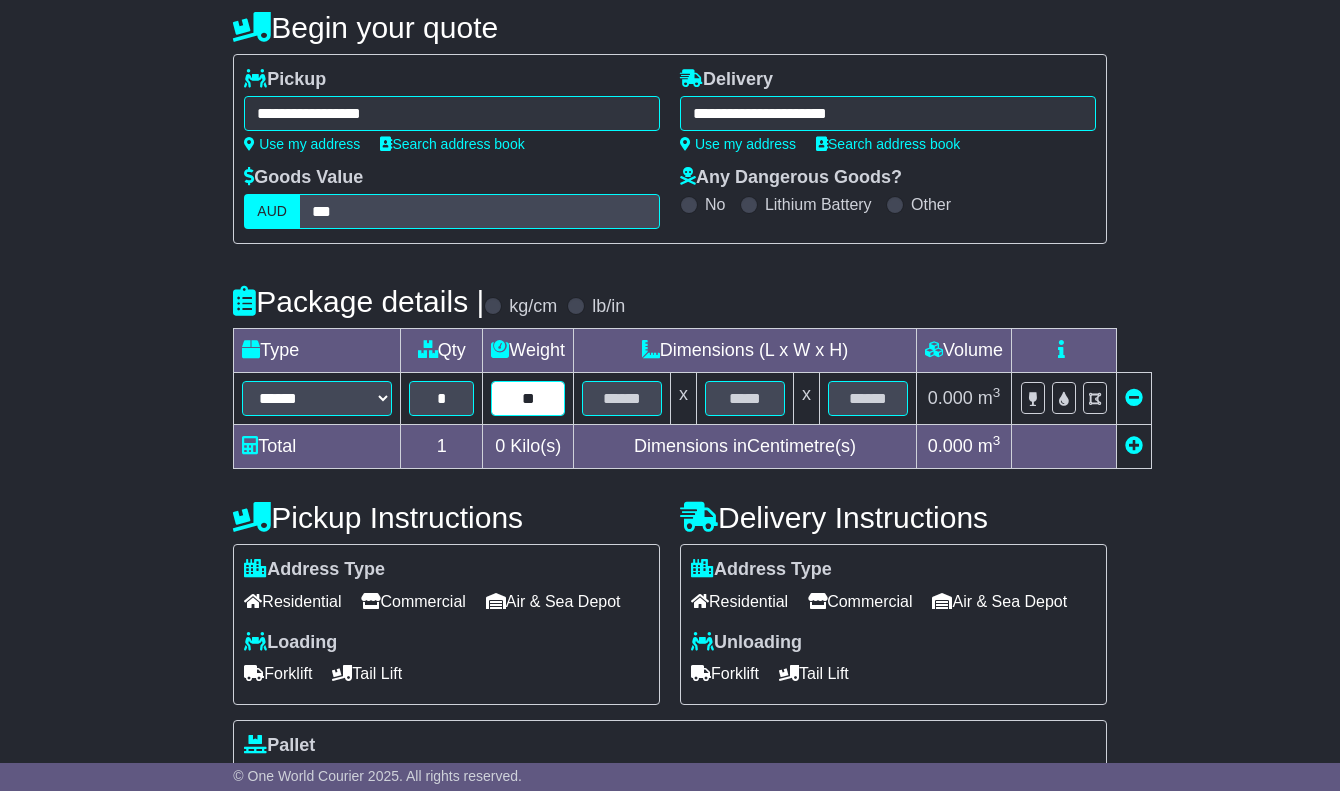 type on "**" 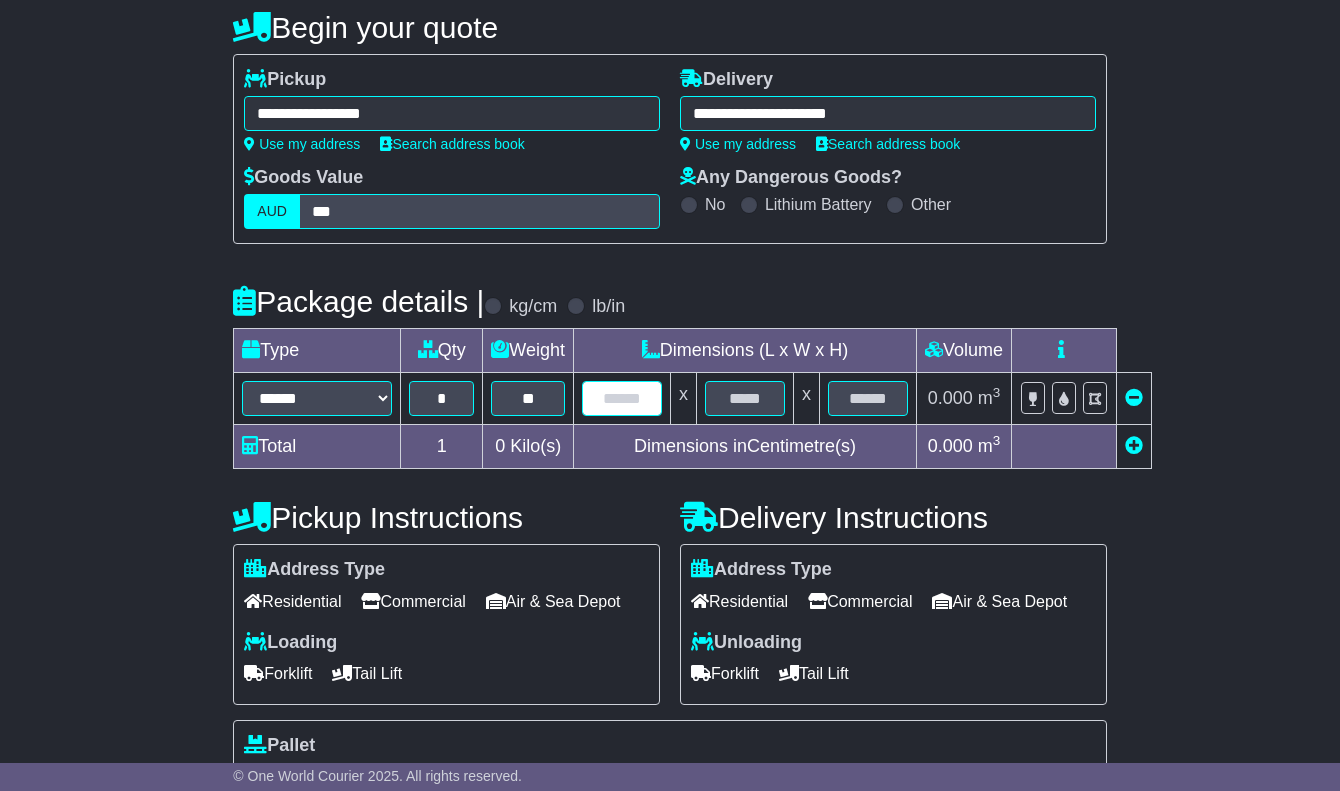 click at bounding box center [622, 398] 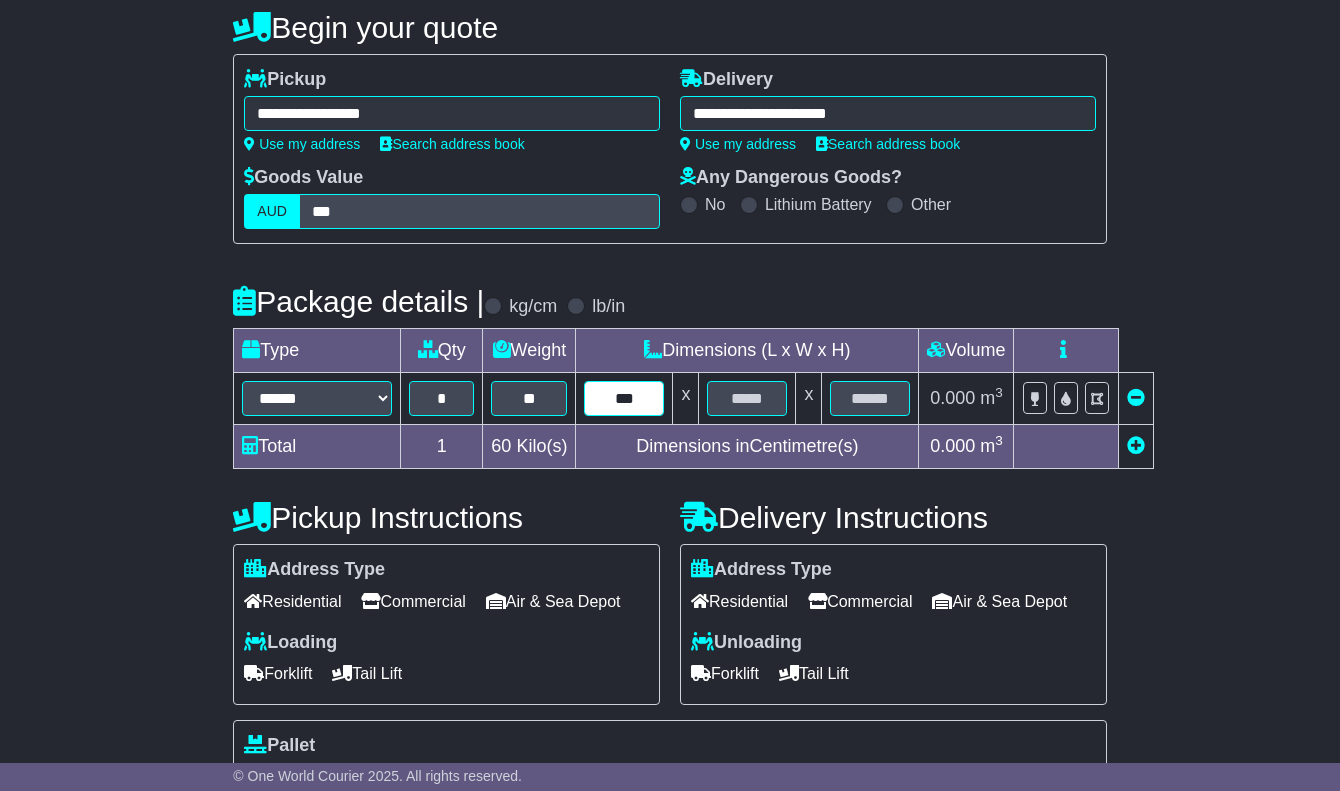 type on "***" 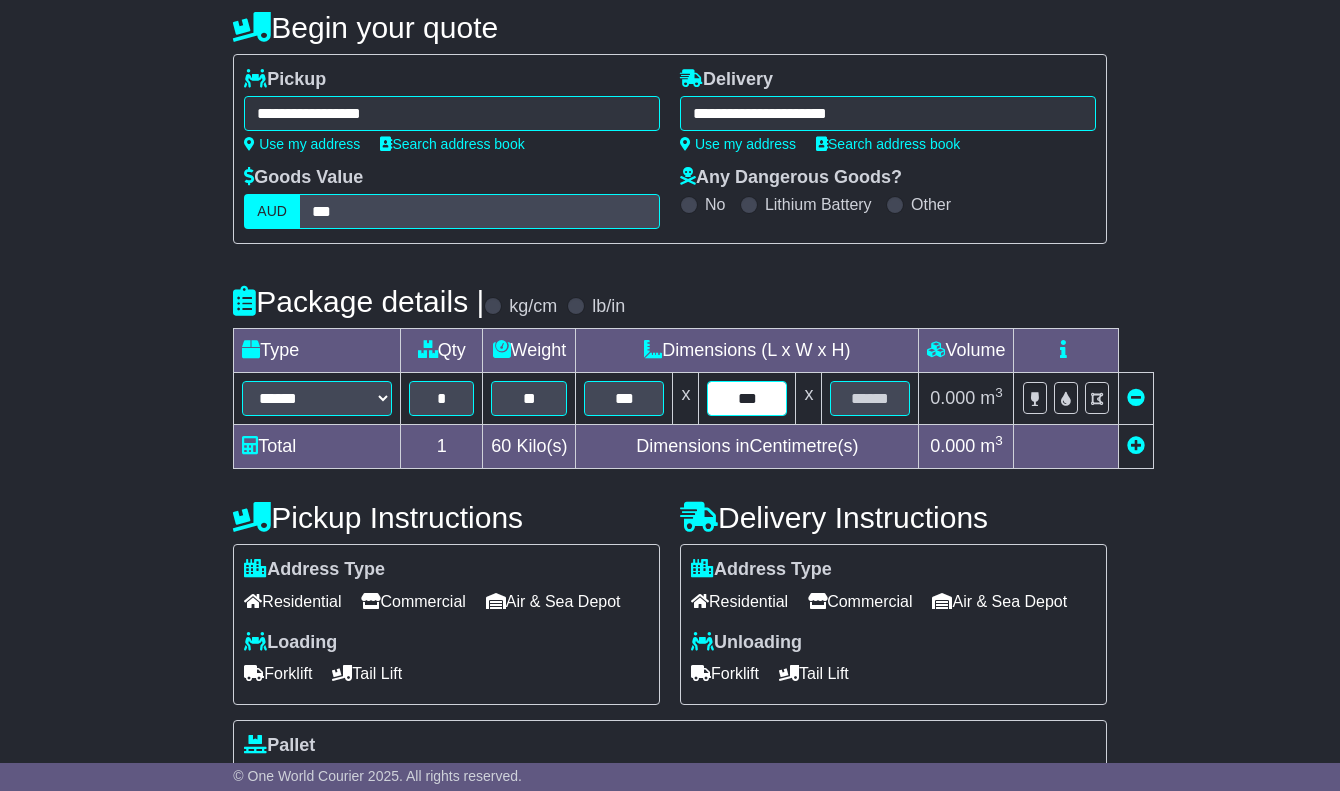 type on "***" 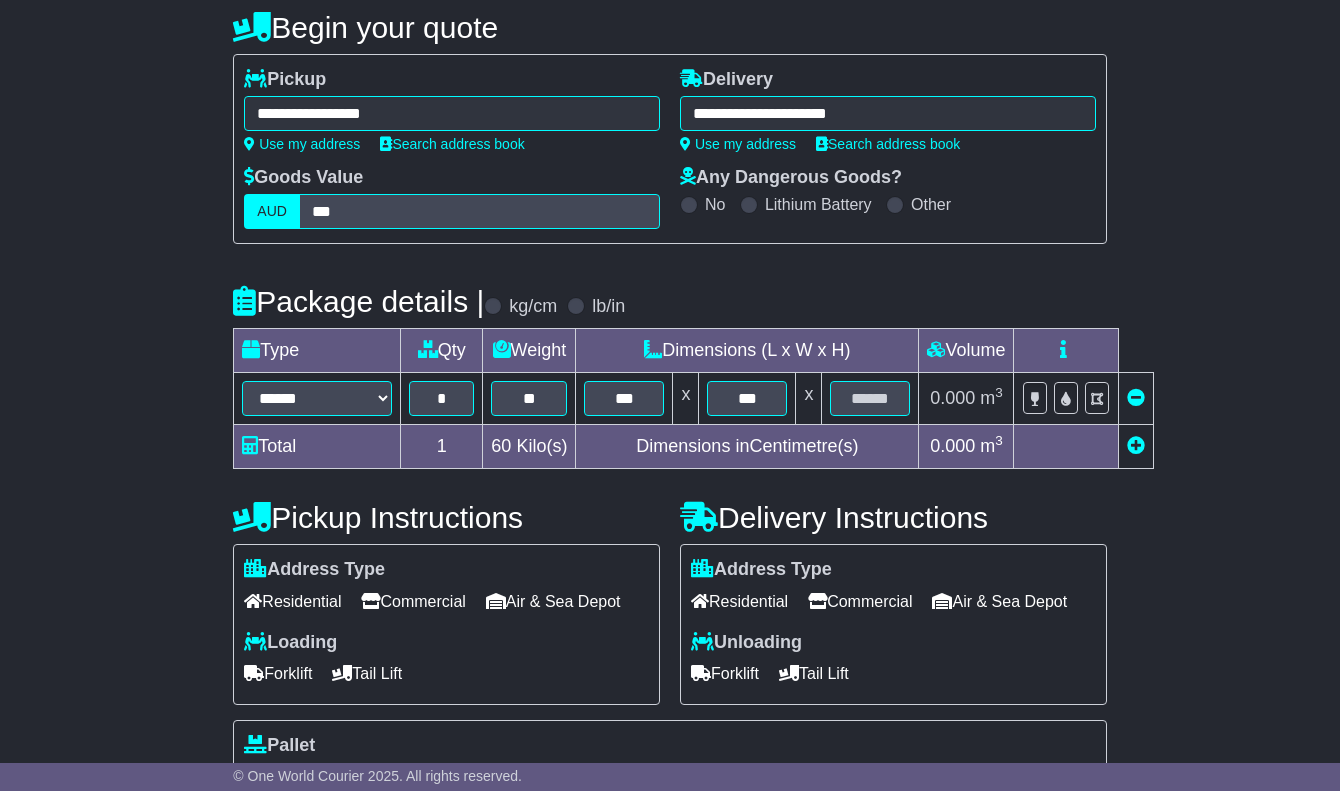 click on "Commercial" at bounding box center [413, 601] 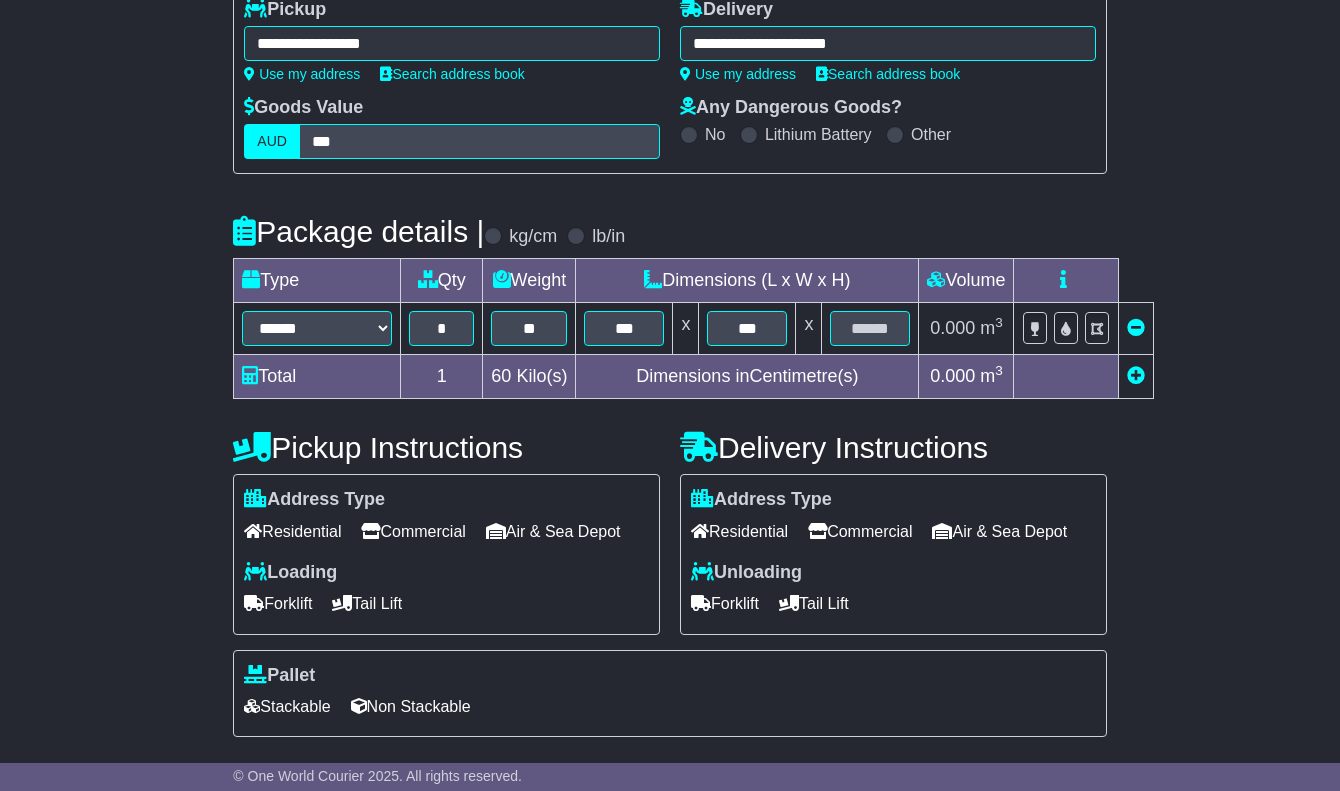 scroll, scrollTop: 300, scrollLeft: 0, axis: vertical 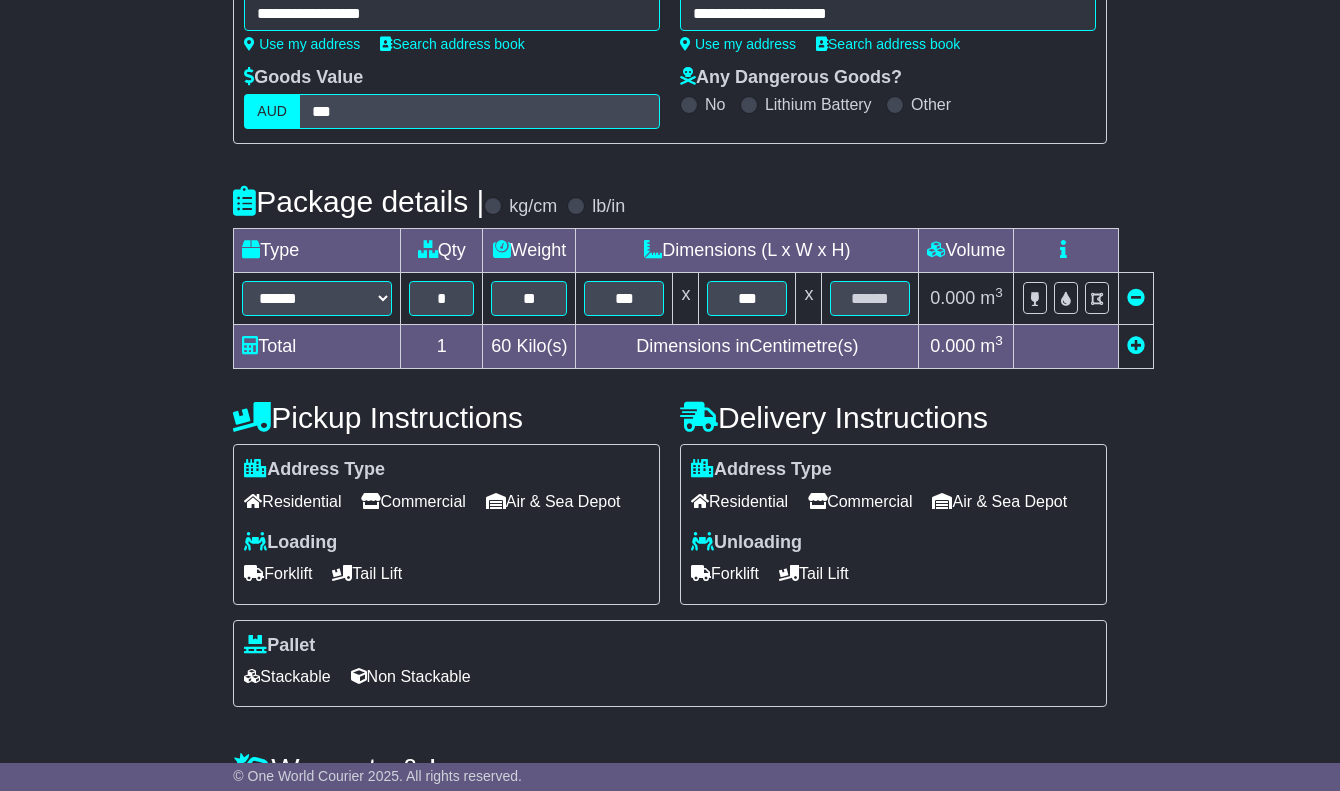 click on "Forklift" at bounding box center (278, 573) 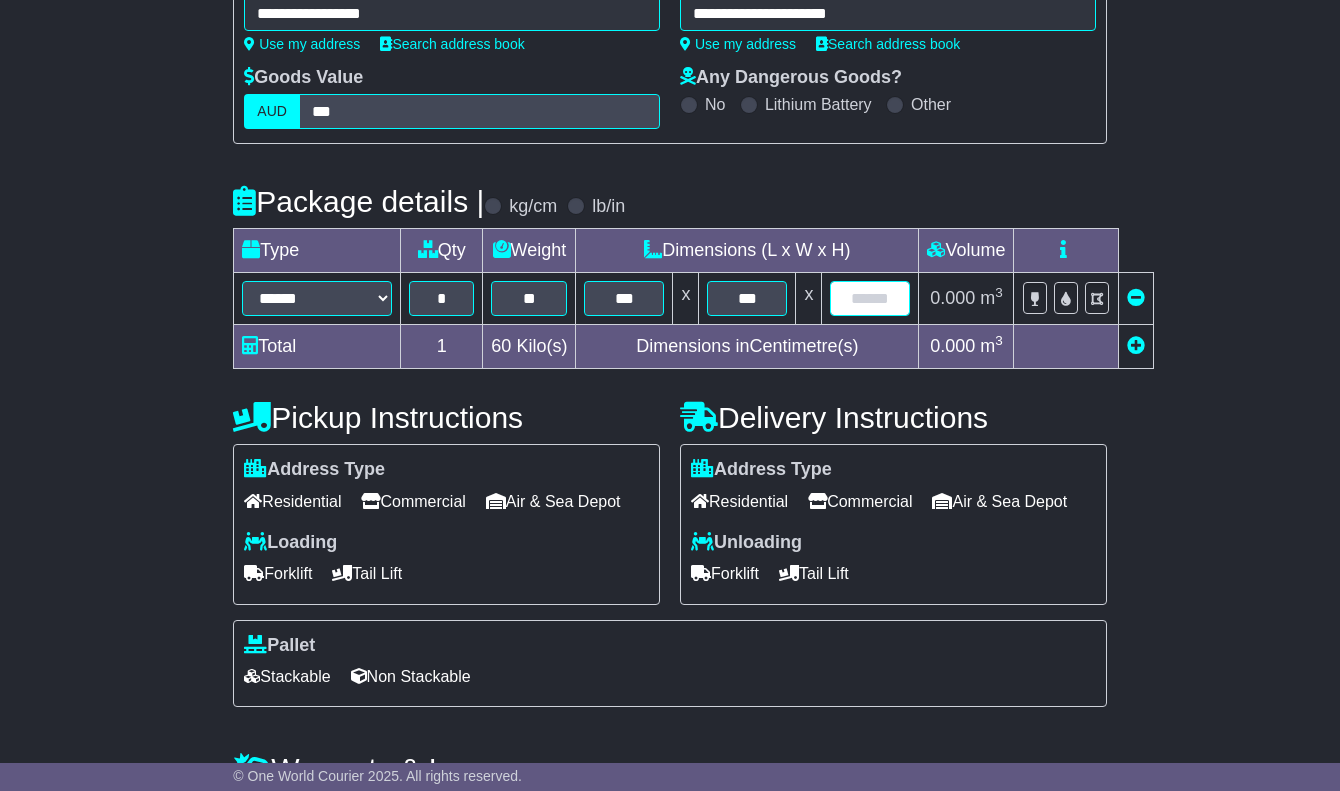 click at bounding box center [870, 298] 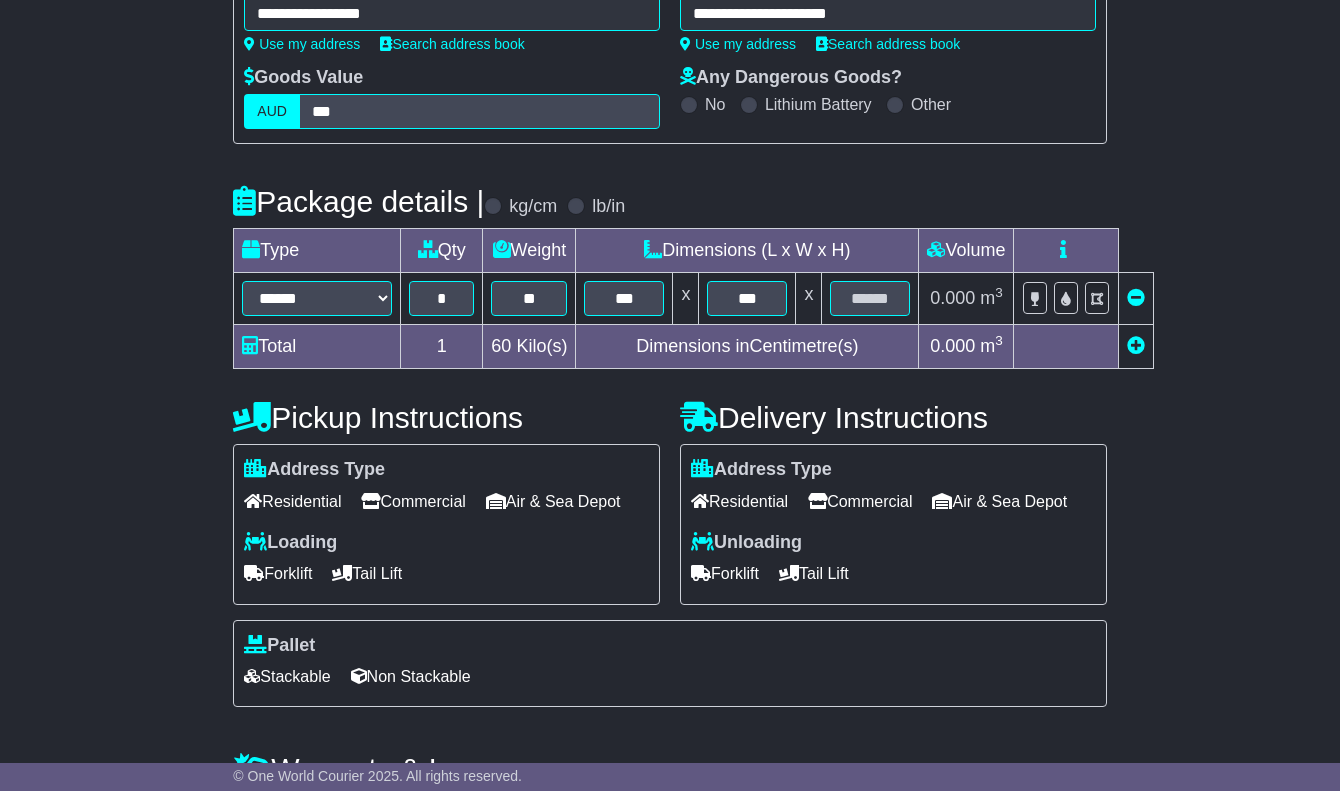 click on "Residential" at bounding box center [739, 501] 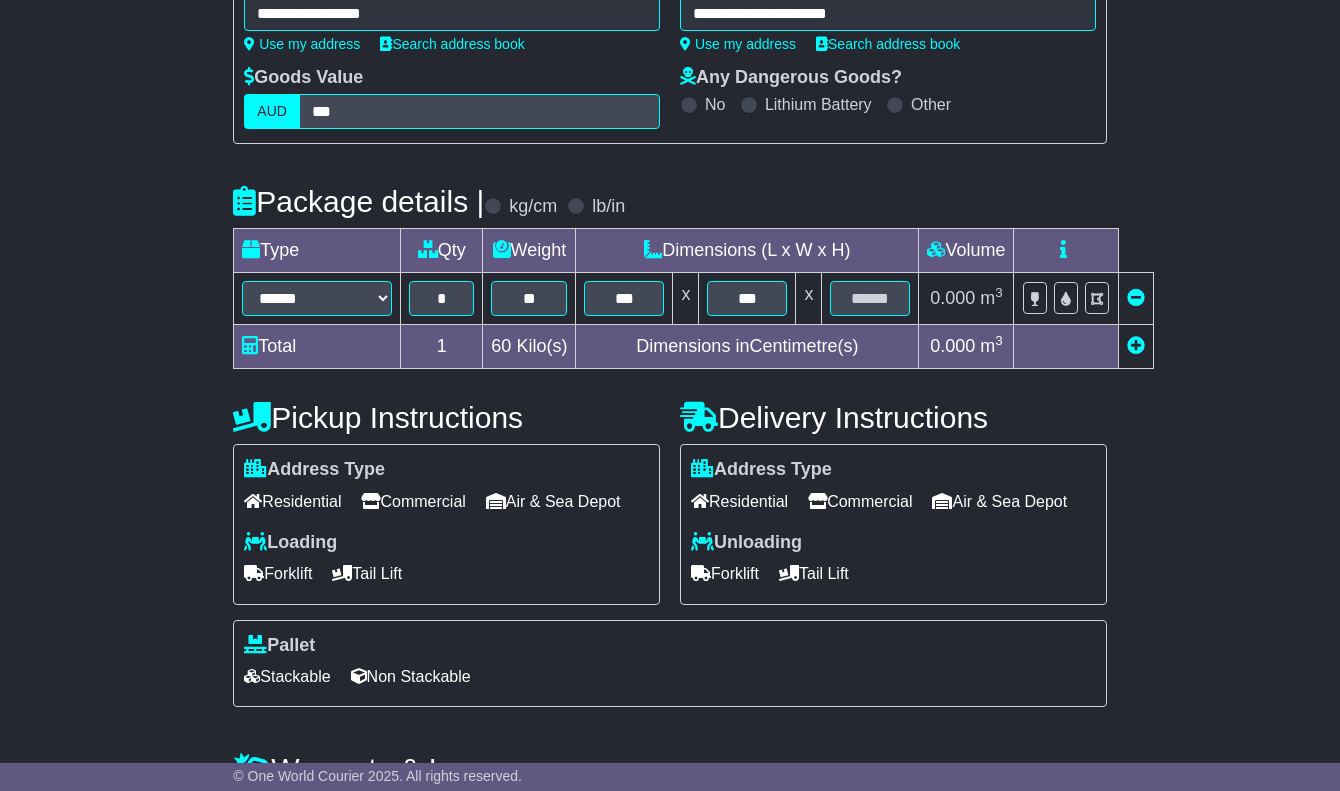 click on "**********" at bounding box center (670, 501) 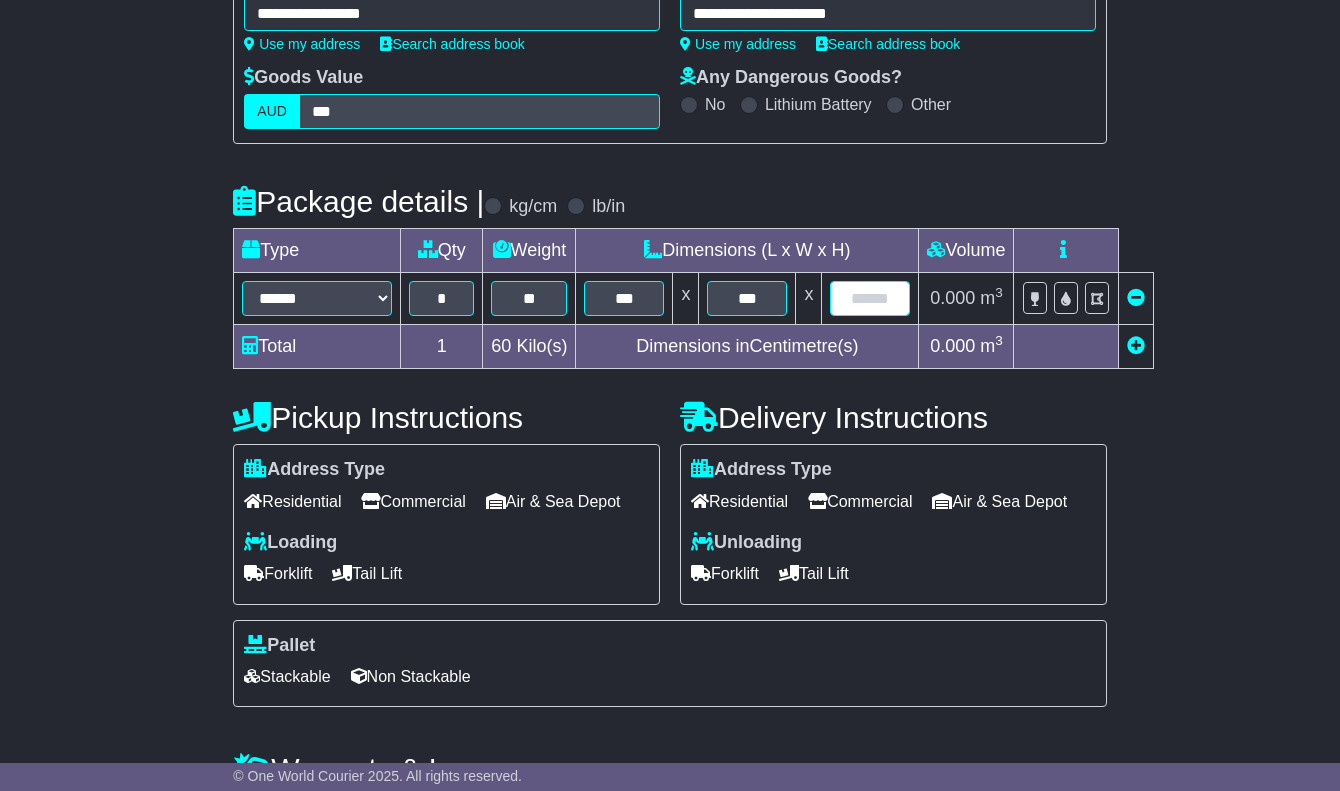 click at bounding box center [870, 298] 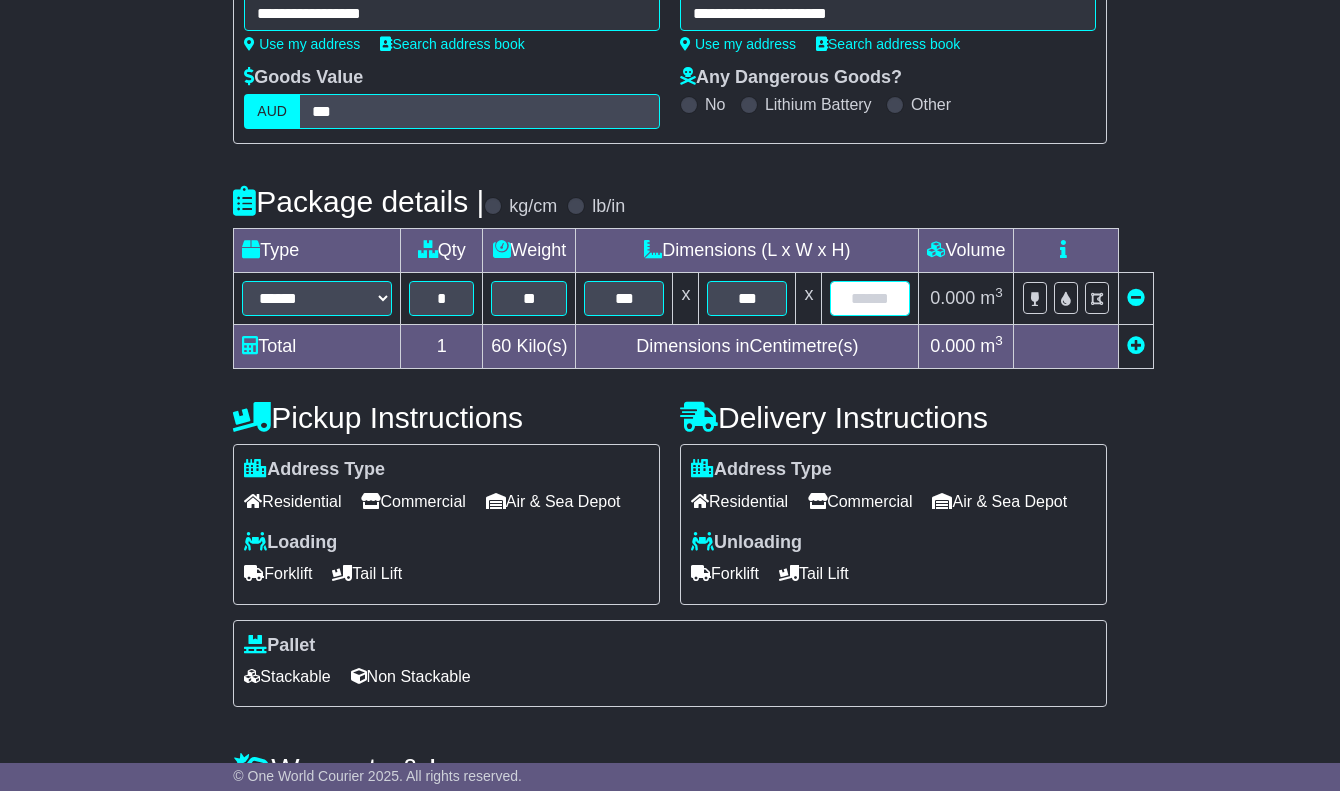 click at bounding box center [870, 298] 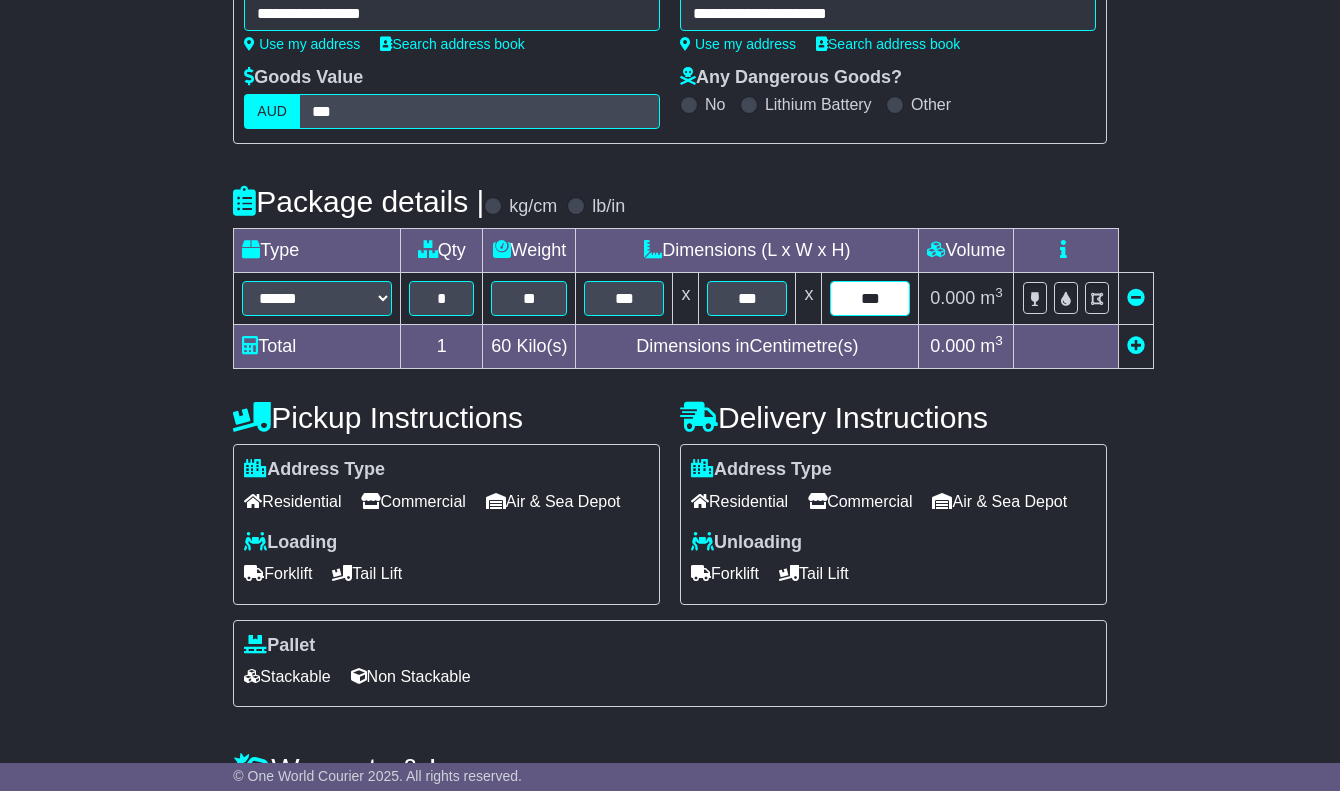 type on "***" 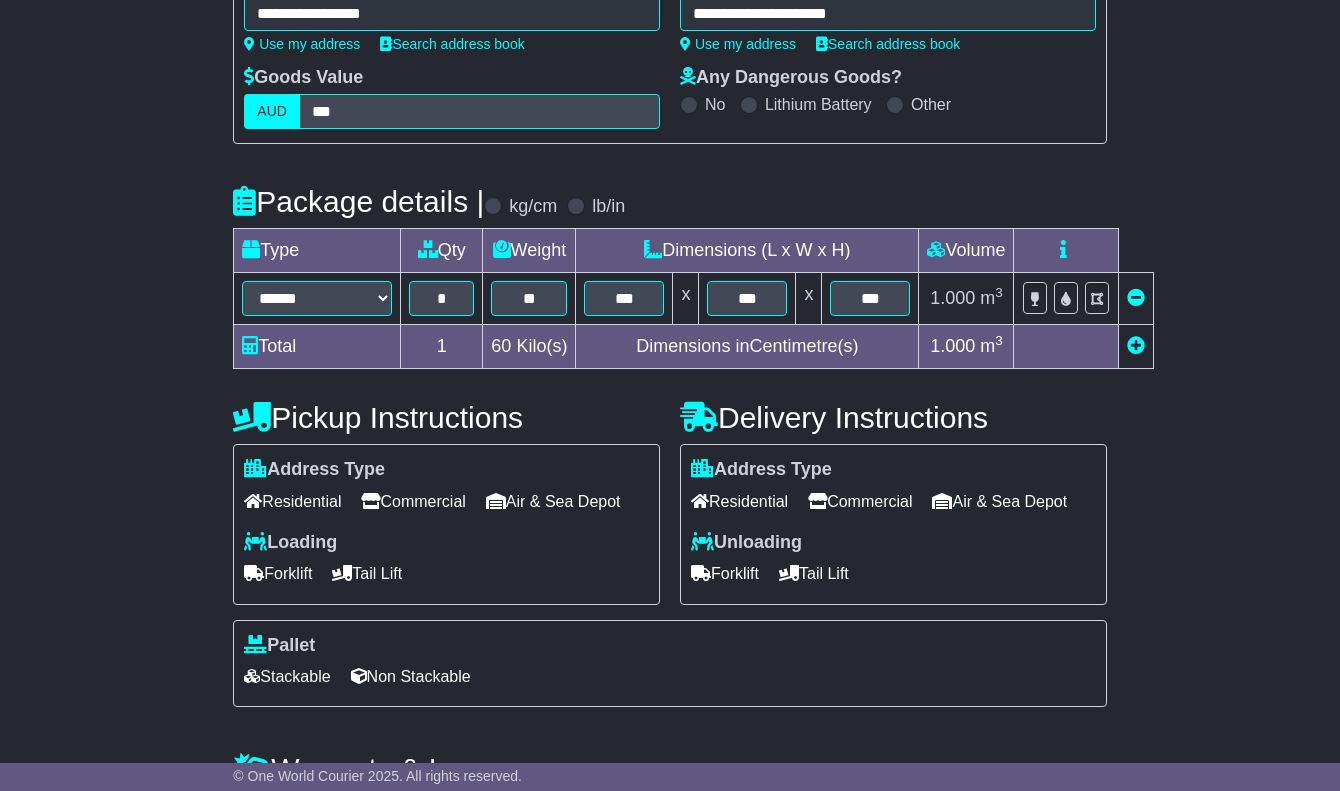click on "**********" at bounding box center (670, 501) 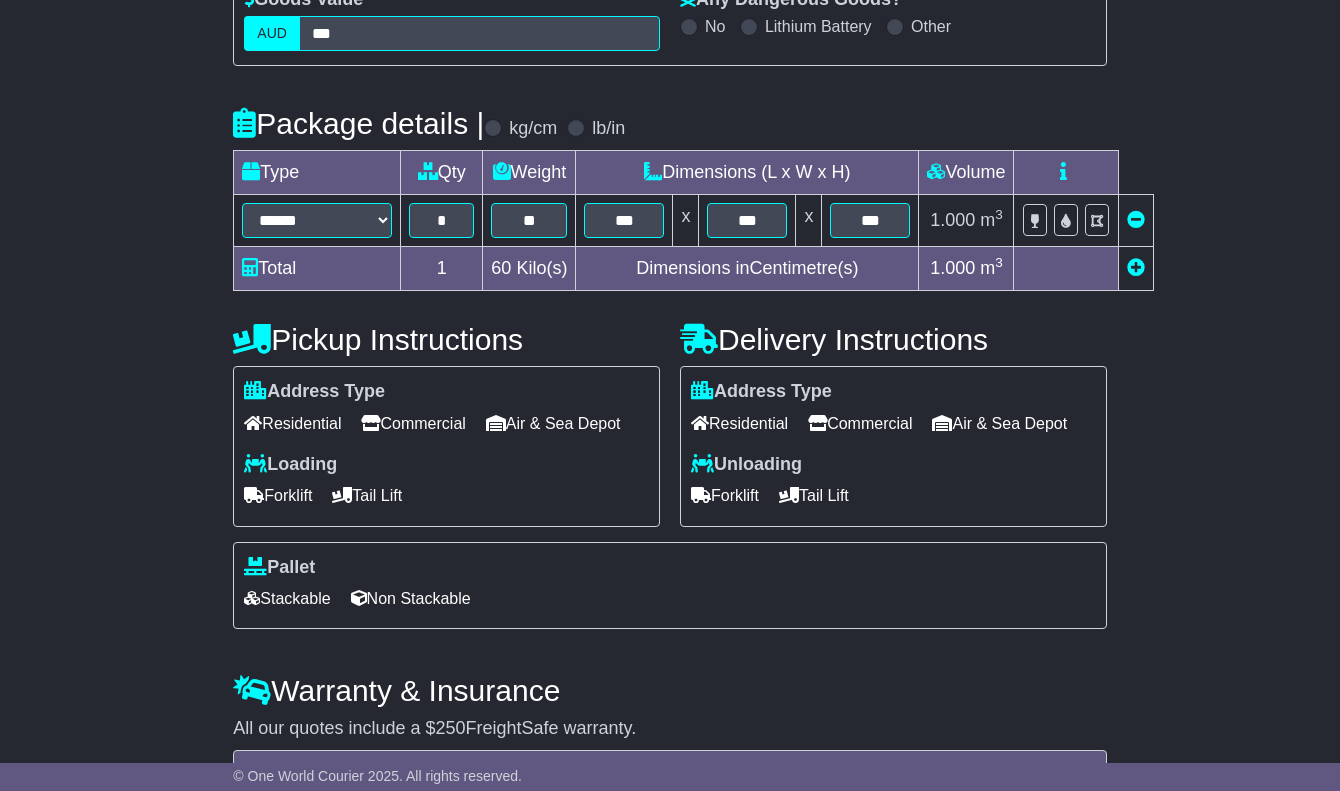 scroll, scrollTop: 500, scrollLeft: 0, axis: vertical 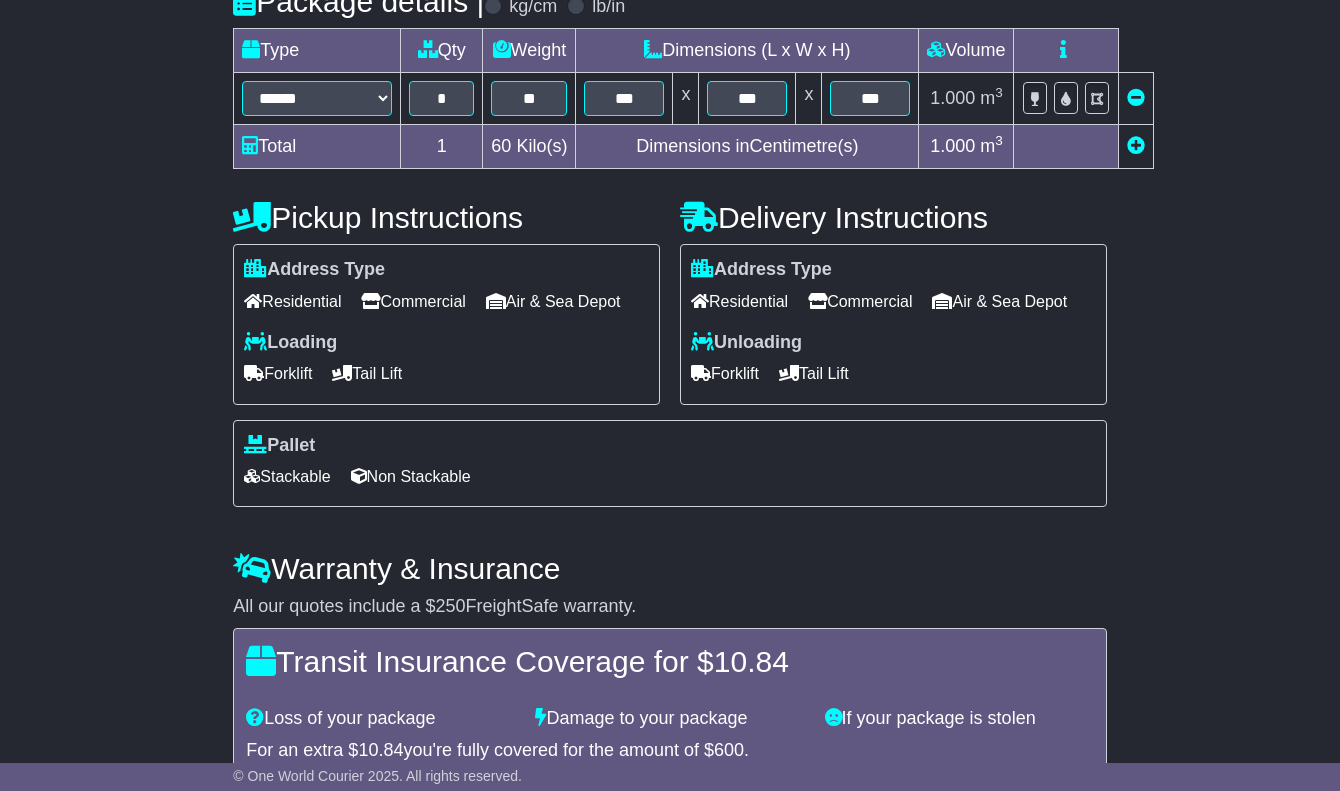 click on "Tail Lift" at bounding box center [814, 373] 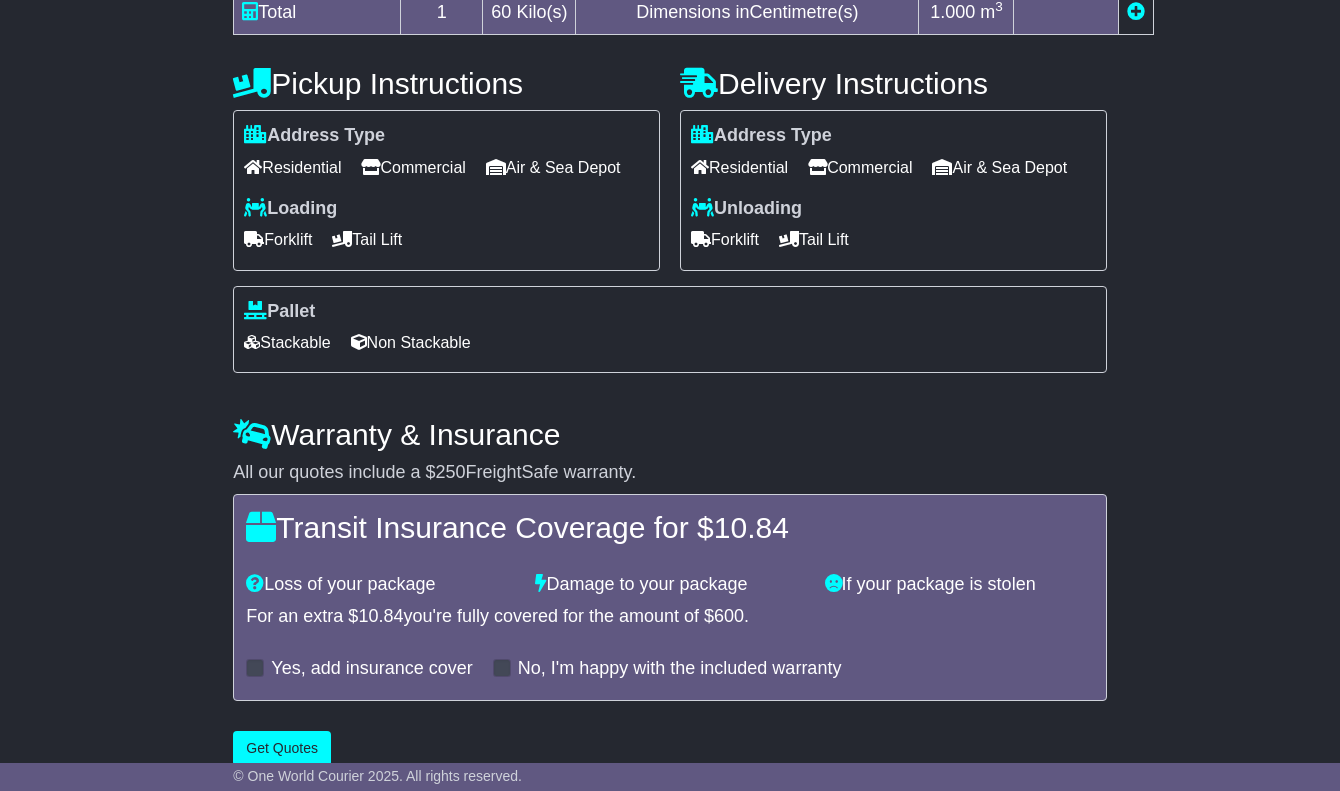 scroll, scrollTop: 724, scrollLeft: 0, axis: vertical 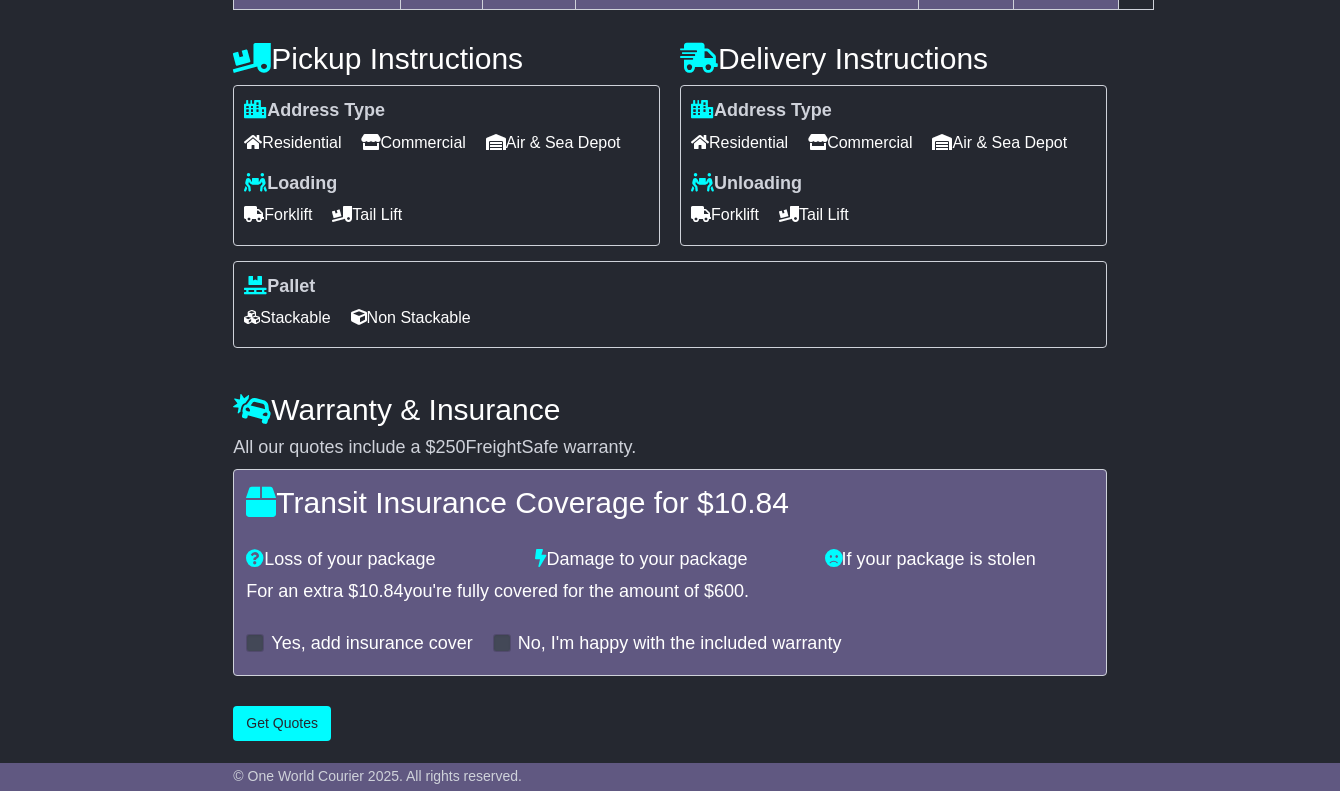 click at bounding box center [255, 643] 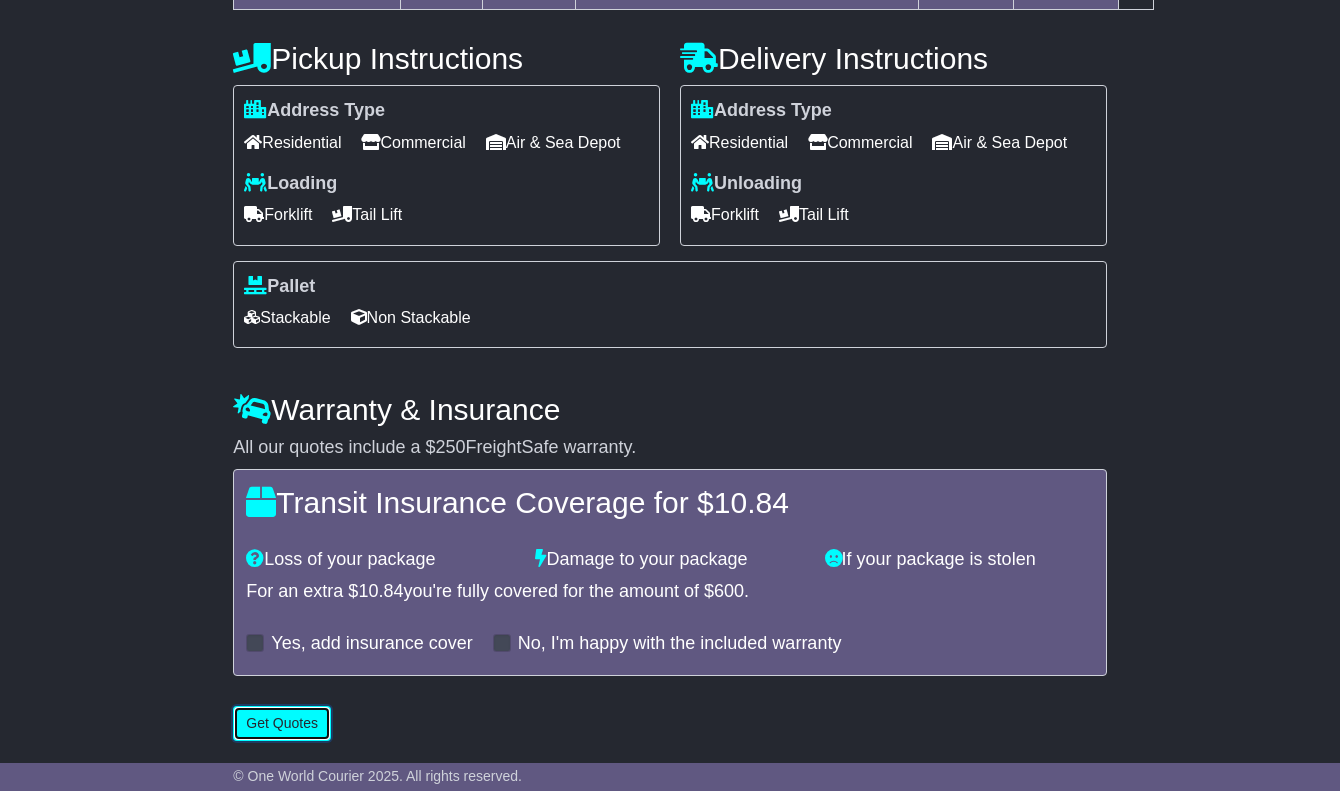 click on "Get Quotes" at bounding box center [282, 723] 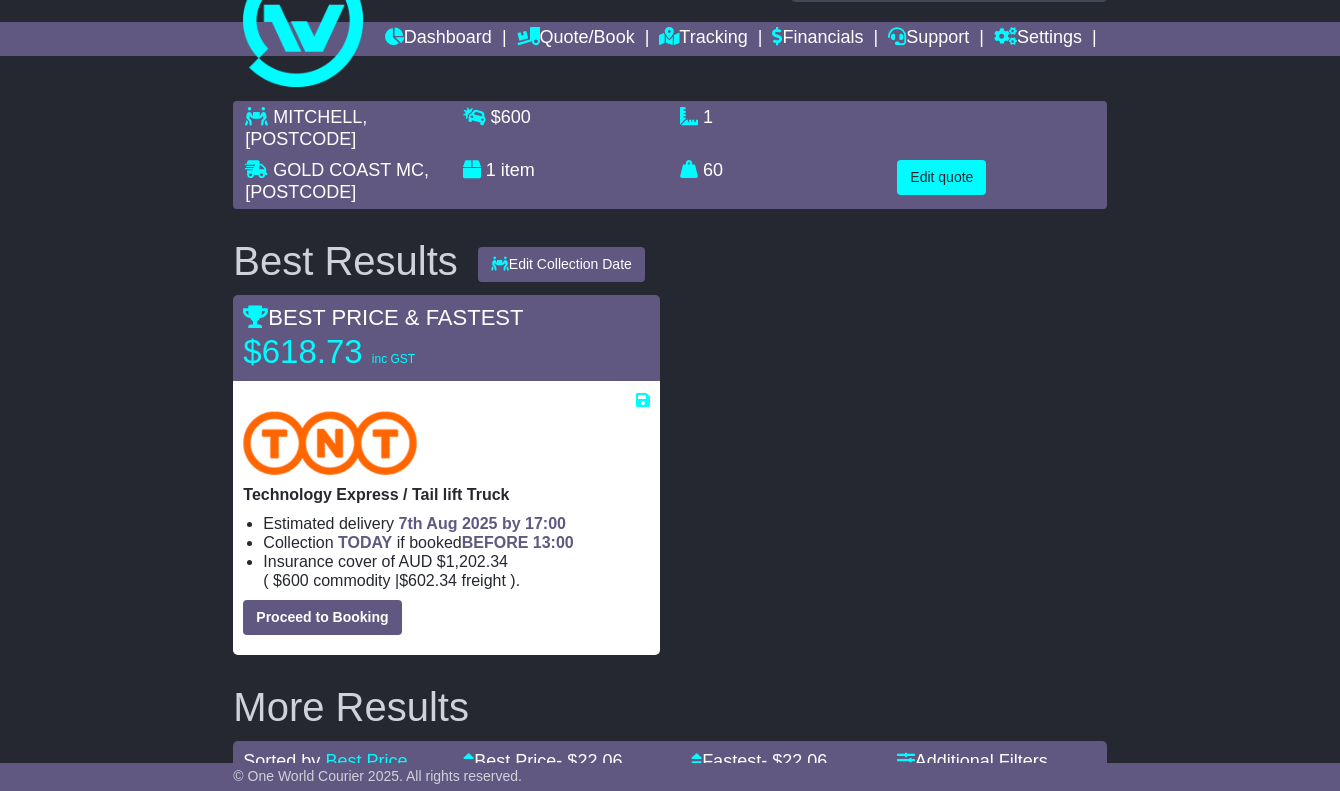 scroll, scrollTop: 0, scrollLeft: 0, axis: both 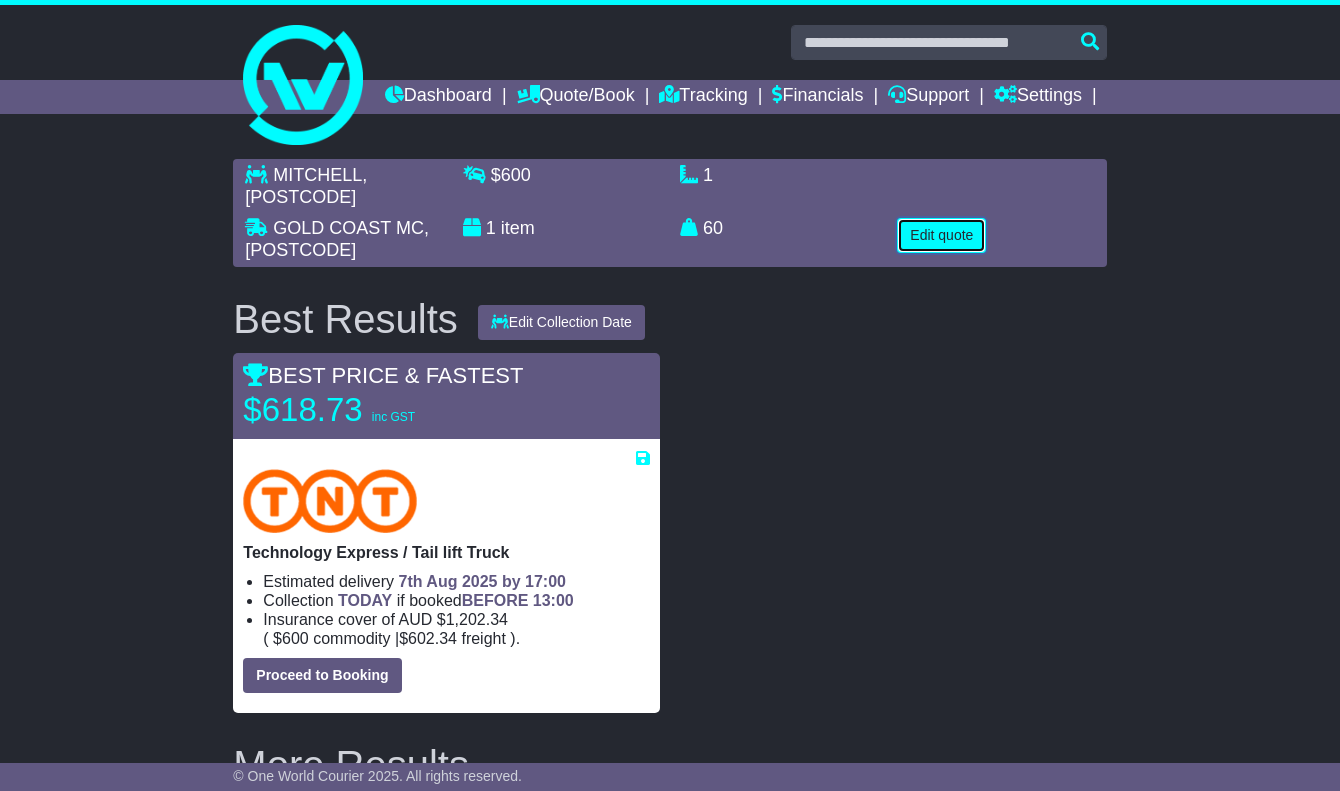click on "Edit quote" at bounding box center (941, 235) 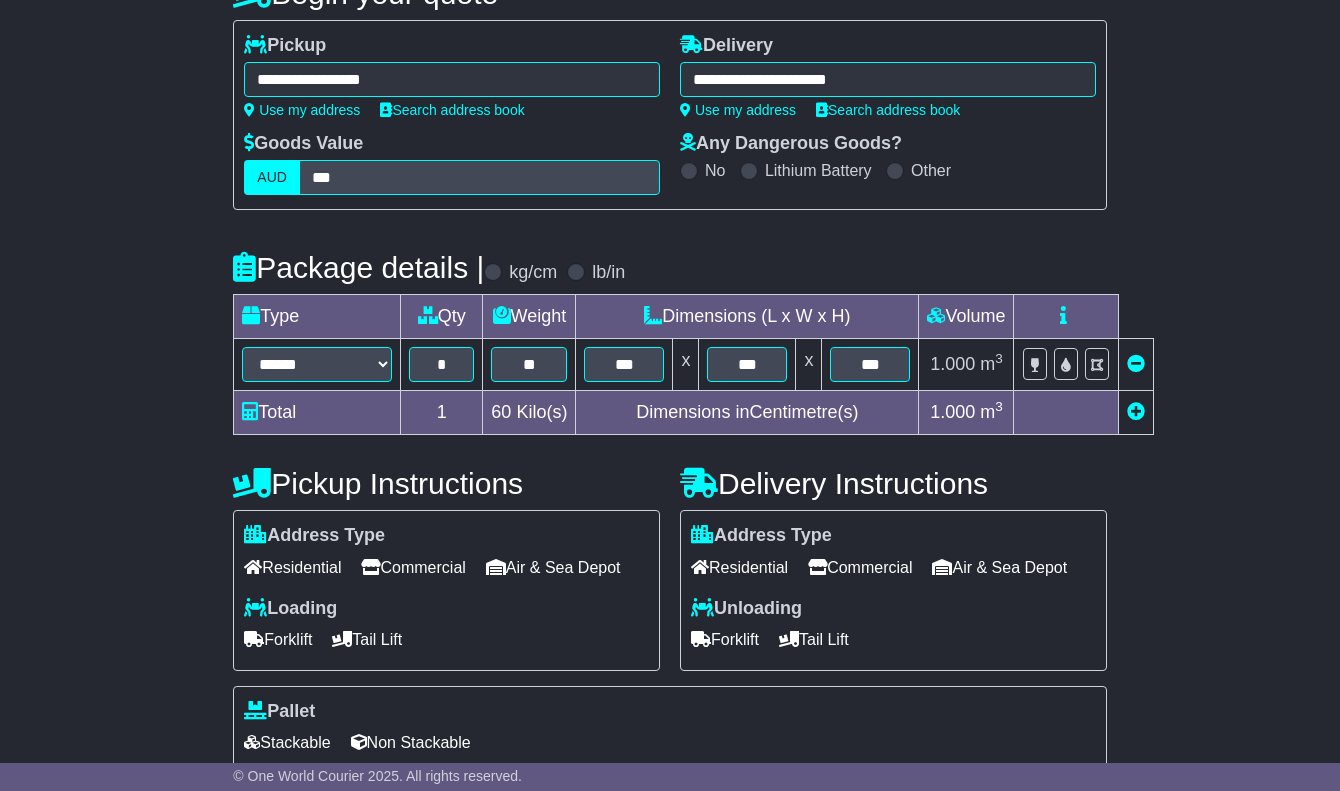 scroll, scrollTop: 300, scrollLeft: 0, axis: vertical 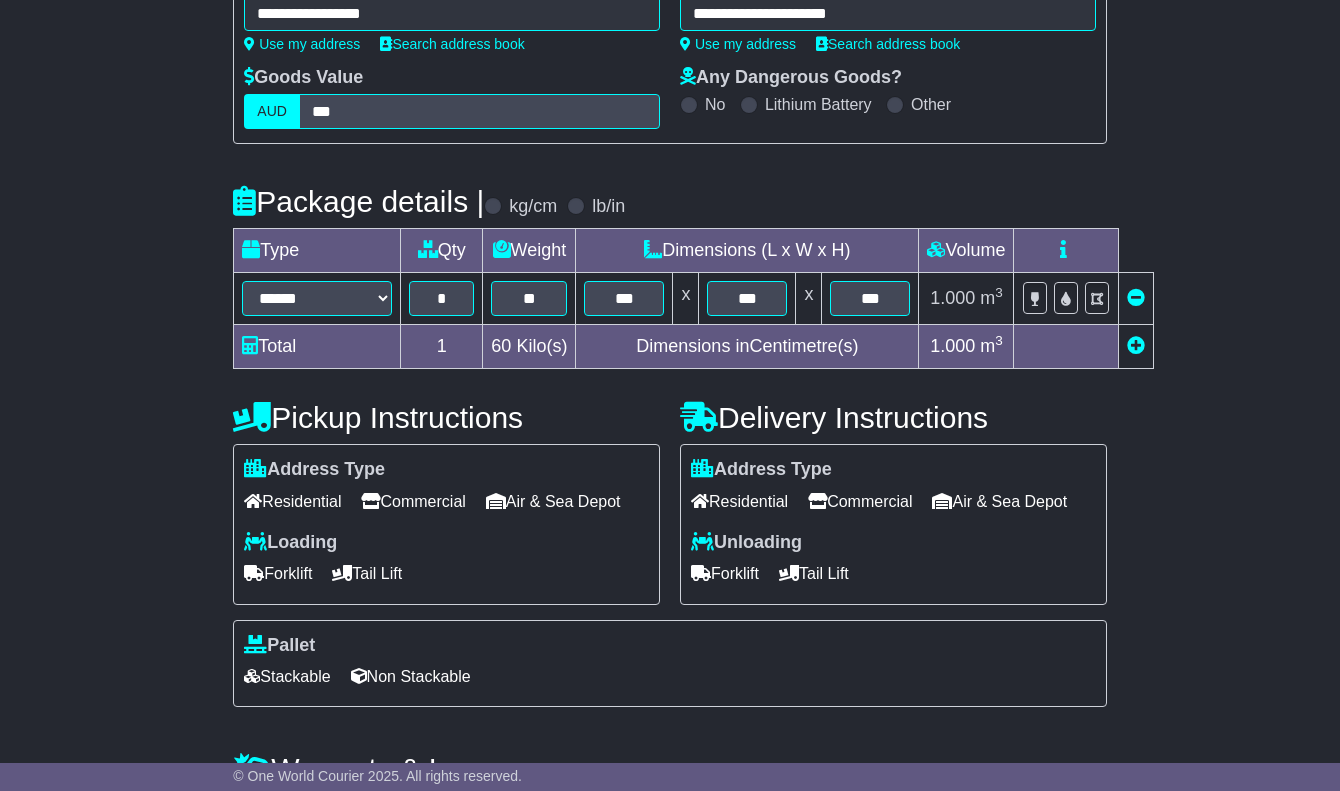 click on "Commercial" at bounding box center (860, 501) 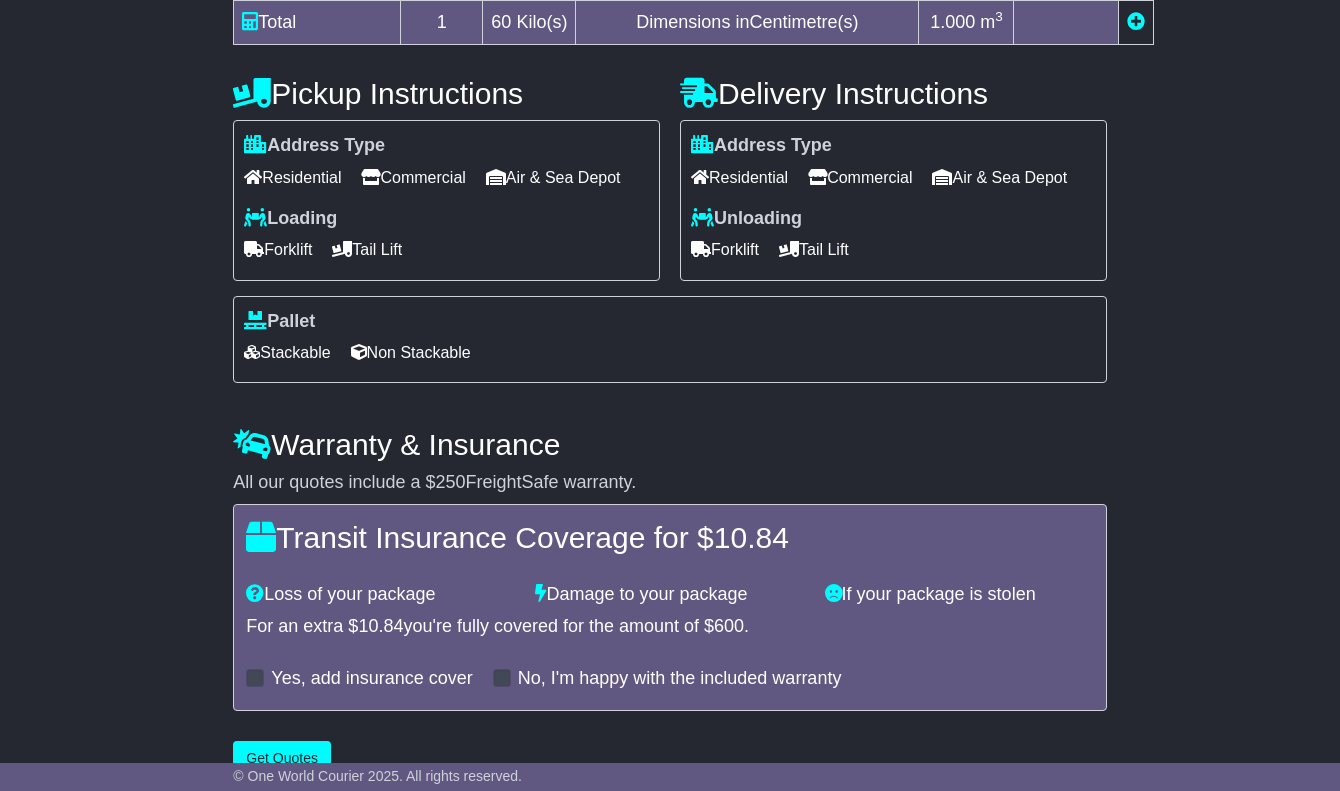 scroll, scrollTop: 724, scrollLeft: 0, axis: vertical 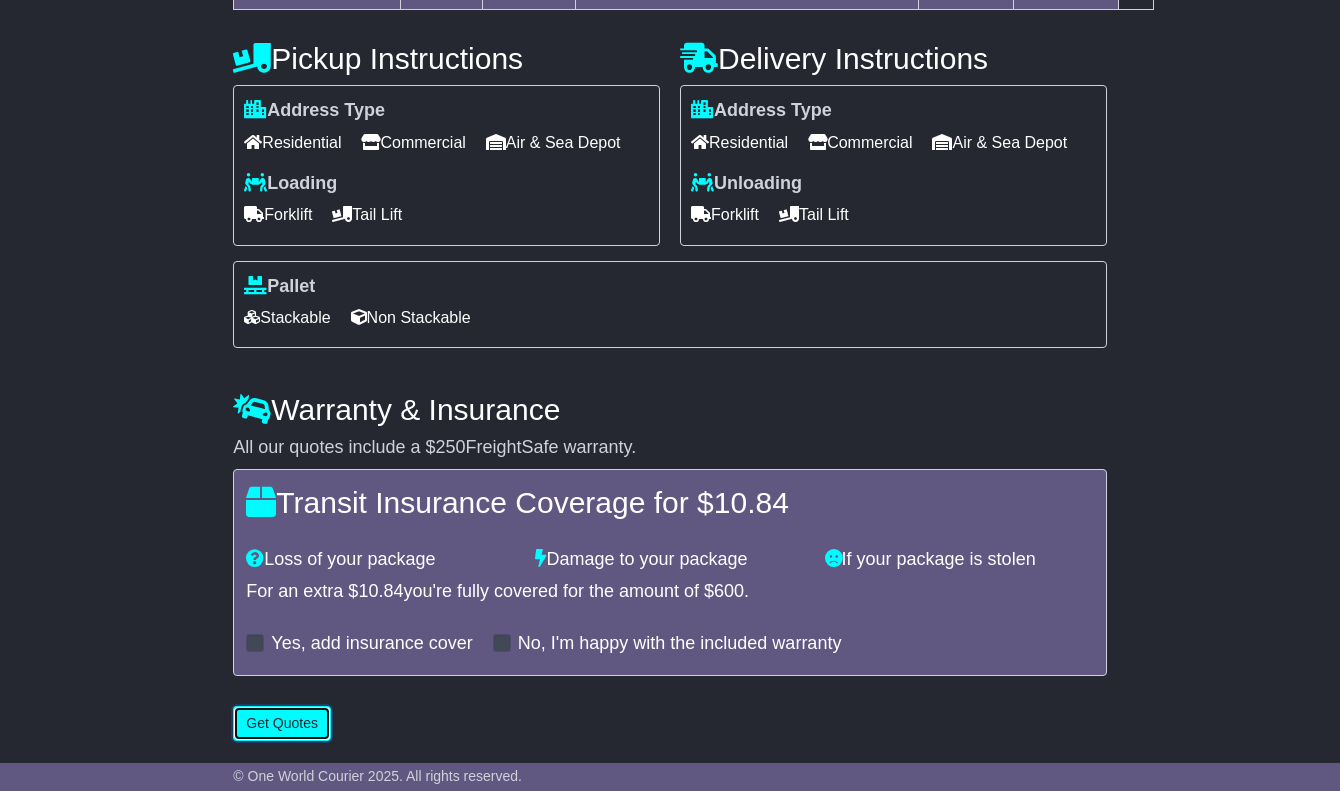 click on "Get Quotes" at bounding box center (282, 723) 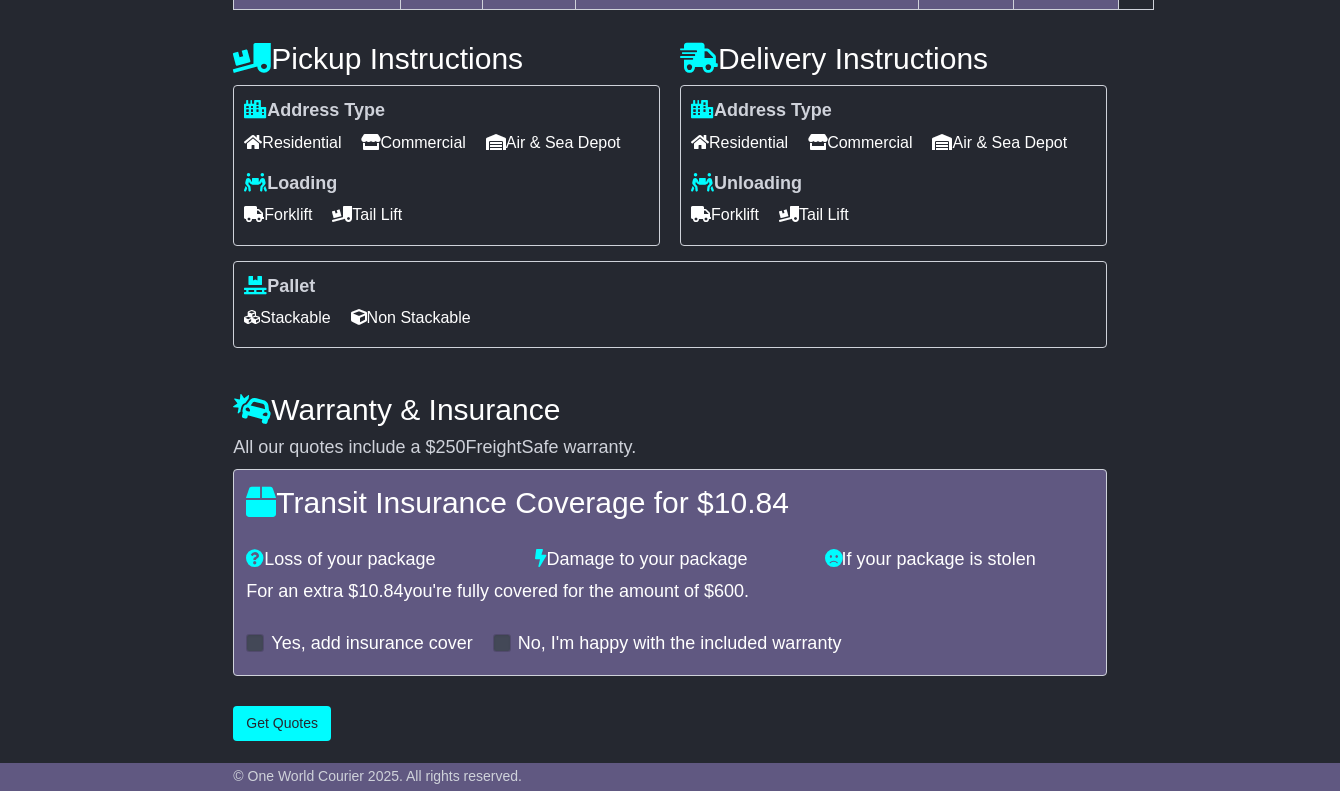 scroll, scrollTop: 0, scrollLeft: 0, axis: both 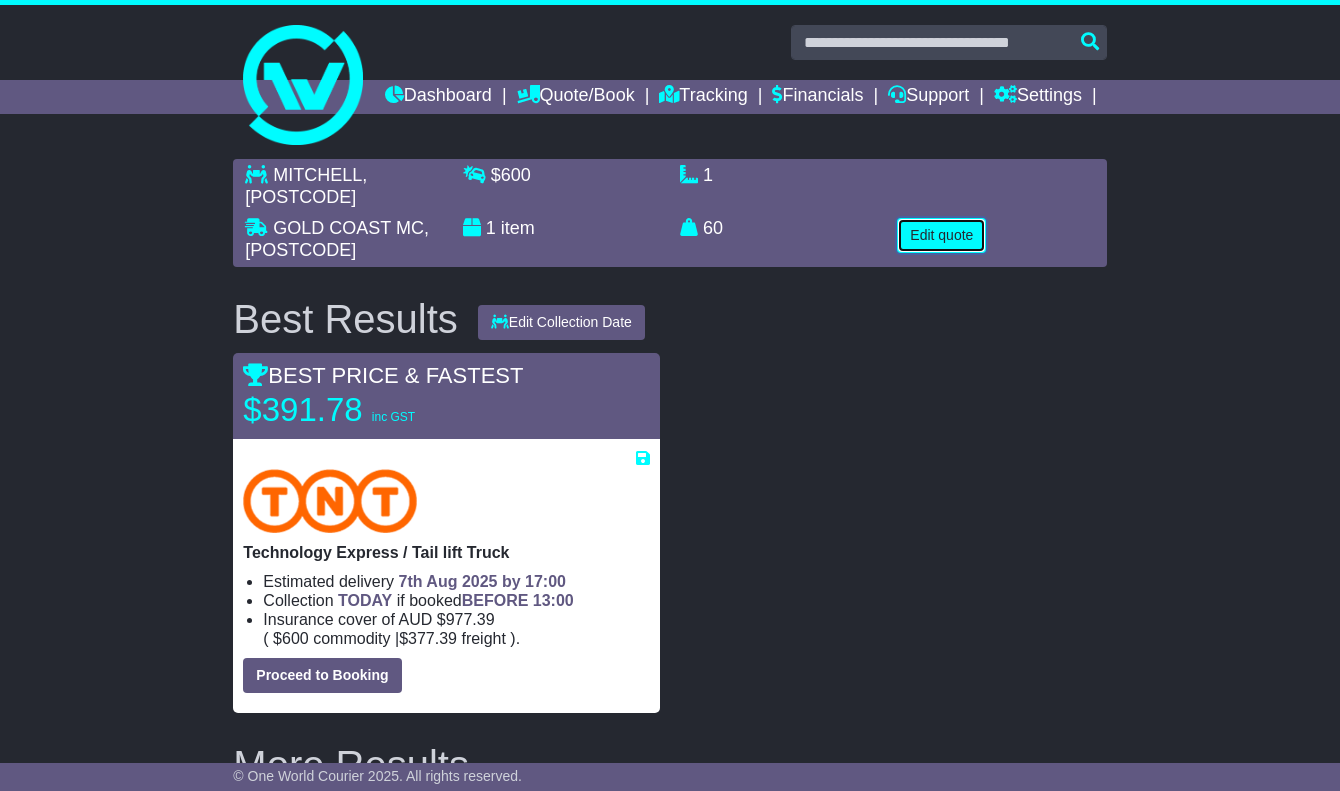 click on "Edit quote" at bounding box center [941, 235] 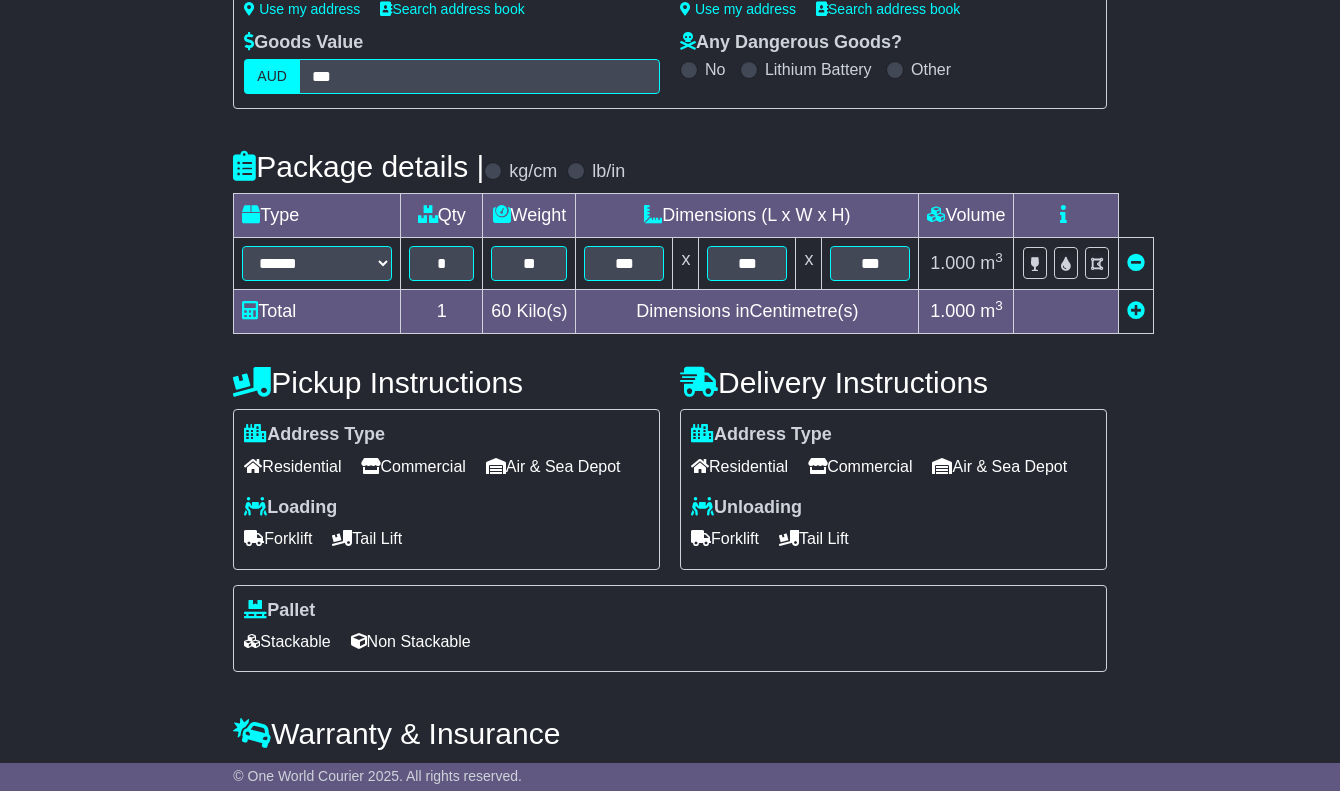 scroll, scrollTop: 500, scrollLeft: 0, axis: vertical 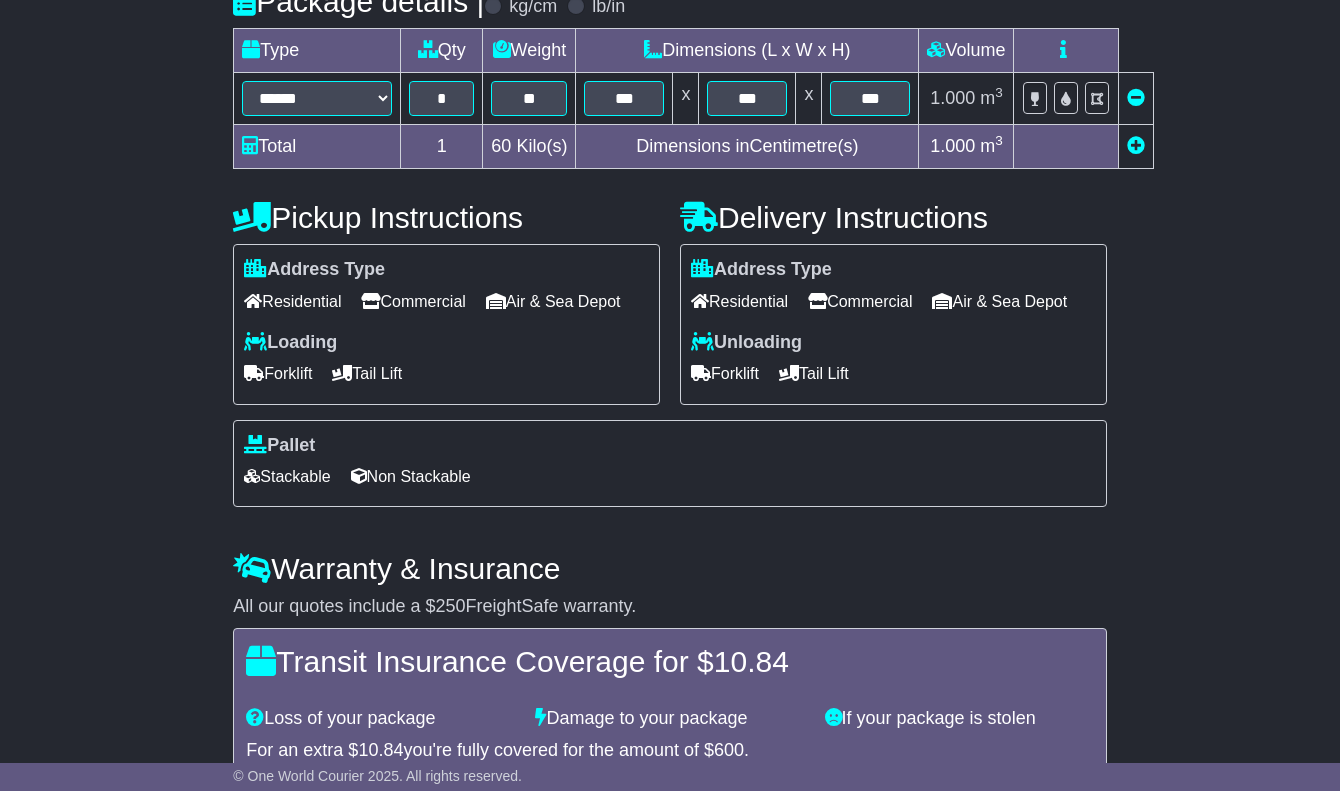 drag, startPoint x: 112, startPoint y: 431, endPoint x: 150, endPoint y: 431, distance: 38 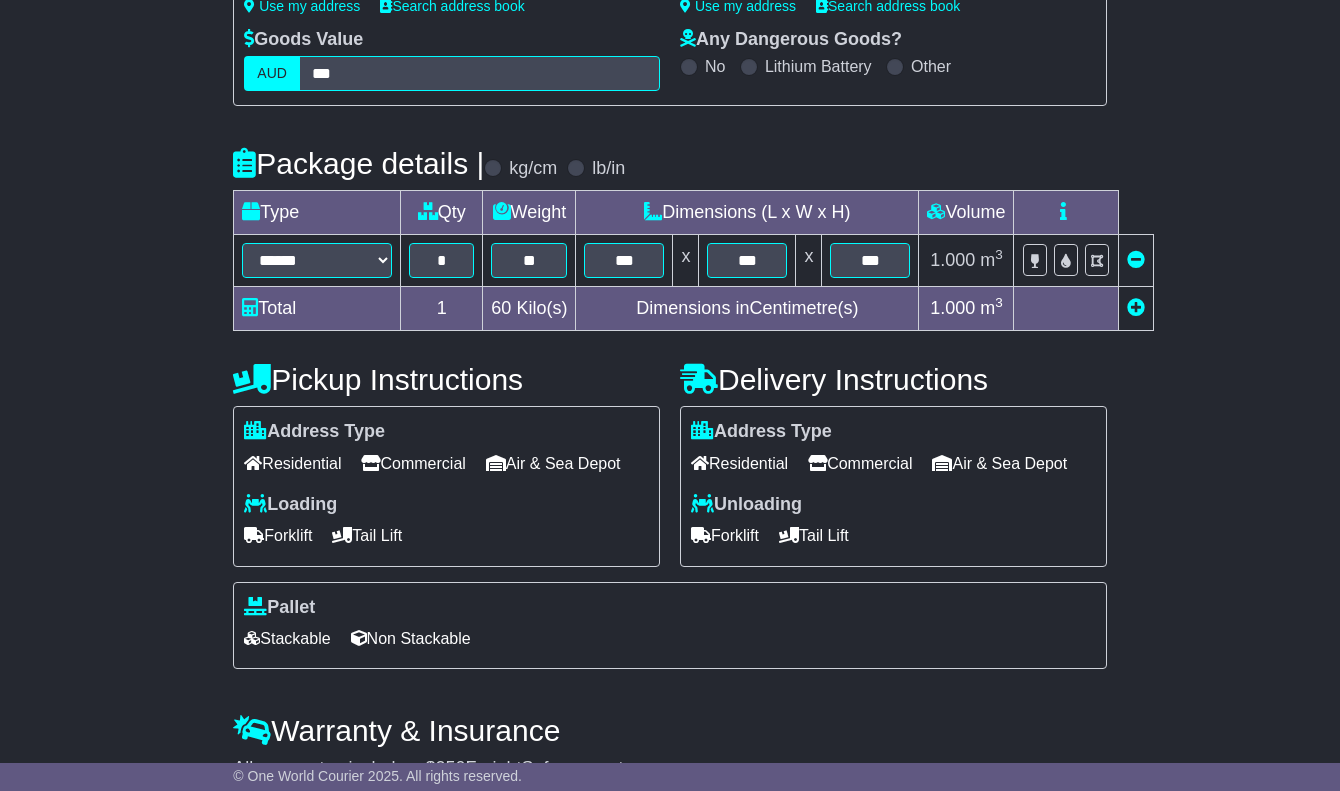 scroll, scrollTop: 0, scrollLeft: 0, axis: both 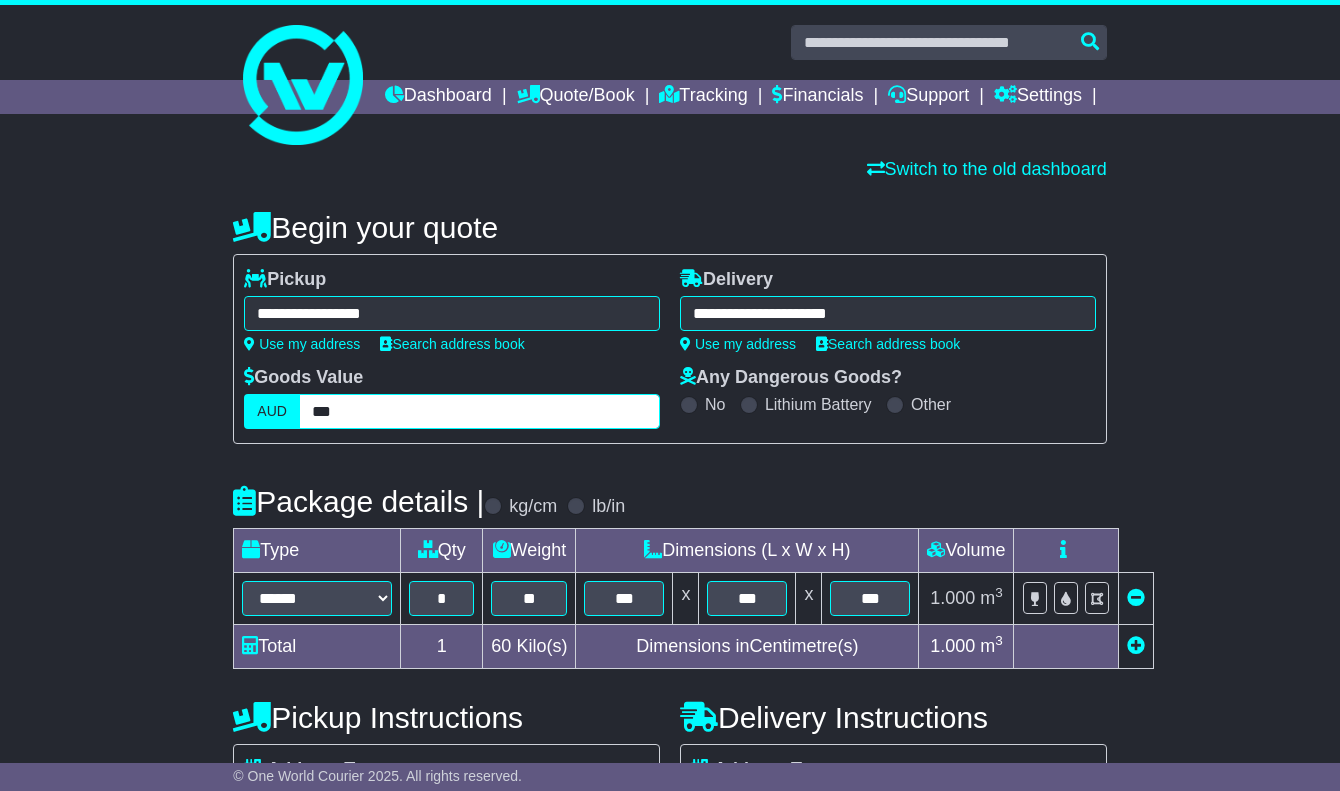 drag, startPoint x: 378, startPoint y: 443, endPoint x: 206, endPoint y: 443, distance: 172 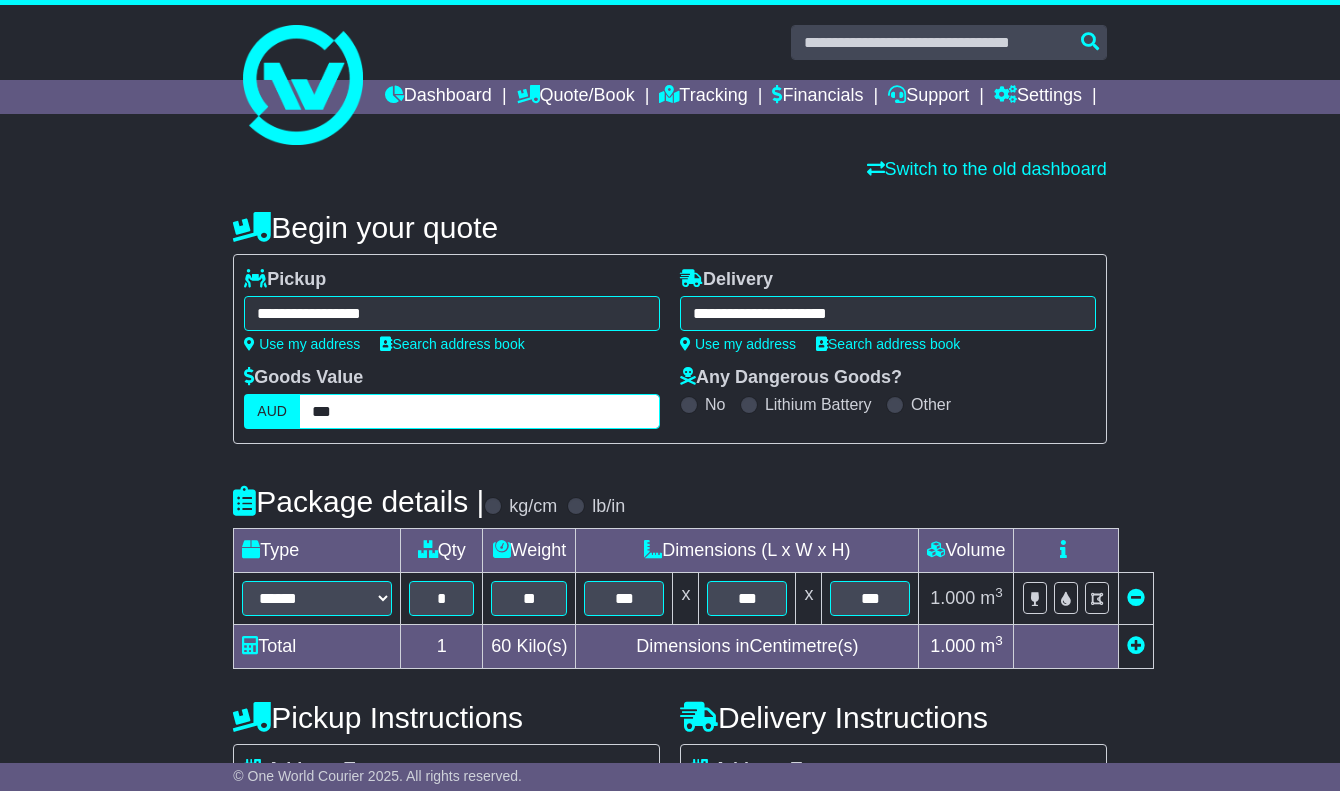 type on "***" 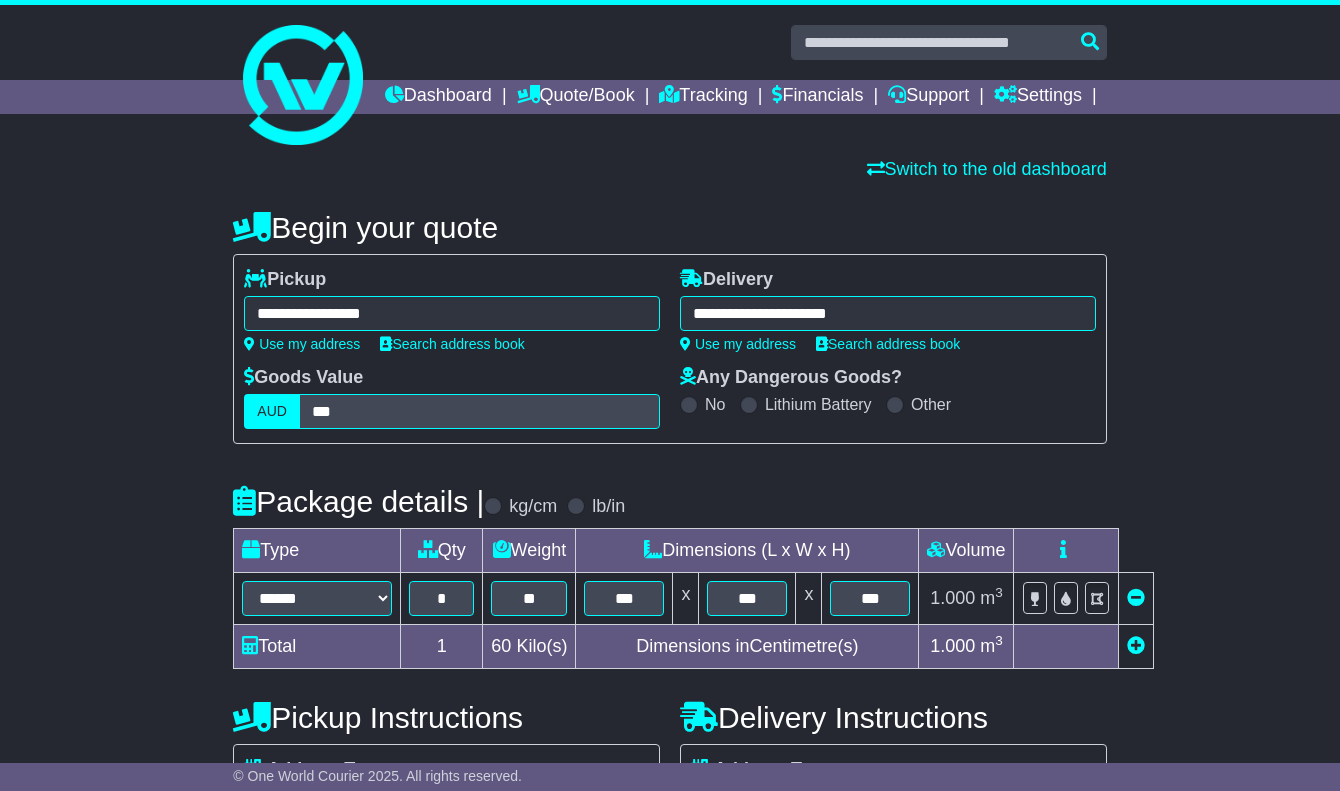 click on "**********" at bounding box center (670, 801) 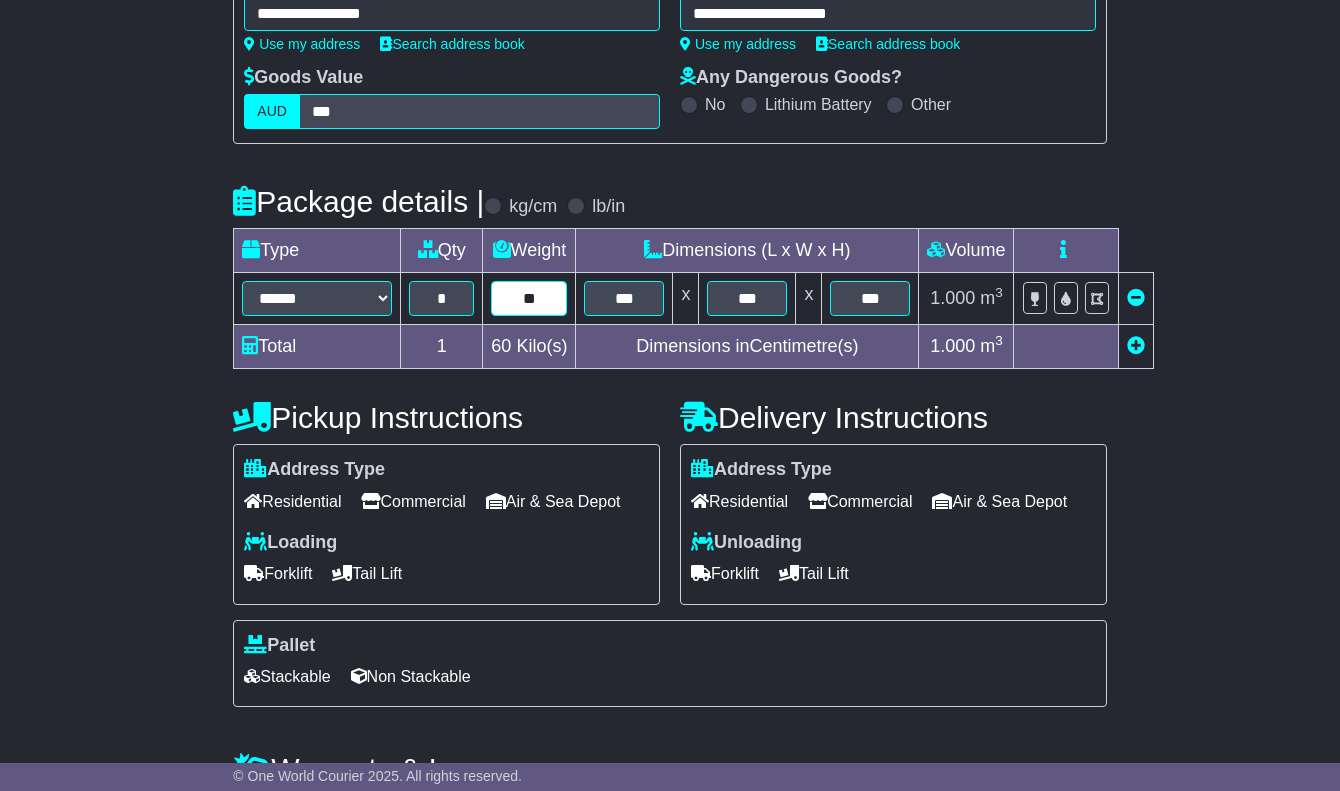 drag, startPoint x: 515, startPoint y: 335, endPoint x: 554, endPoint y: 335, distance: 39 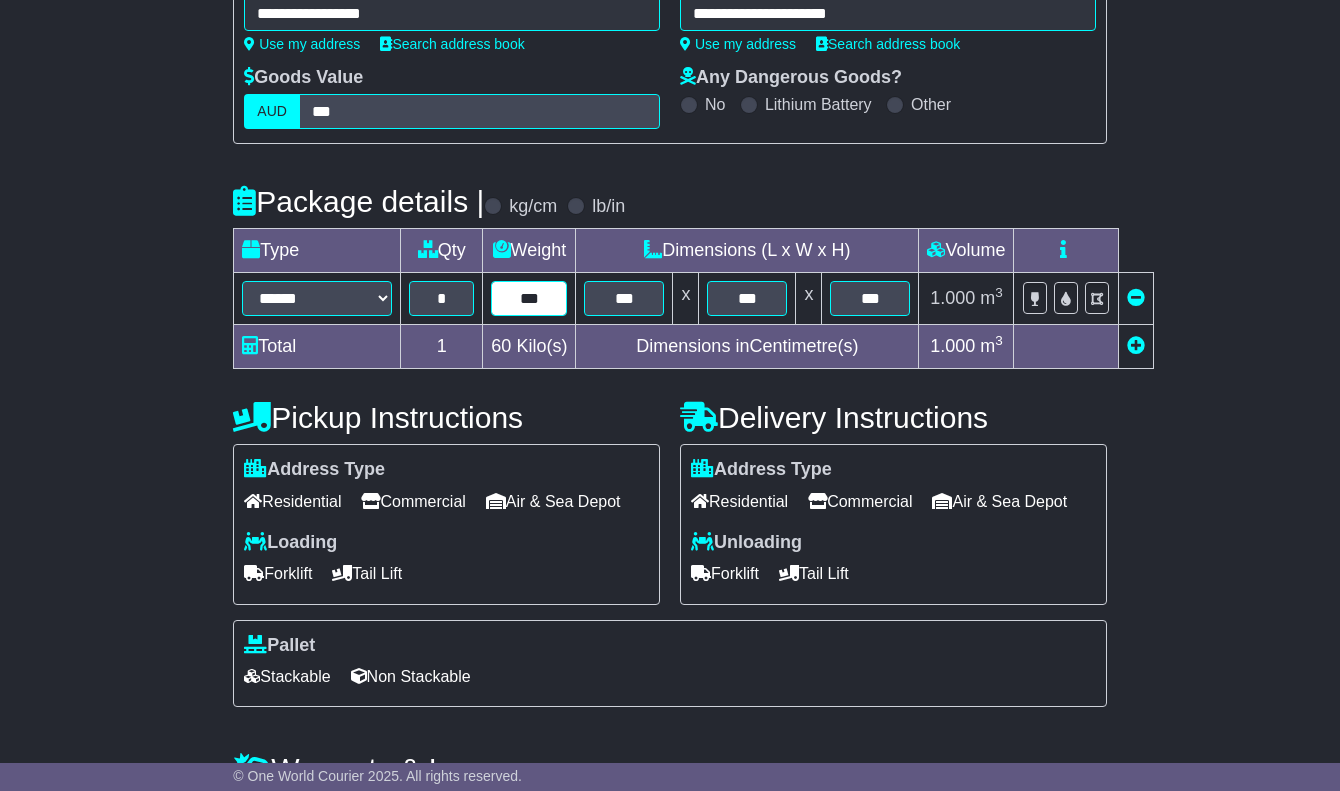 type on "***" 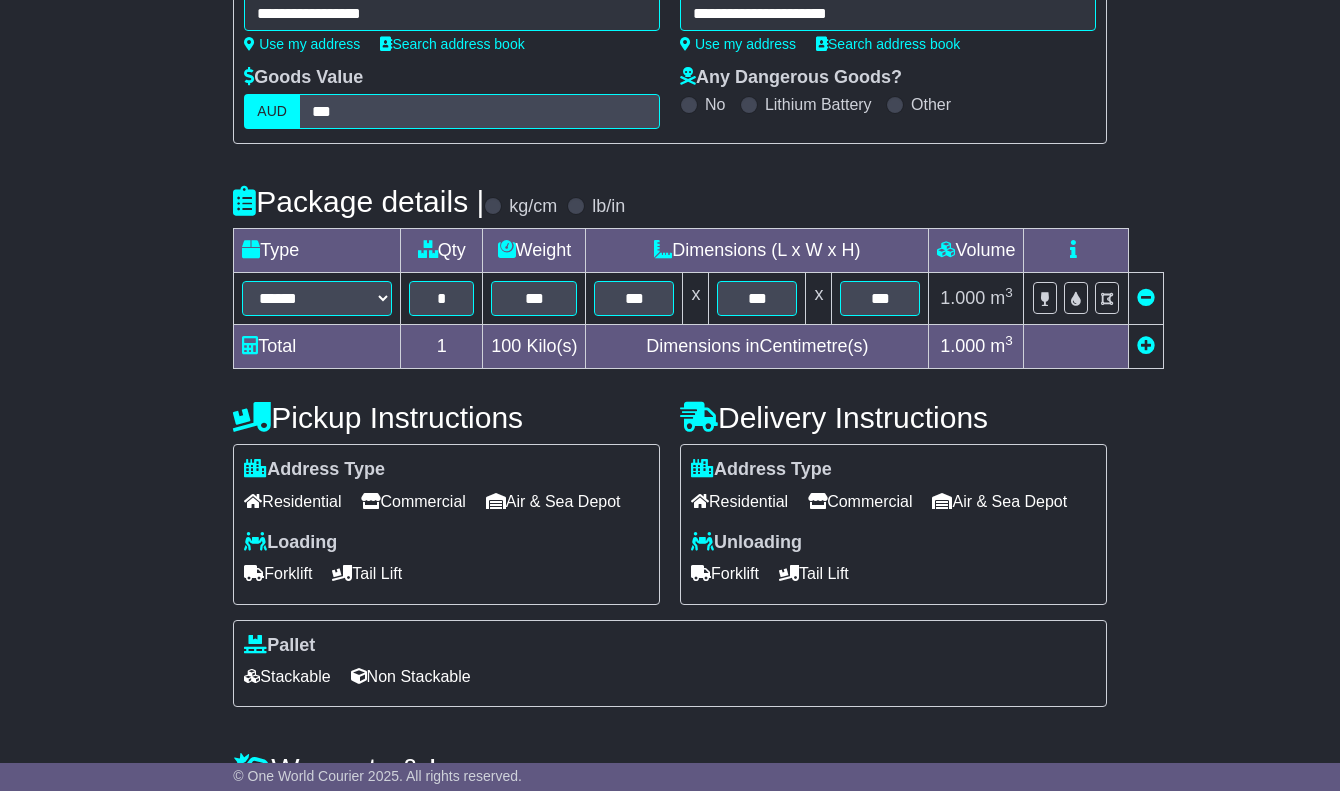 click on "**********" at bounding box center [670, 501] 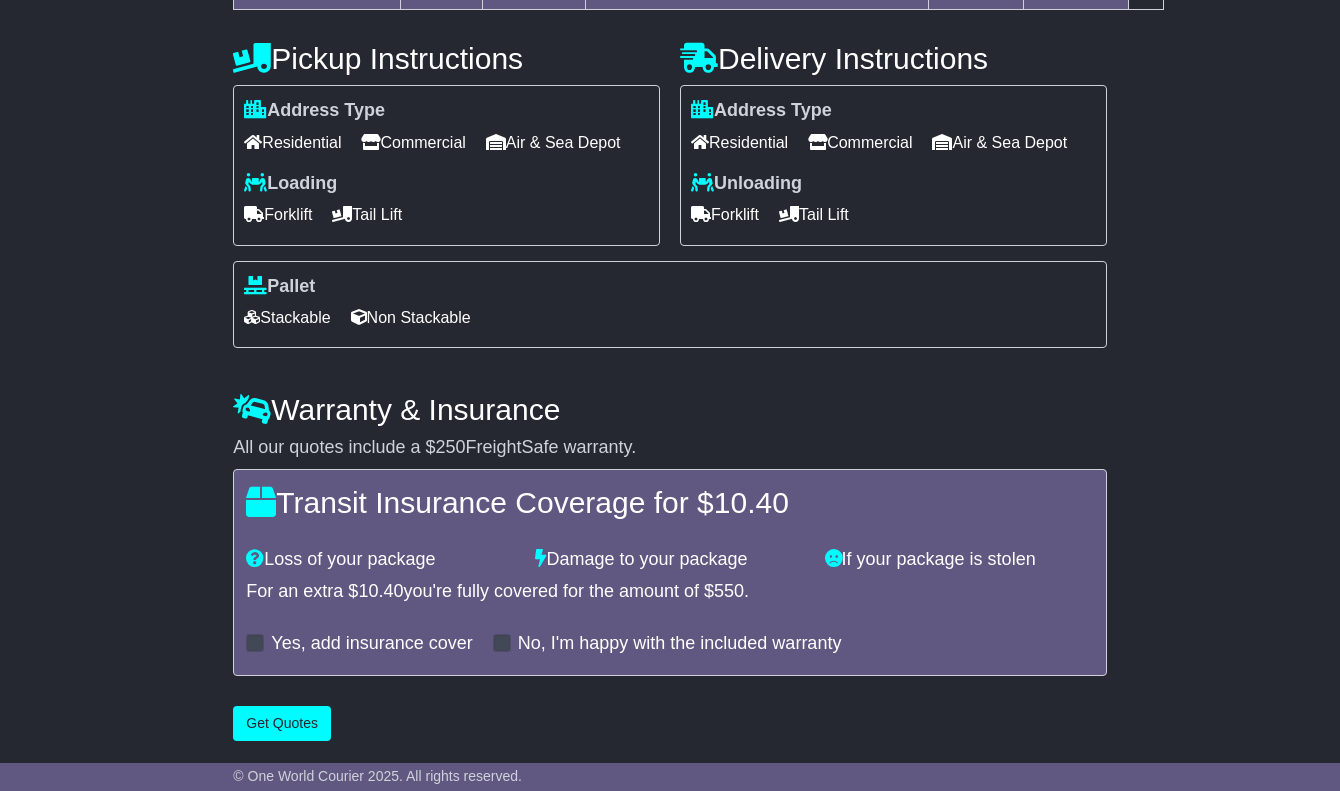 scroll, scrollTop: 724, scrollLeft: 0, axis: vertical 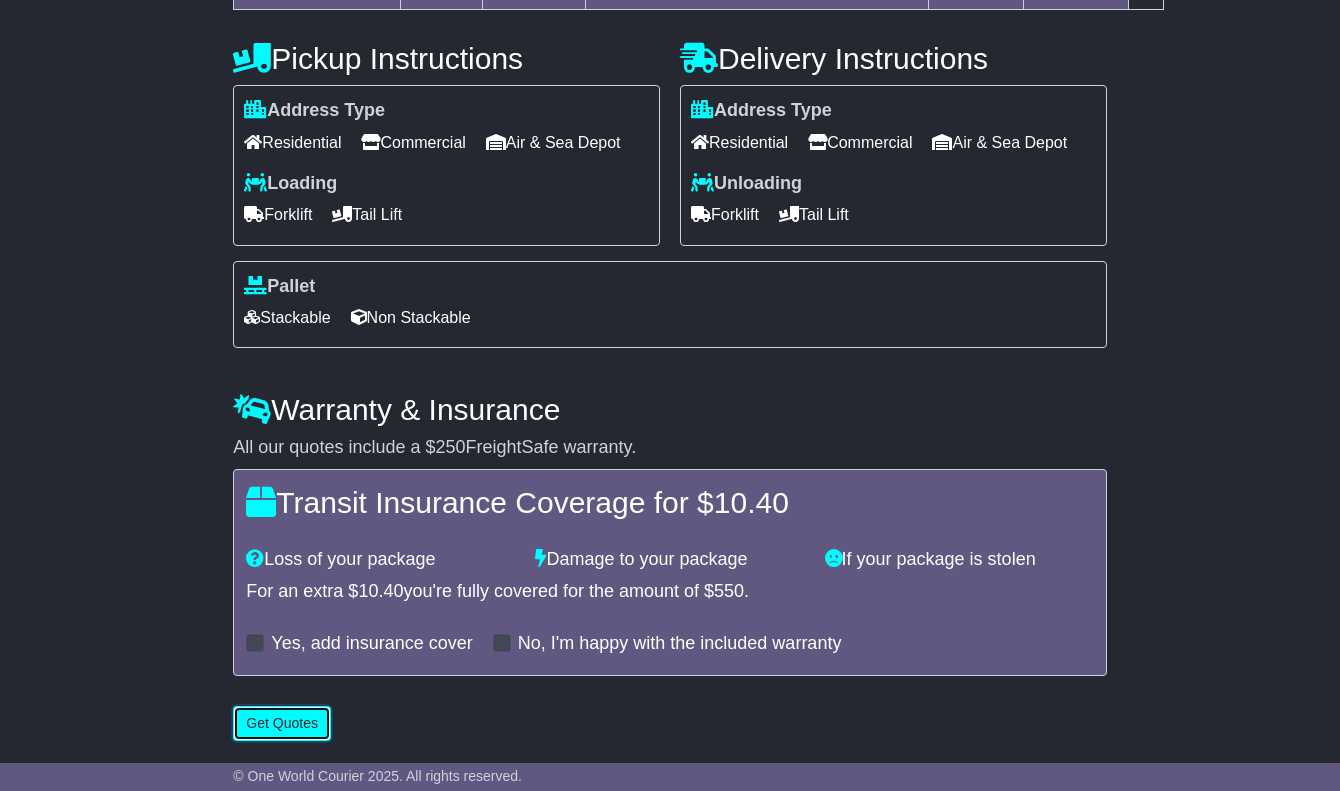 click on "Get Quotes" at bounding box center (282, 723) 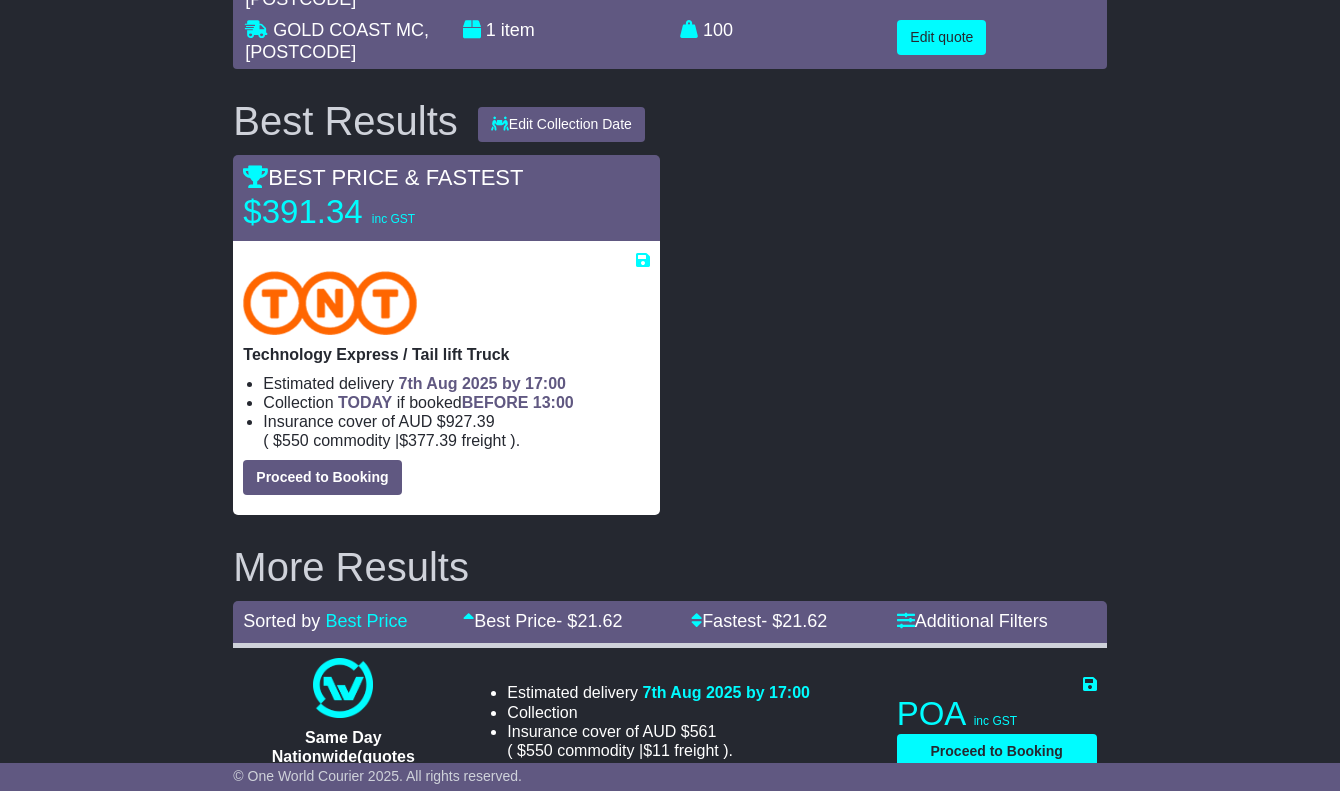 scroll, scrollTop: 0, scrollLeft: 0, axis: both 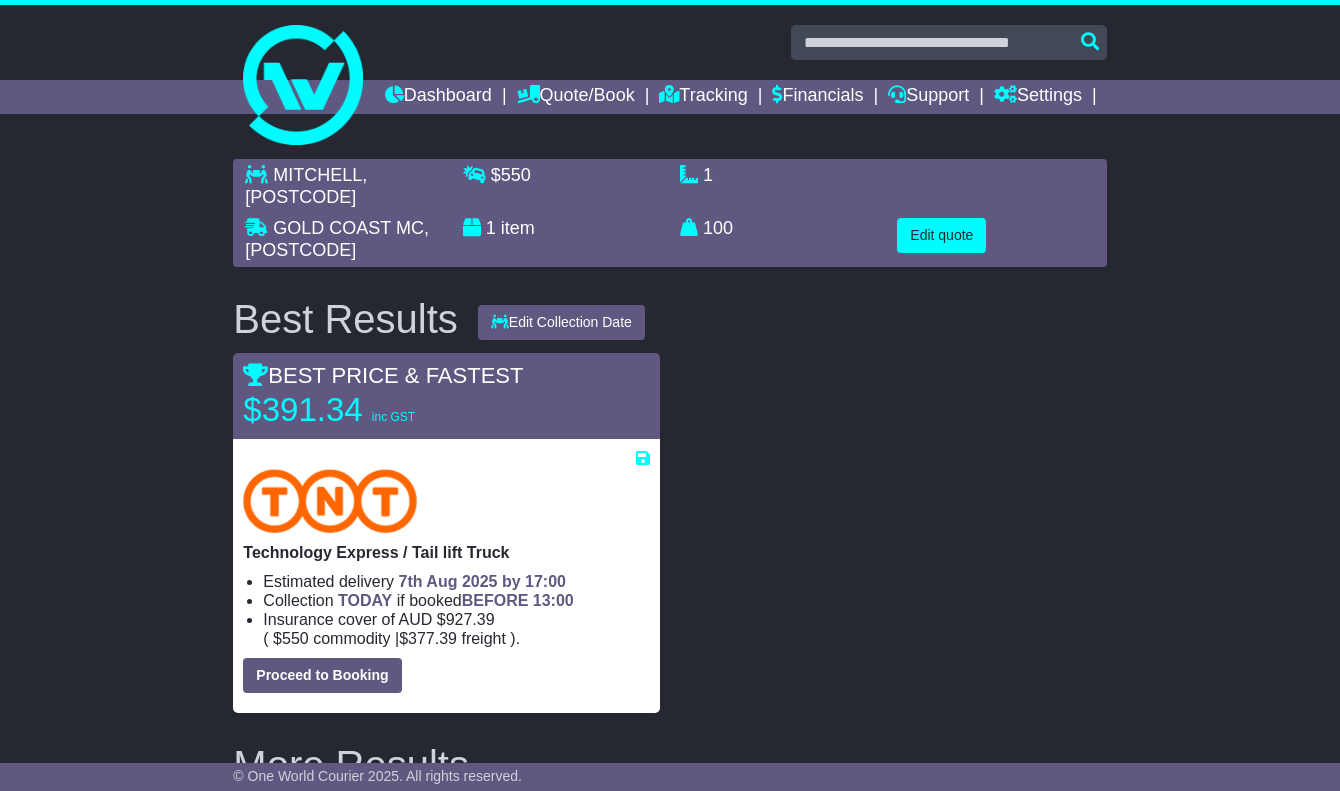 drag, startPoint x: 920, startPoint y: 415, endPoint x: 770, endPoint y: 226, distance: 241.29028 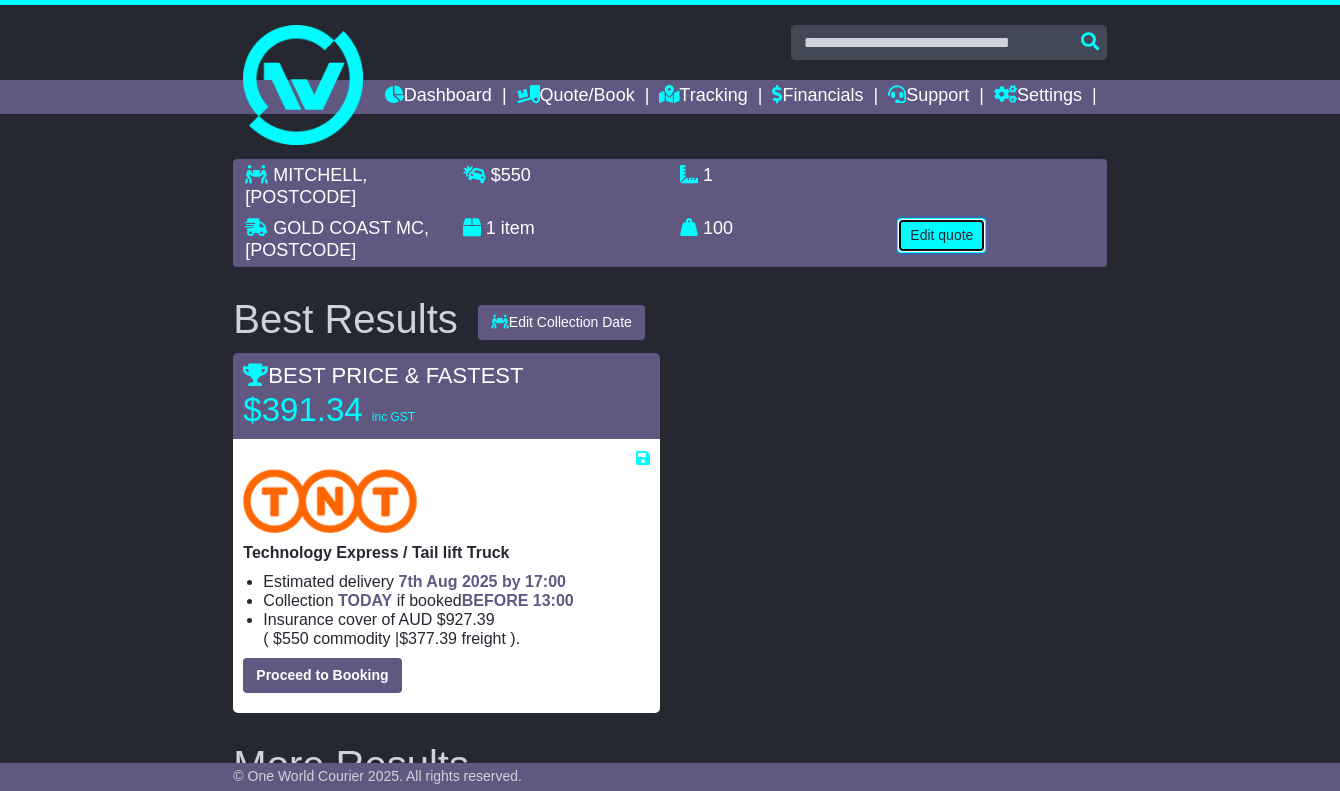 click on "Edit quote" at bounding box center (941, 235) 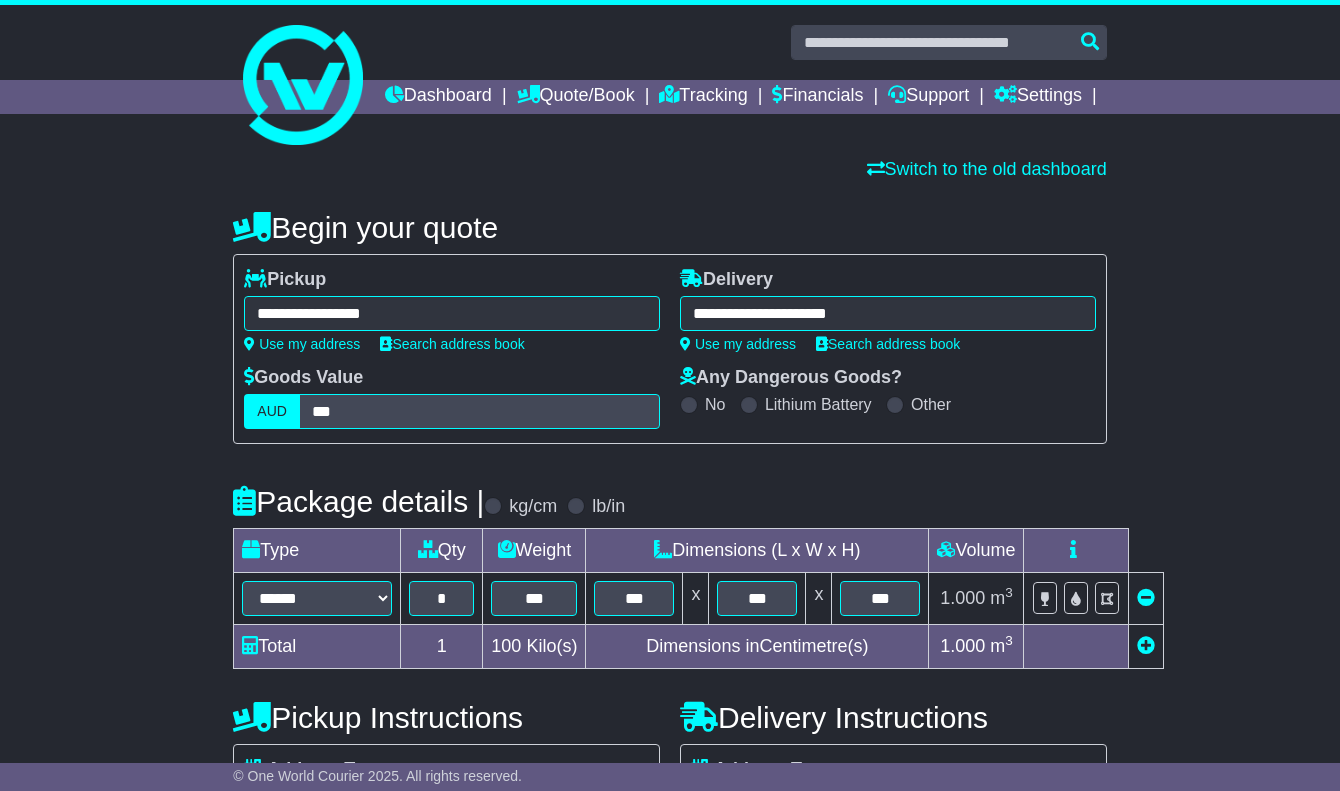 click on "**********" at bounding box center [670, 801] 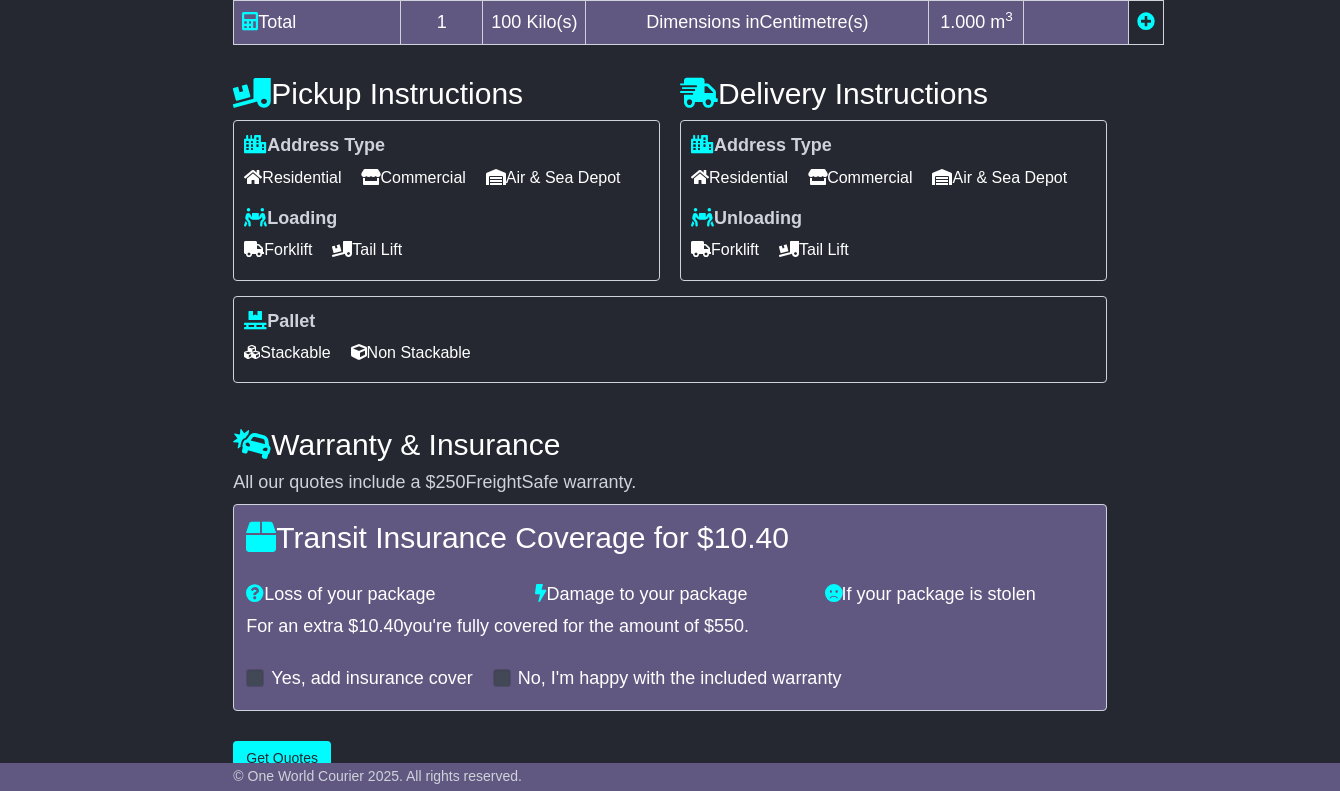scroll, scrollTop: 424, scrollLeft: 0, axis: vertical 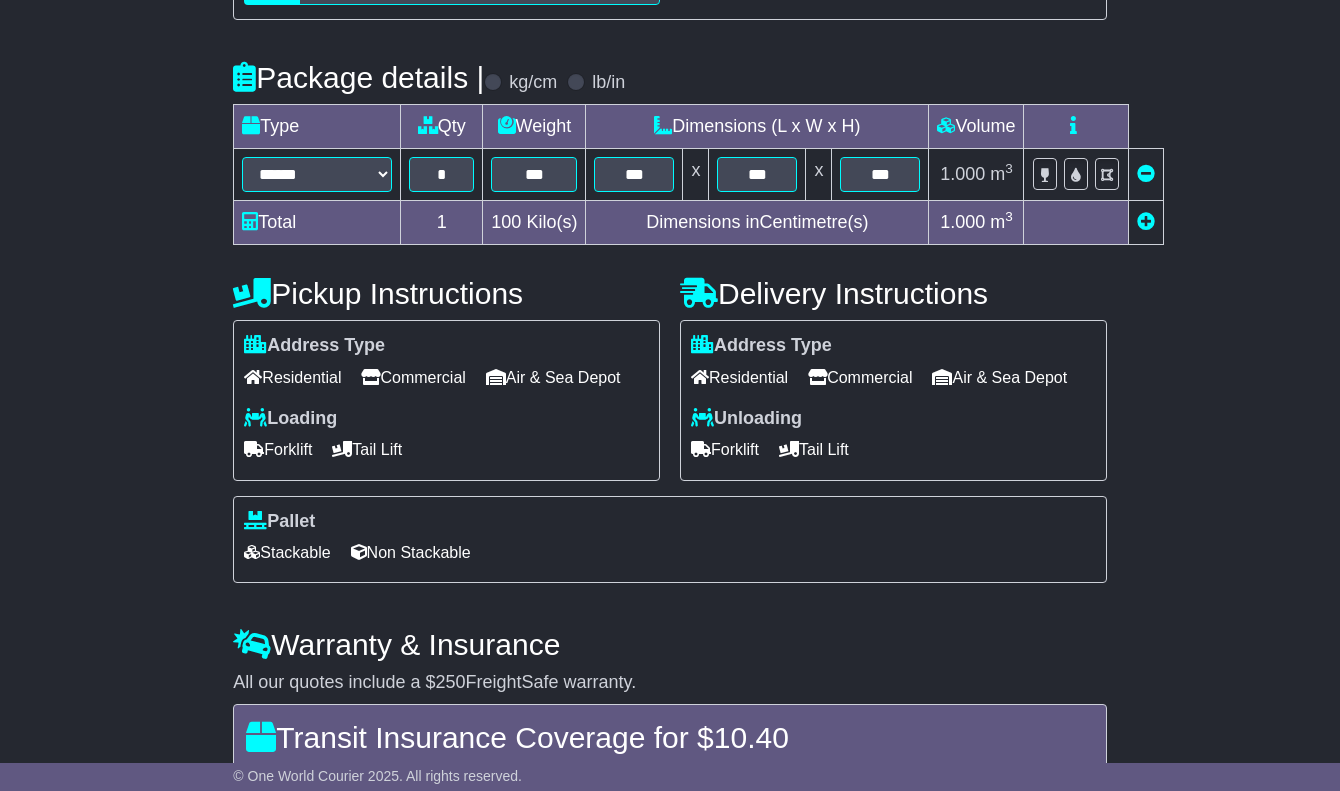 click on "Stackable" at bounding box center (287, 552) 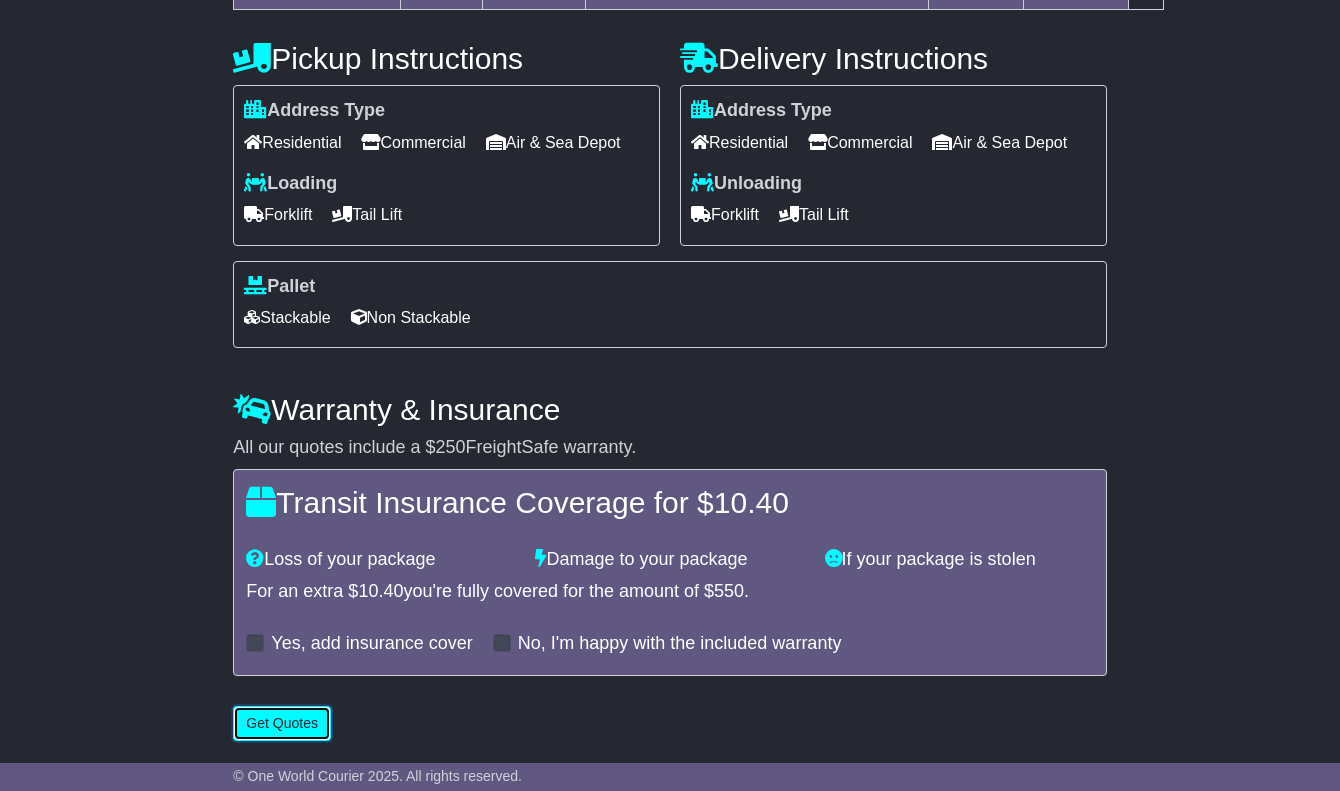click on "Get Quotes" at bounding box center (282, 723) 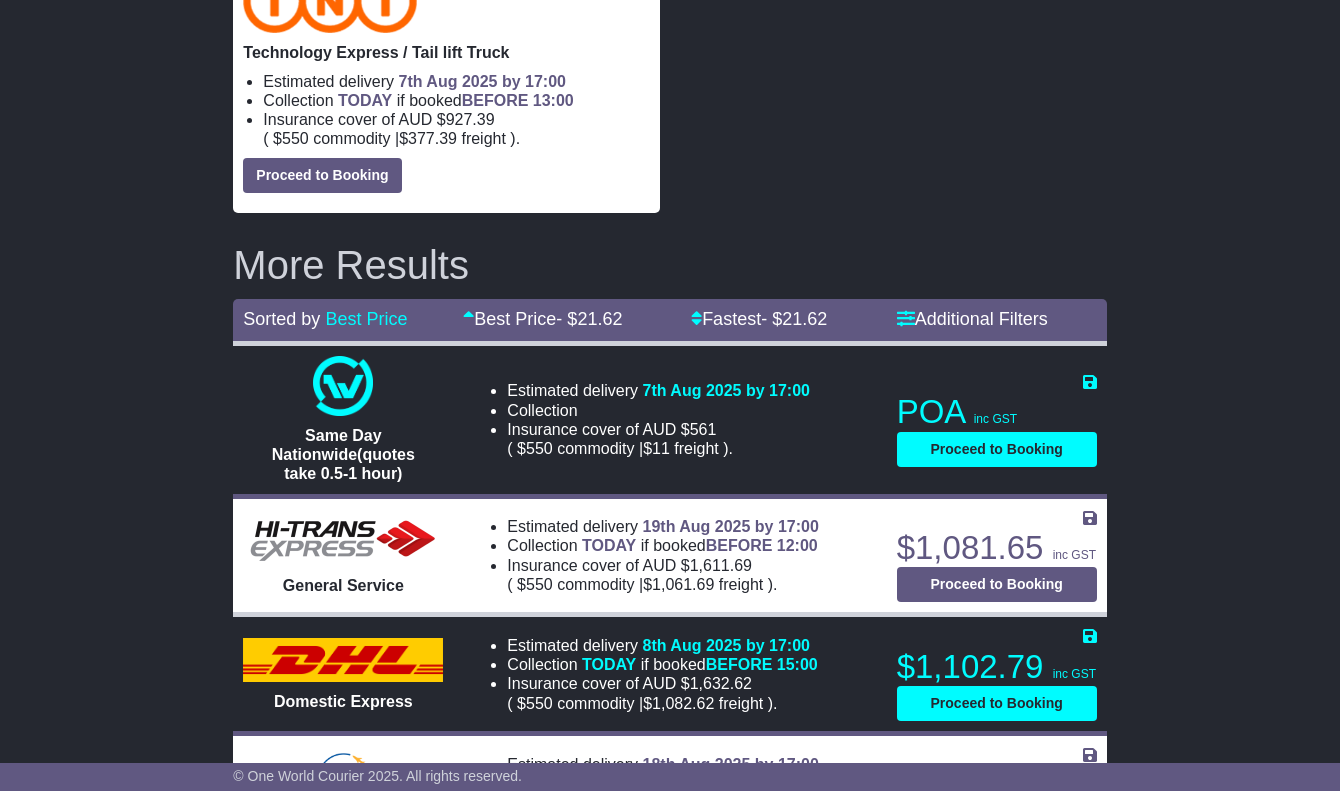scroll, scrollTop: 0, scrollLeft: 0, axis: both 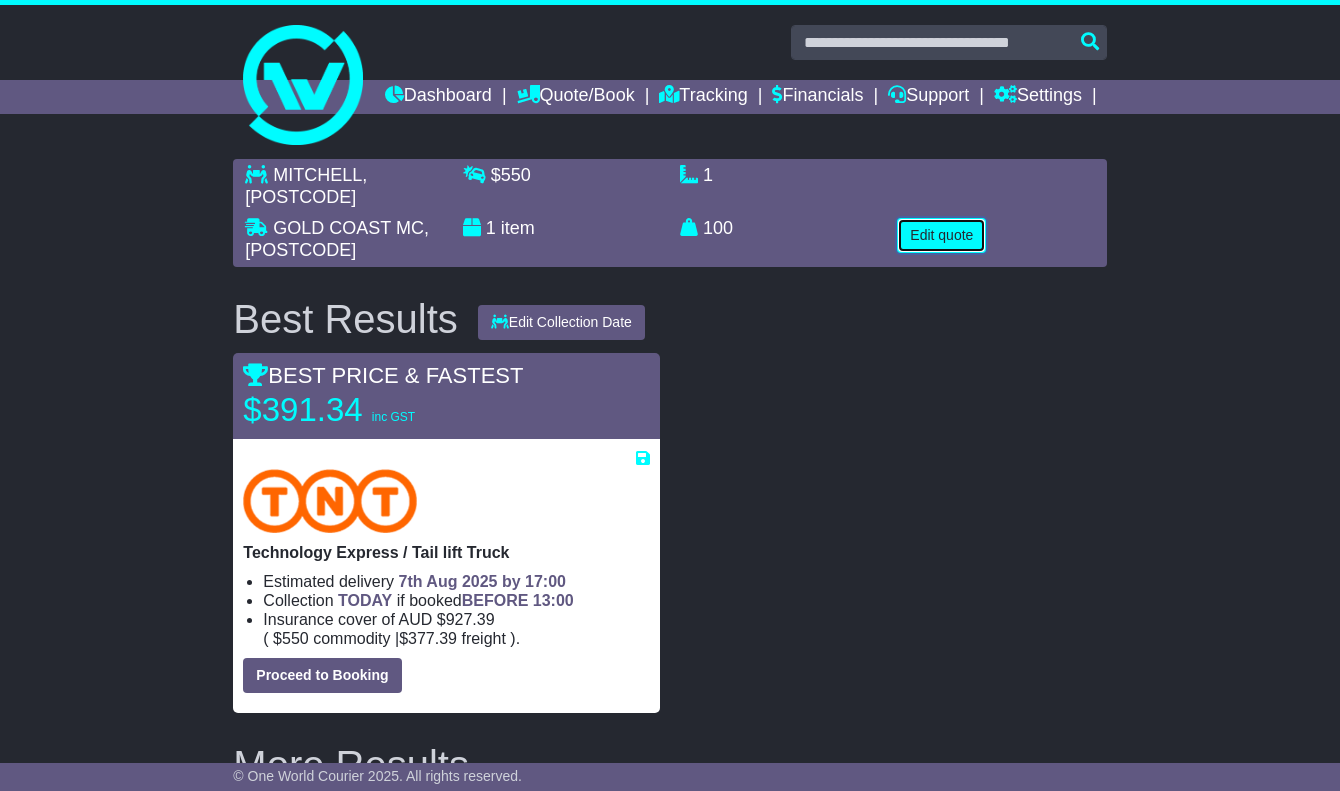 click on "Edit quote" at bounding box center (941, 235) 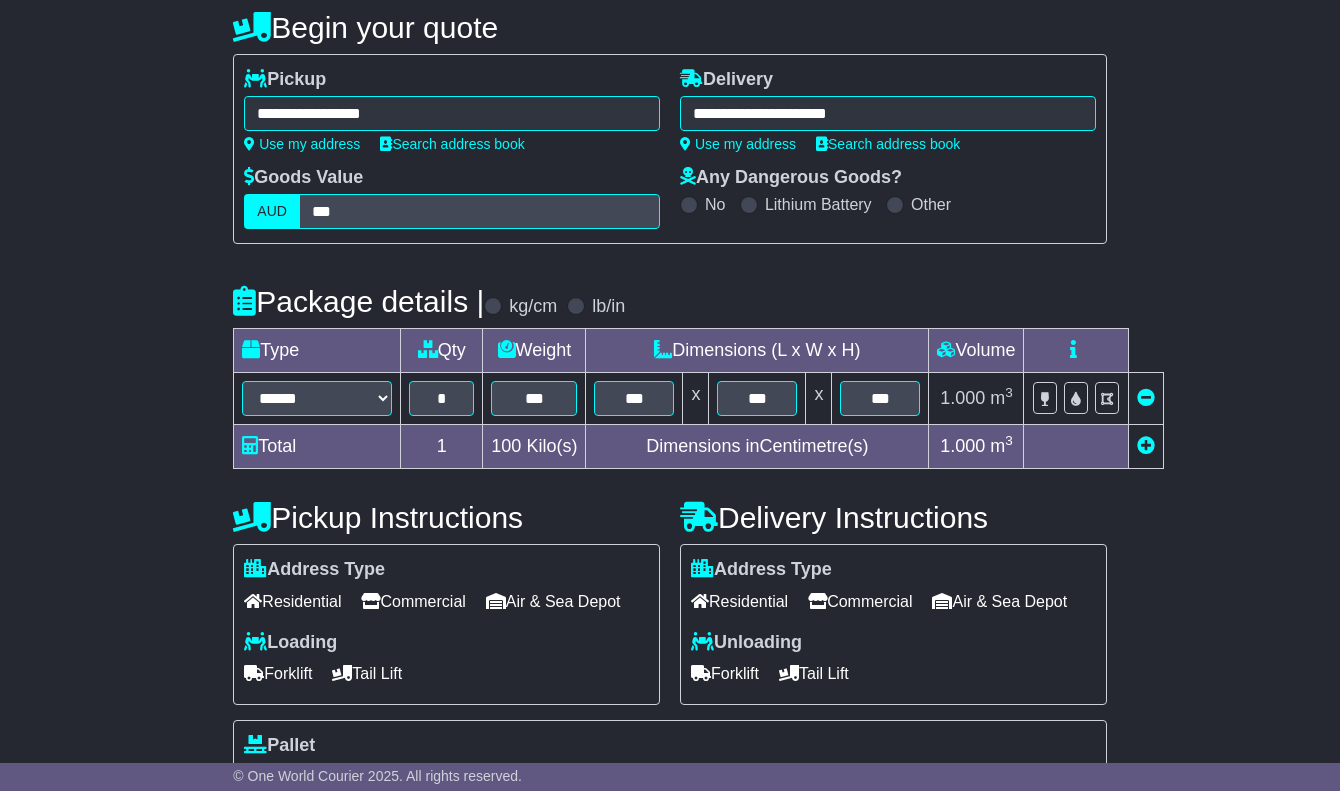 scroll, scrollTop: 600, scrollLeft: 0, axis: vertical 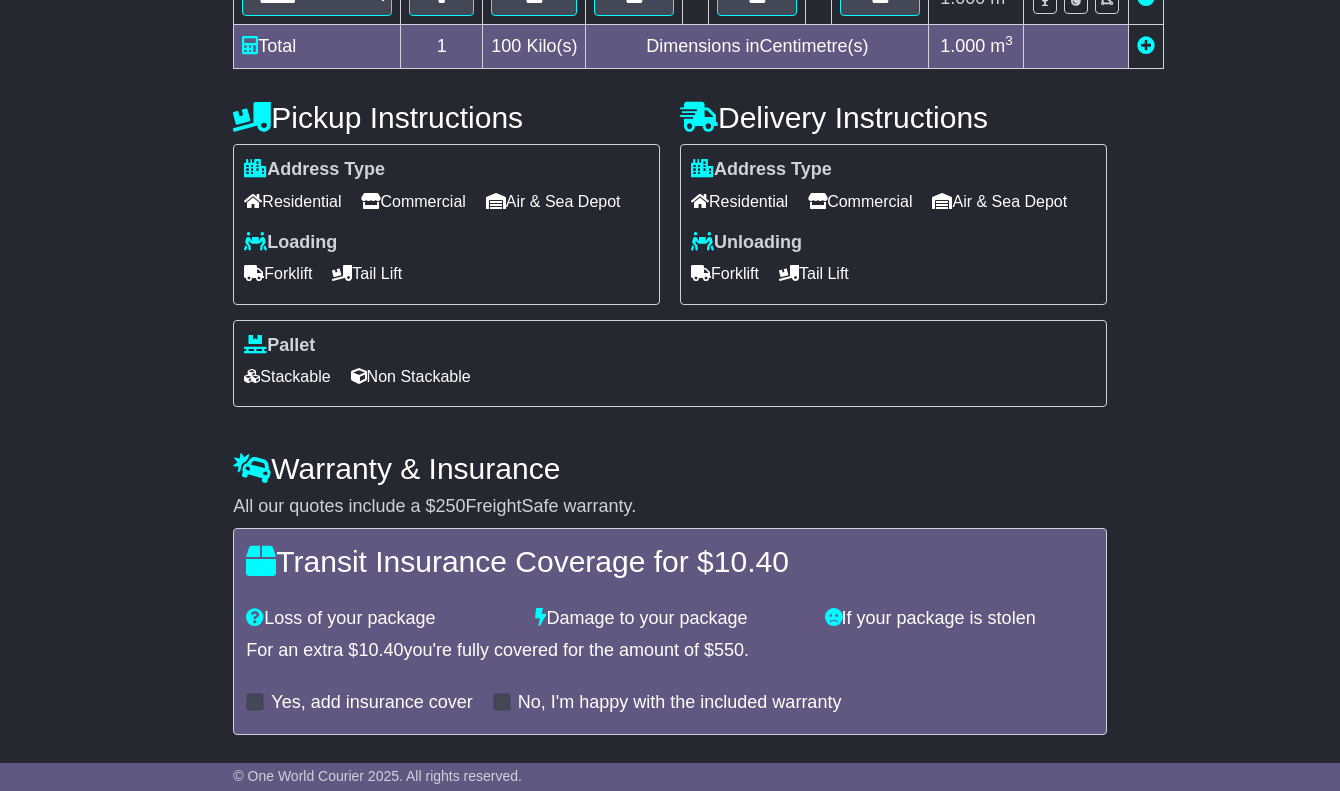 click on "Forklift" at bounding box center (725, 273) 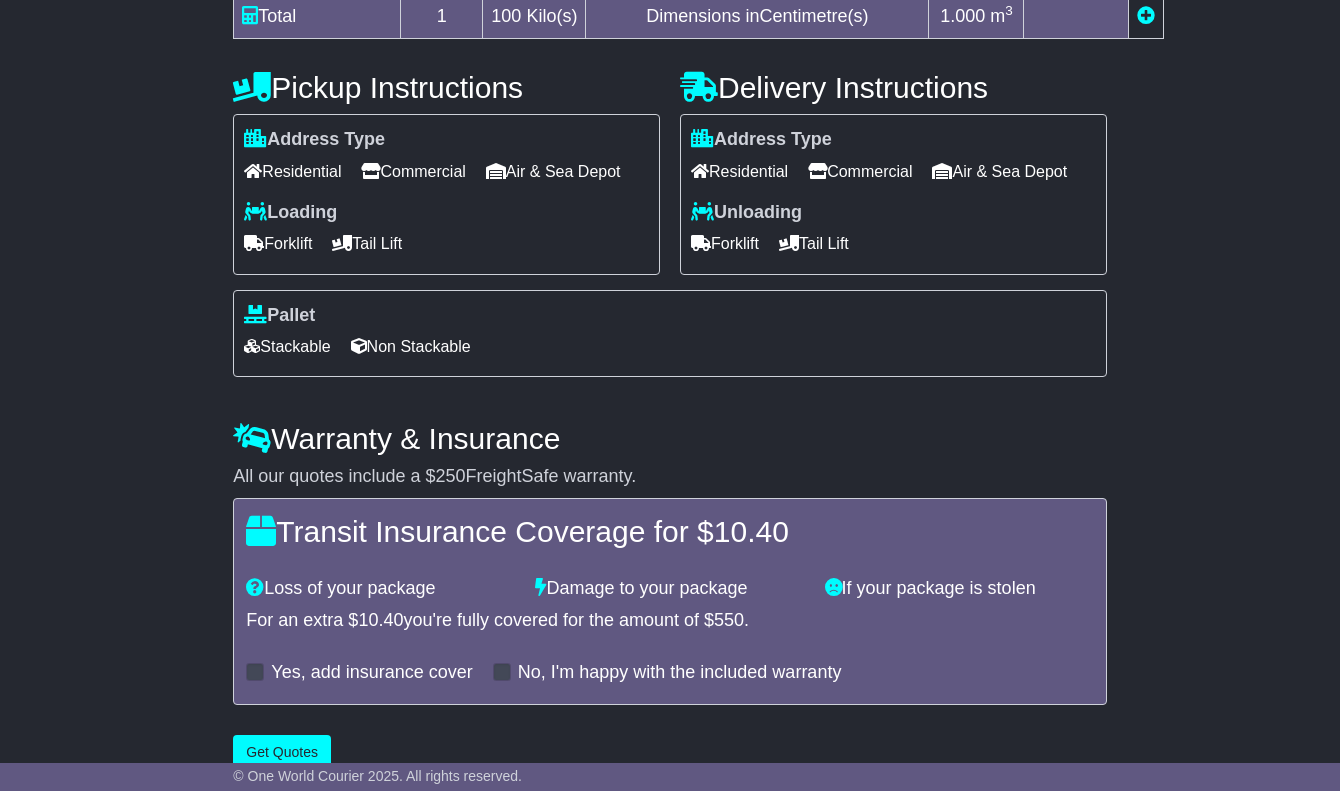scroll, scrollTop: 724, scrollLeft: 0, axis: vertical 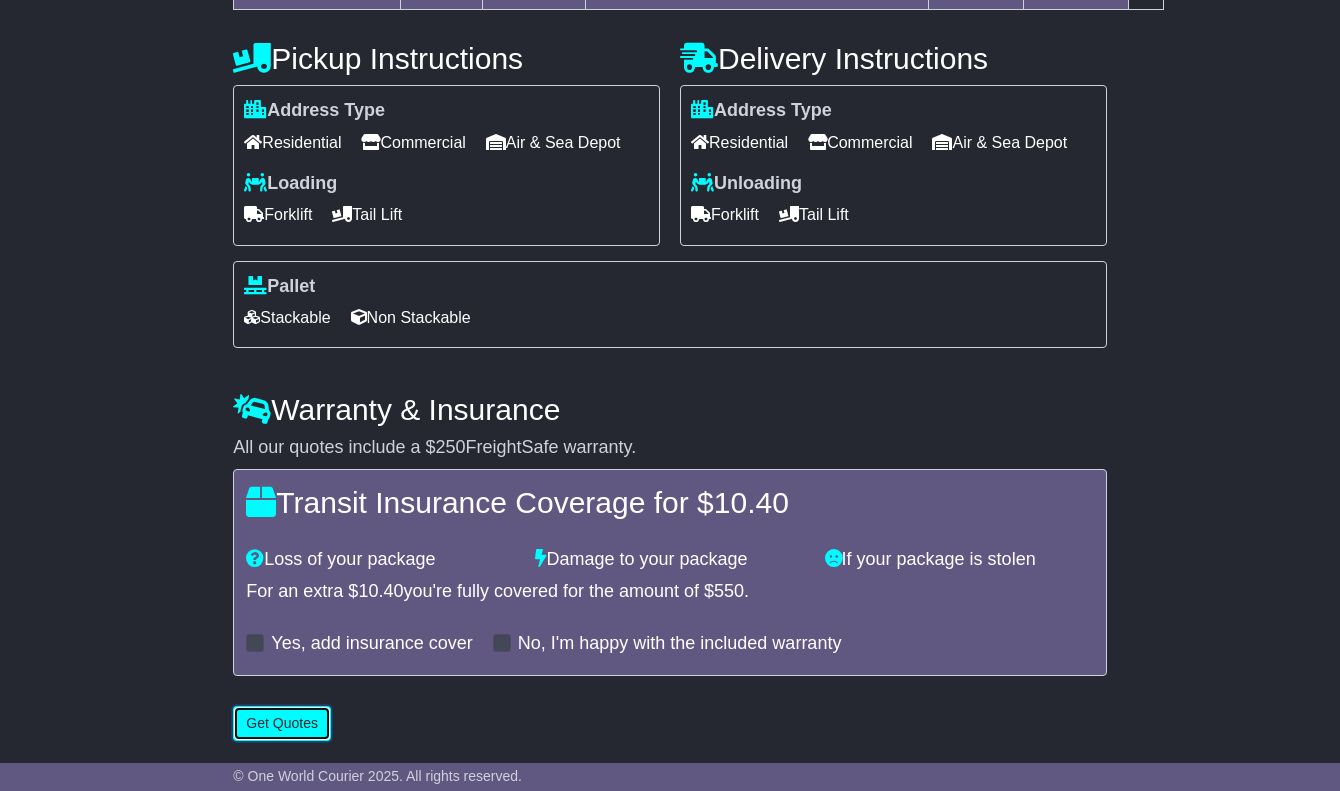 click on "Get Quotes" at bounding box center (282, 723) 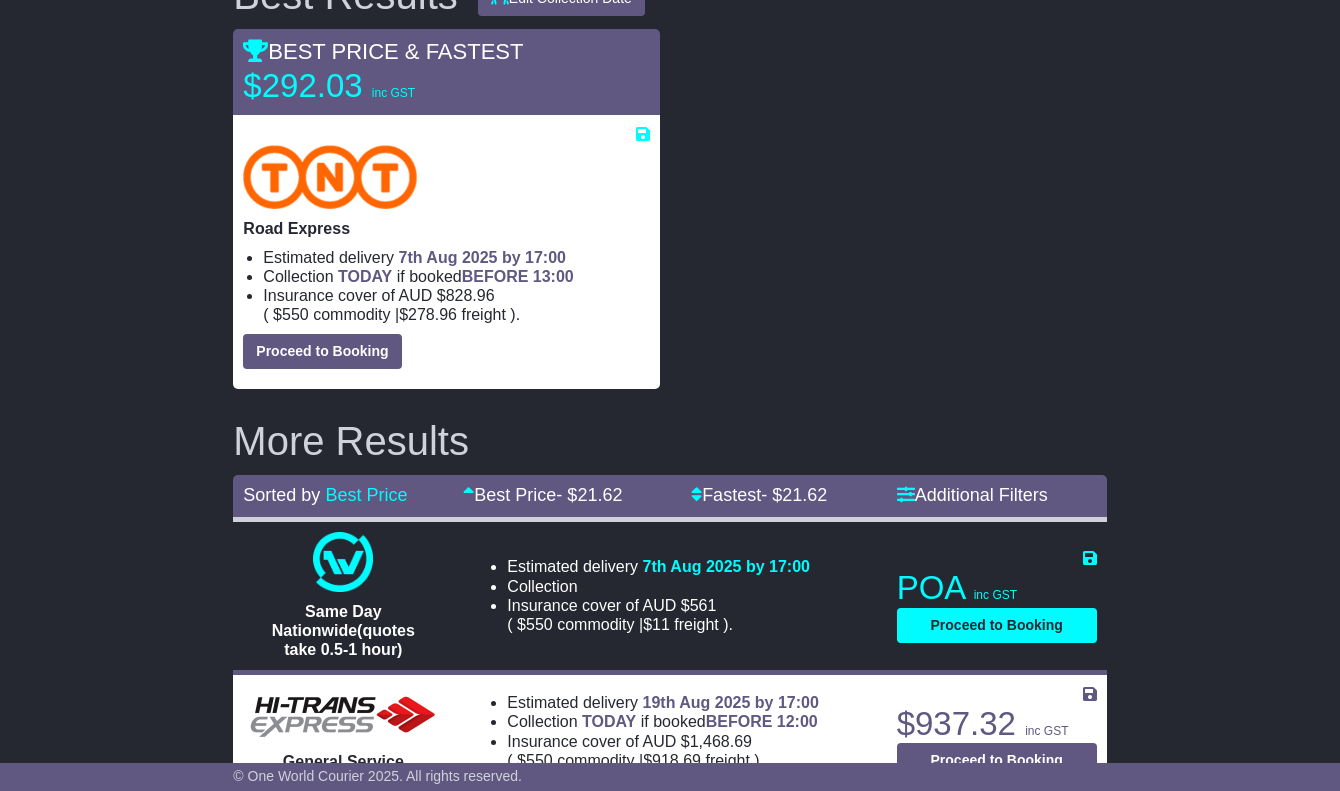 scroll, scrollTop: 0, scrollLeft: 0, axis: both 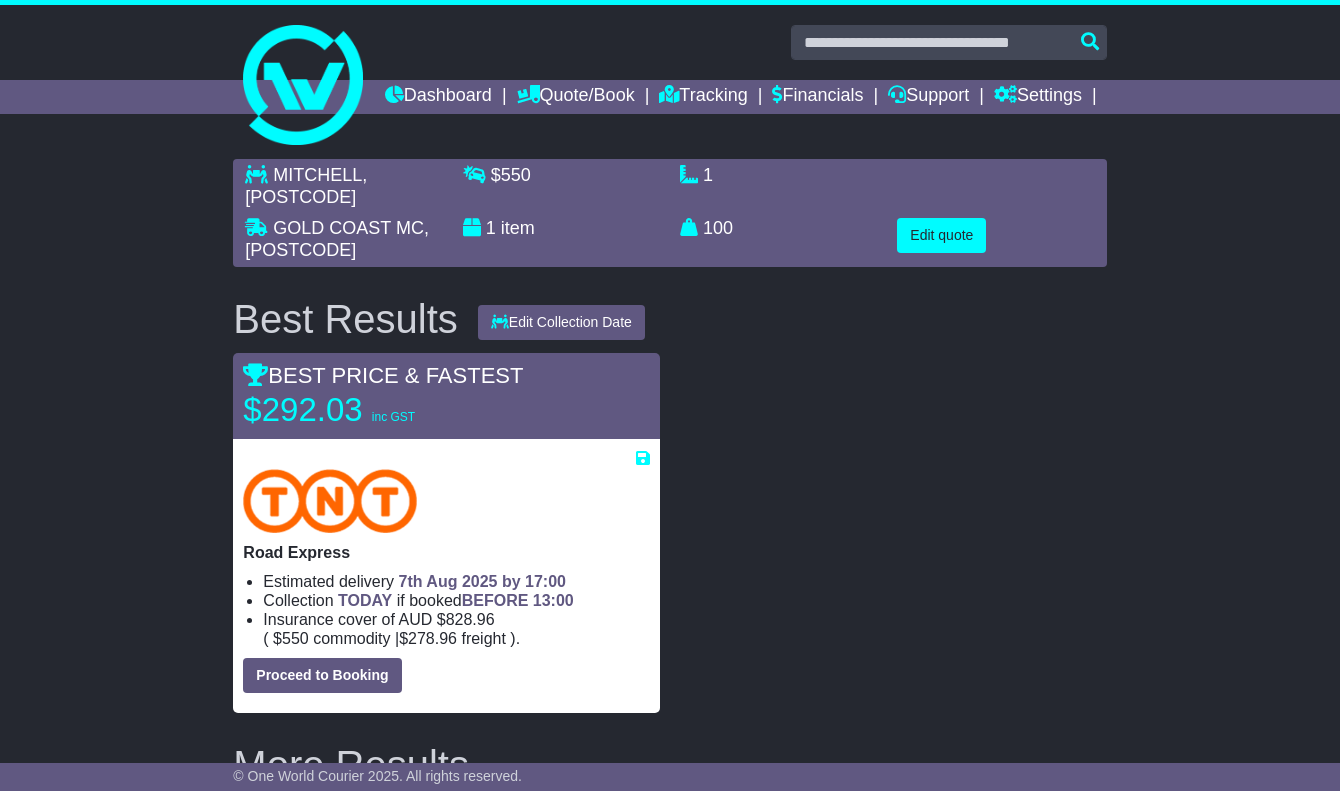 click on "MITCHELL , [POSTCODE]
GOLD COAST MC , [POSTCODE]
$ 550
1   item
1
m 3
in 3" at bounding box center [670, 760] 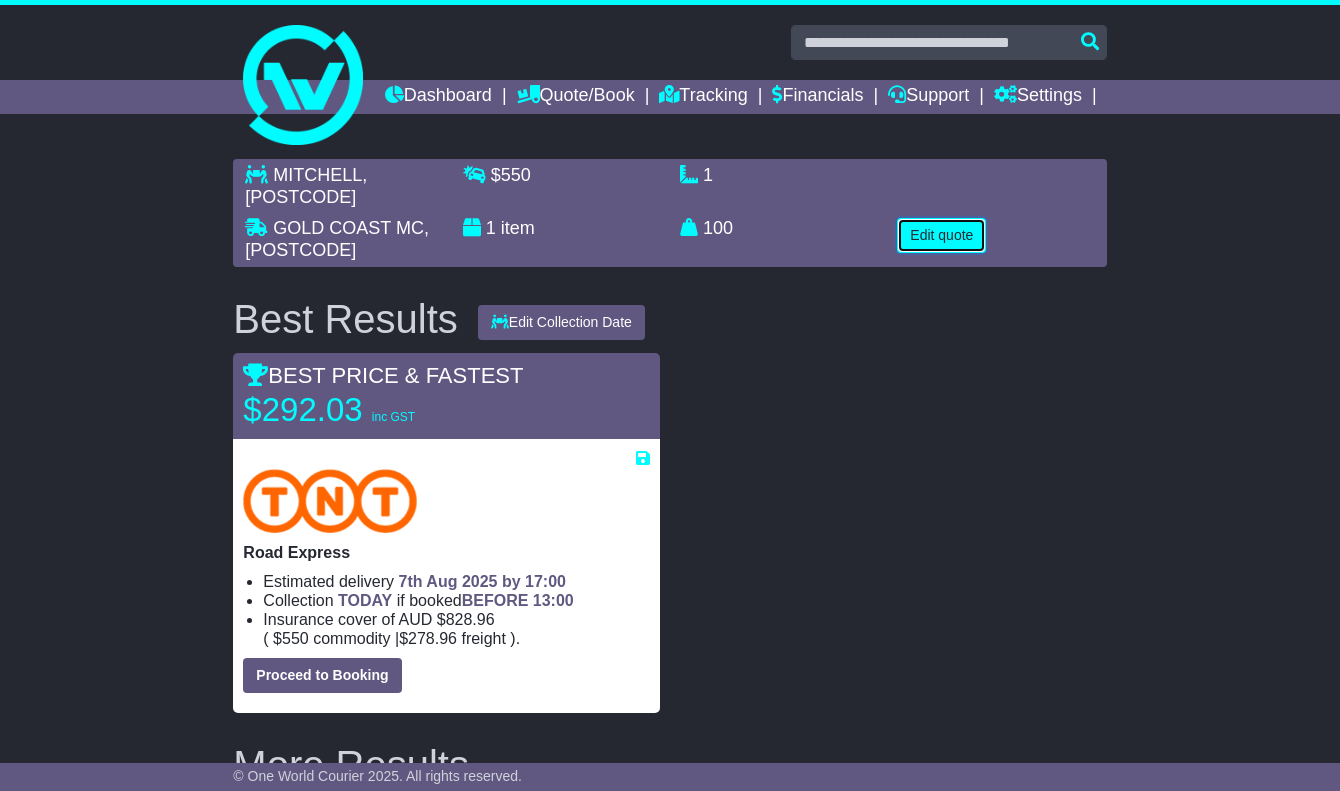 click on "Edit quote" at bounding box center (941, 235) 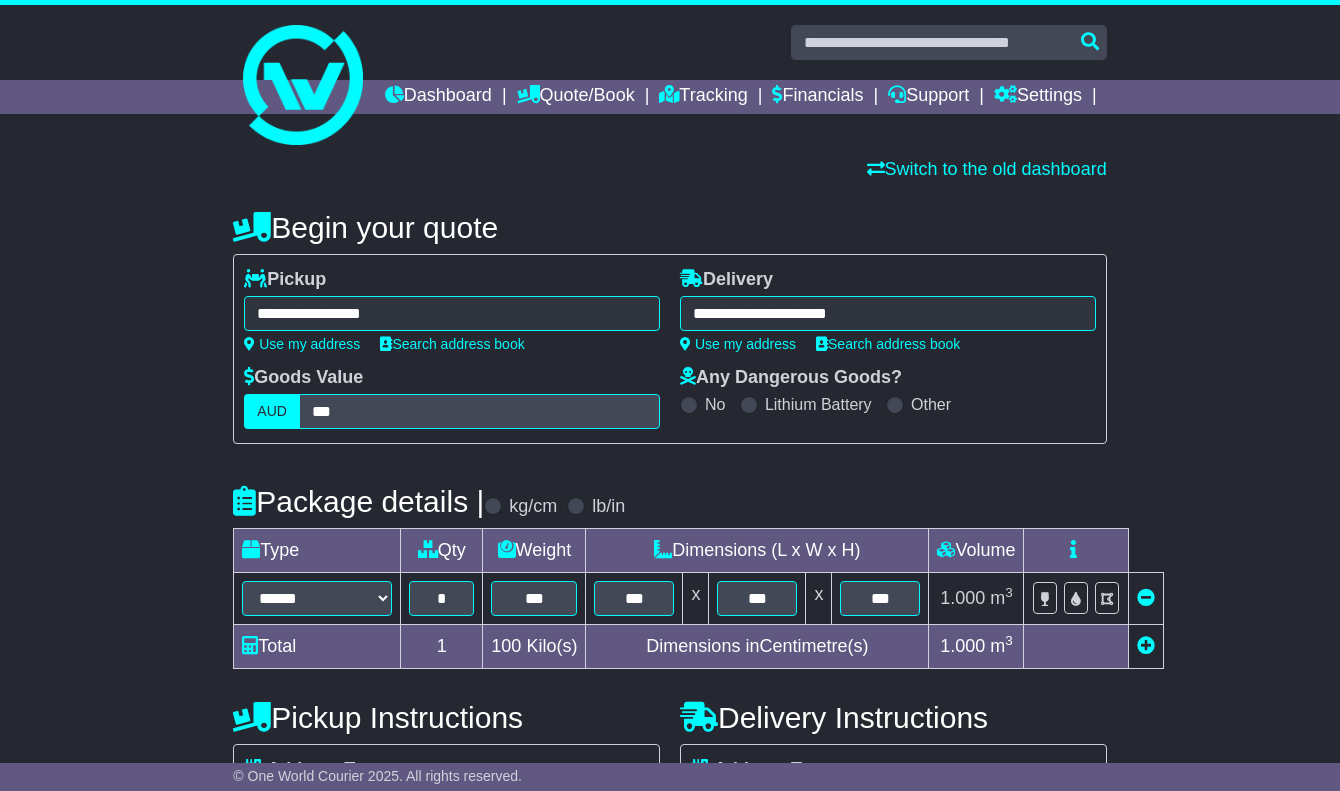click on "**********" at bounding box center (888, 313) 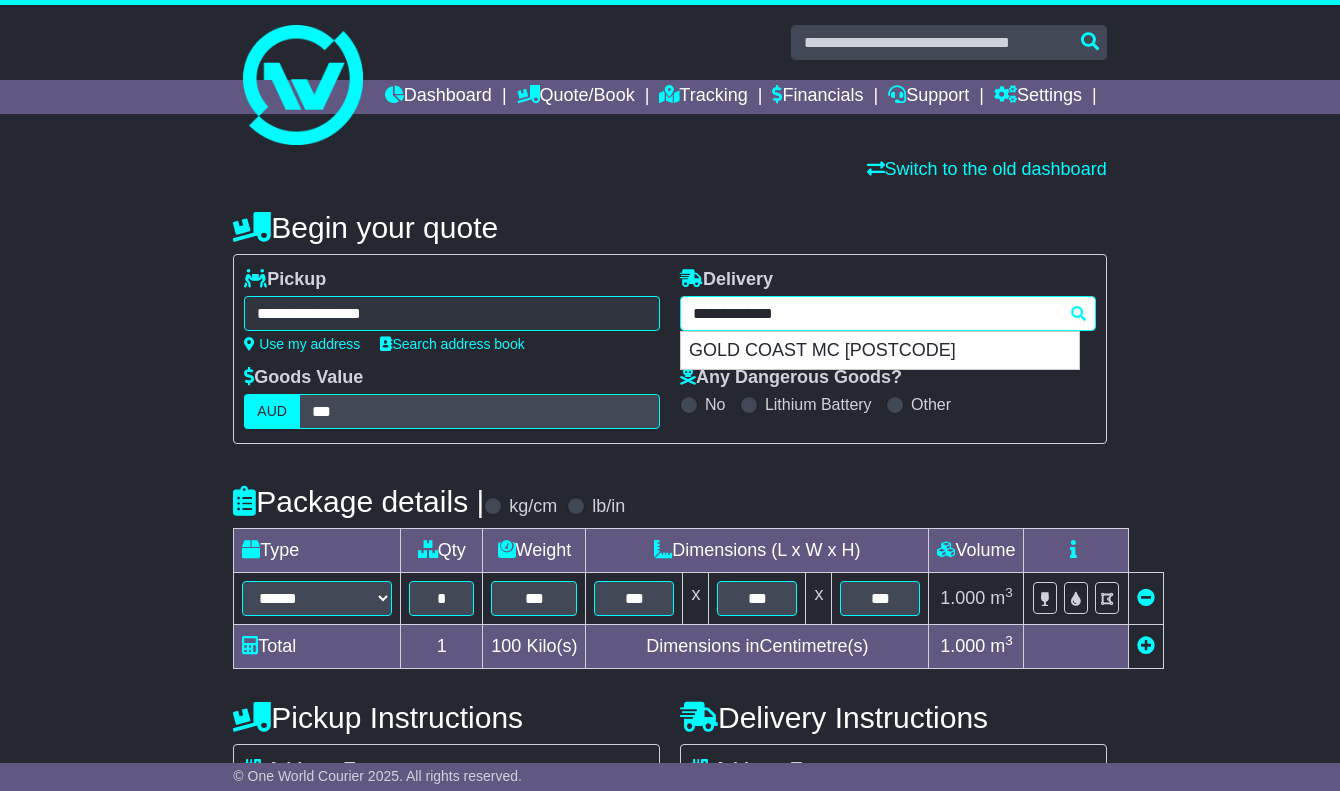 drag, startPoint x: 842, startPoint y: 344, endPoint x: 617, endPoint y: 330, distance: 225.43513 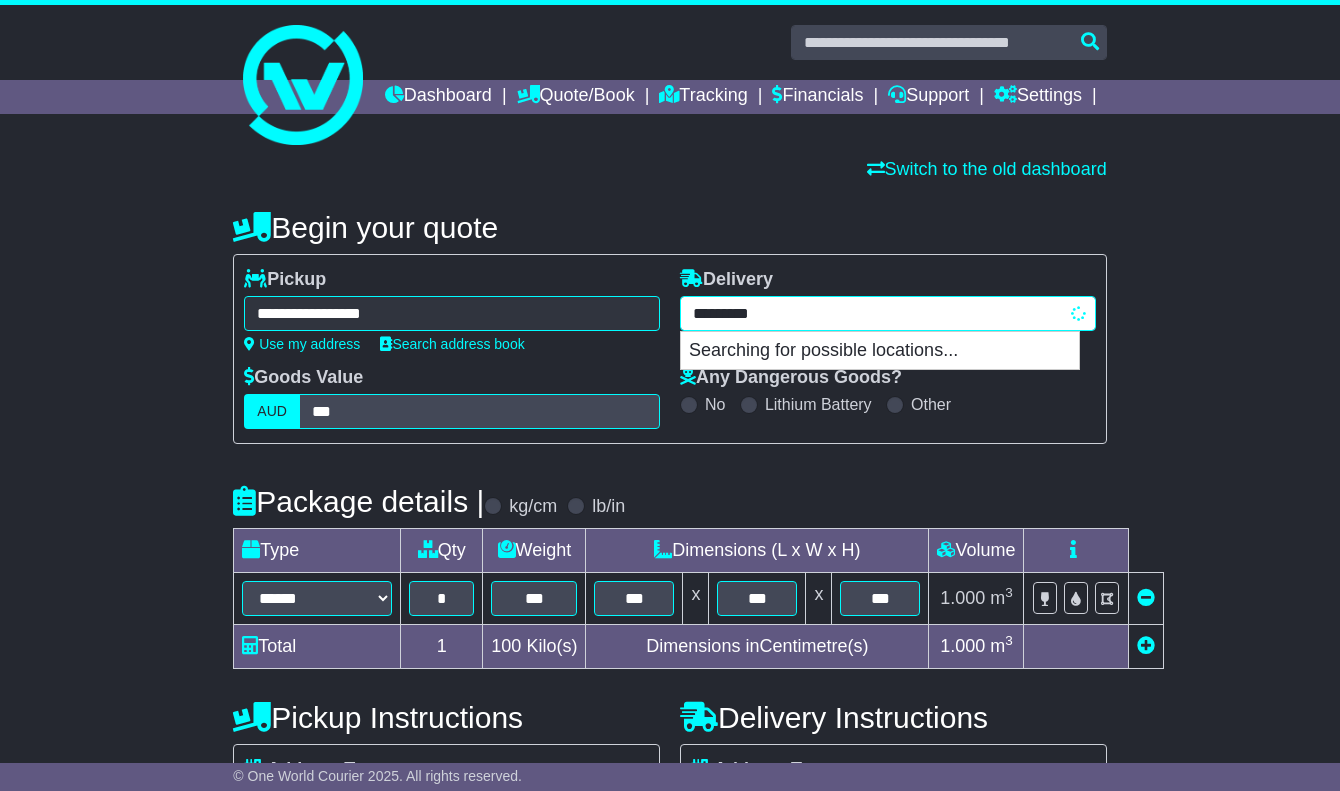 type on "**********" 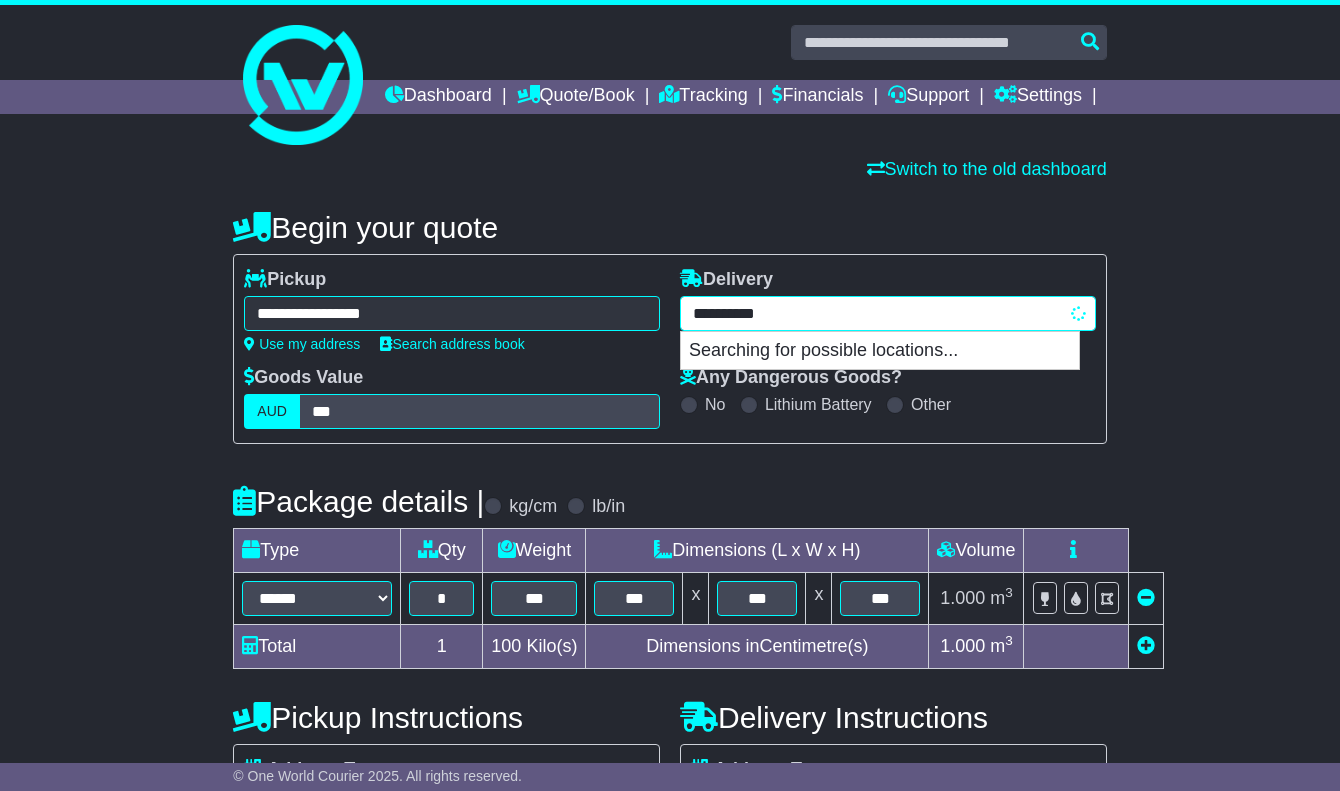 type on "**********" 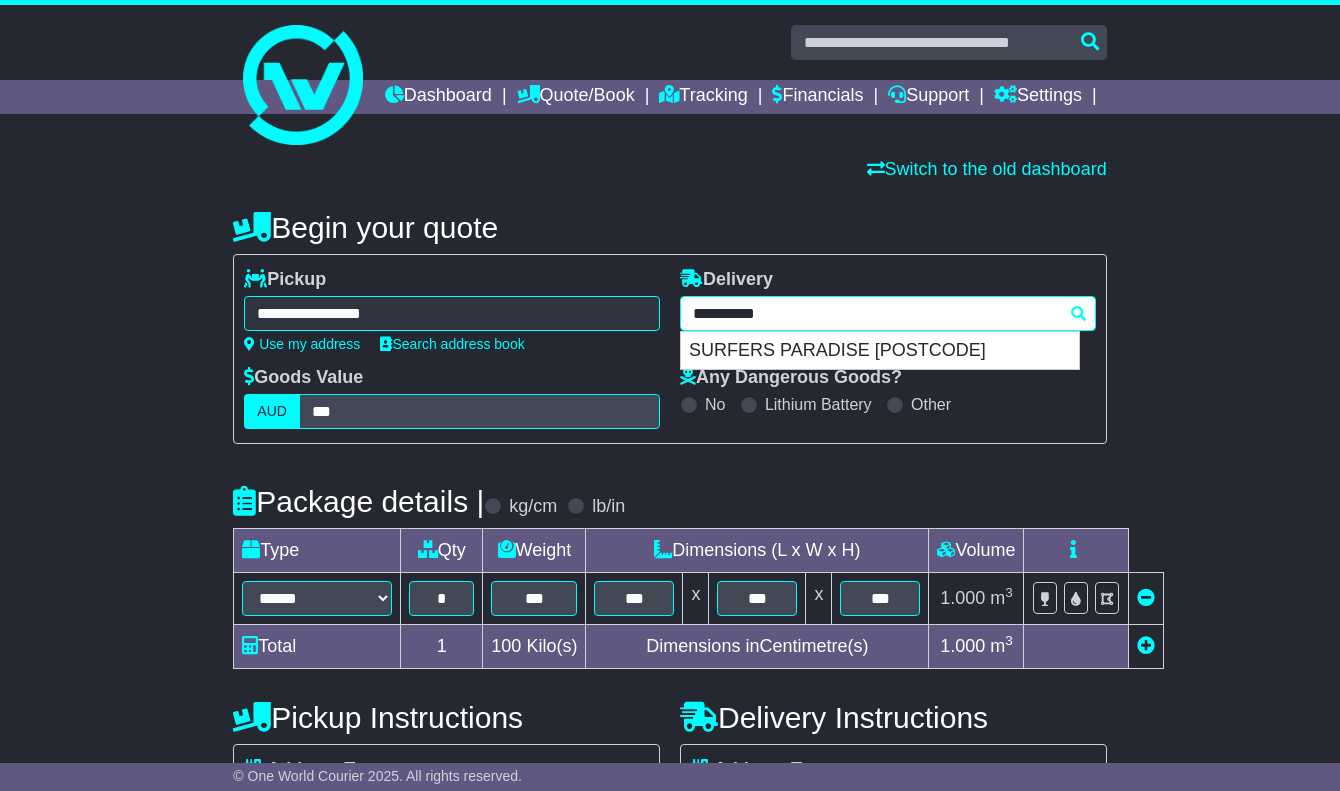 type 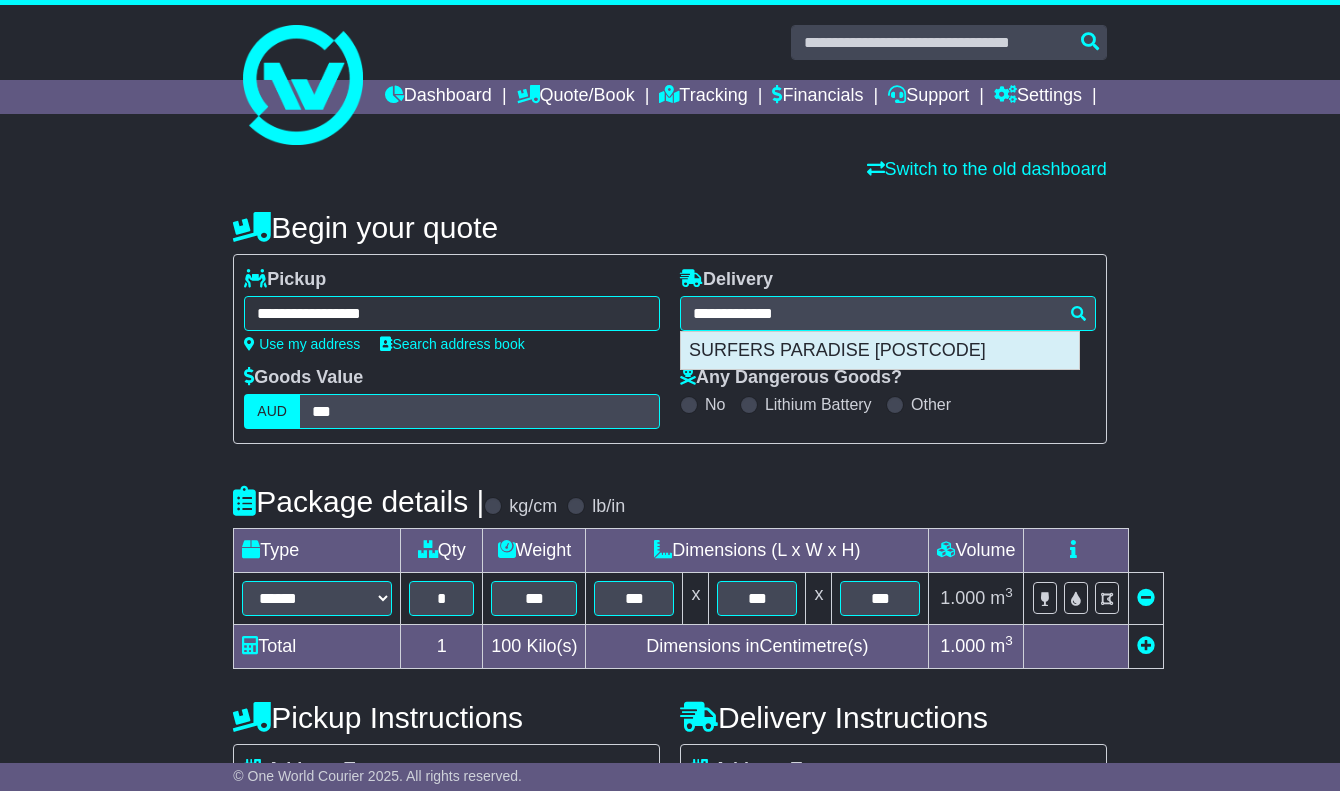 type on "**********" 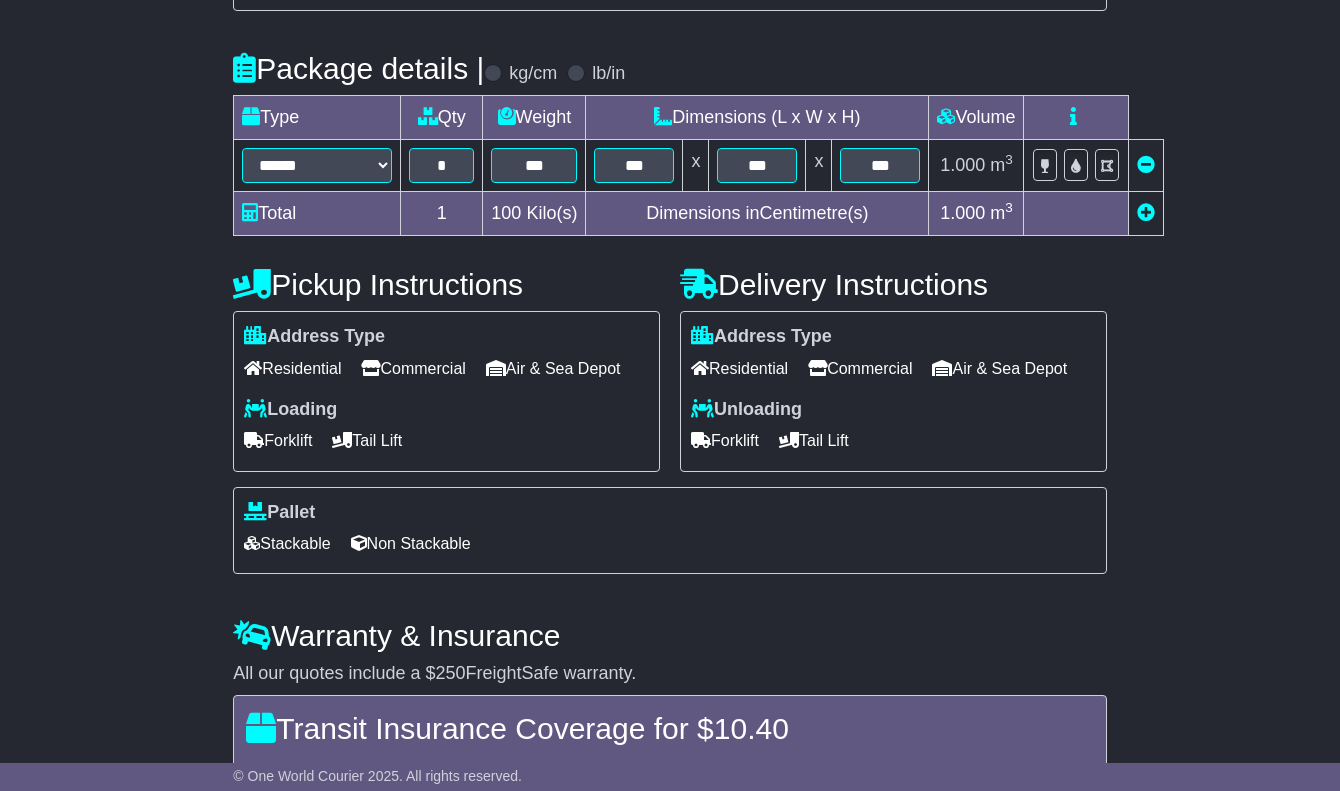 scroll, scrollTop: 300, scrollLeft: 0, axis: vertical 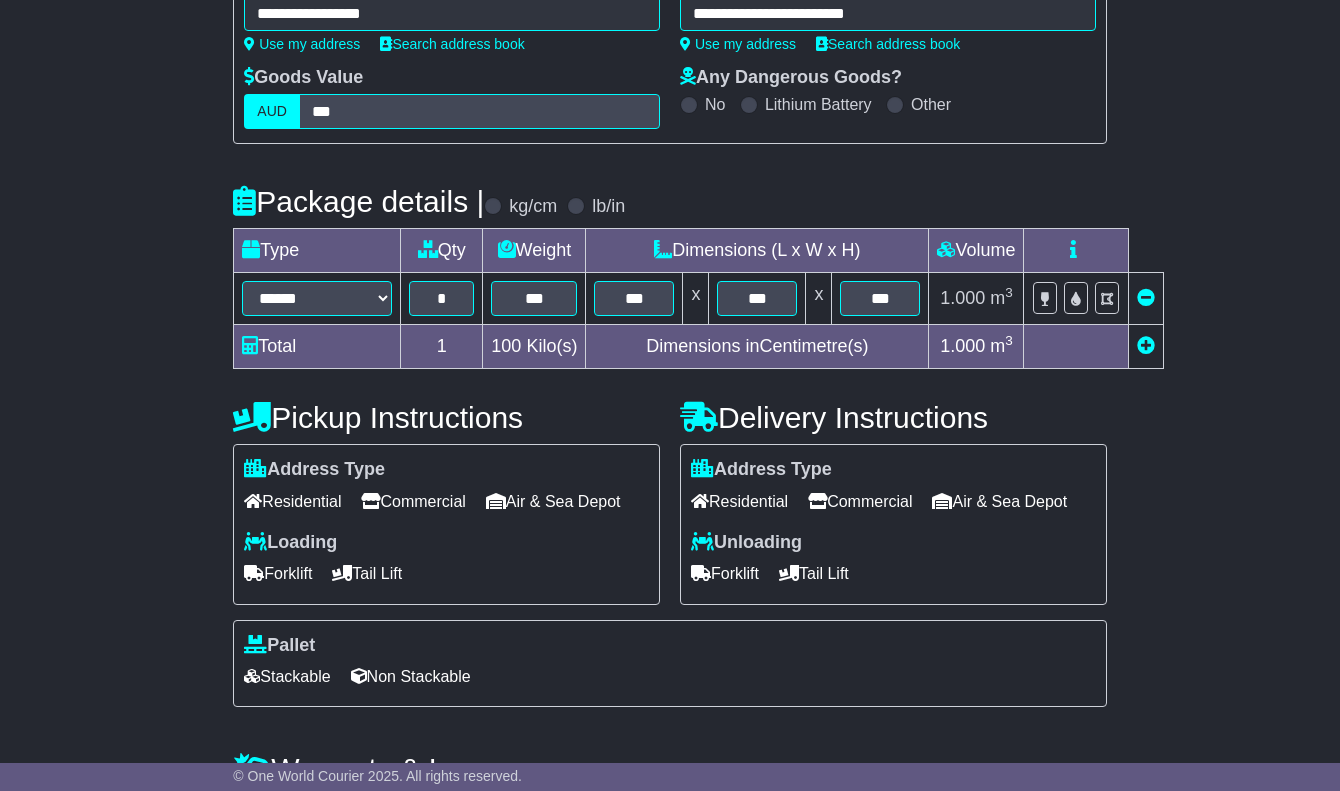 click on "**********" at bounding box center (670, 501) 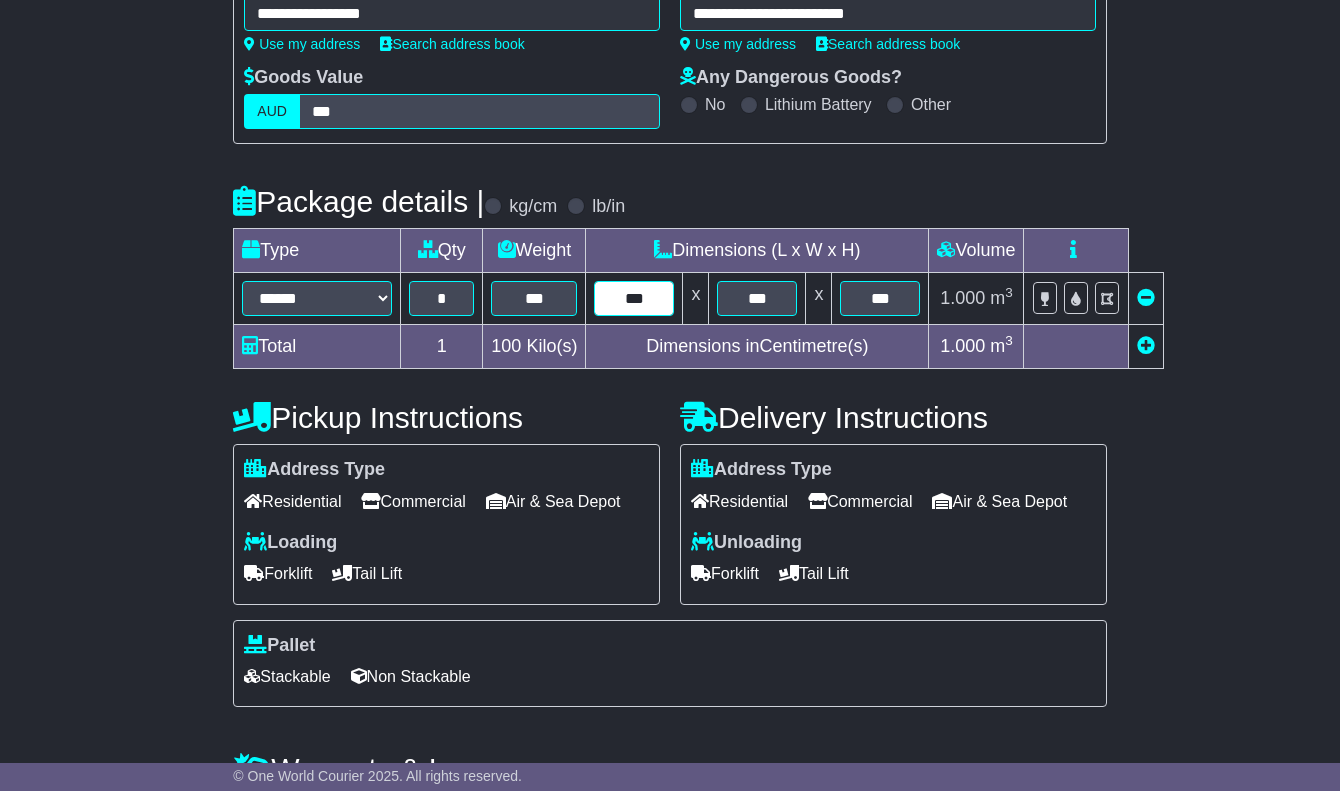 drag, startPoint x: 657, startPoint y: 333, endPoint x: 528, endPoint y: 331, distance: 129.0155 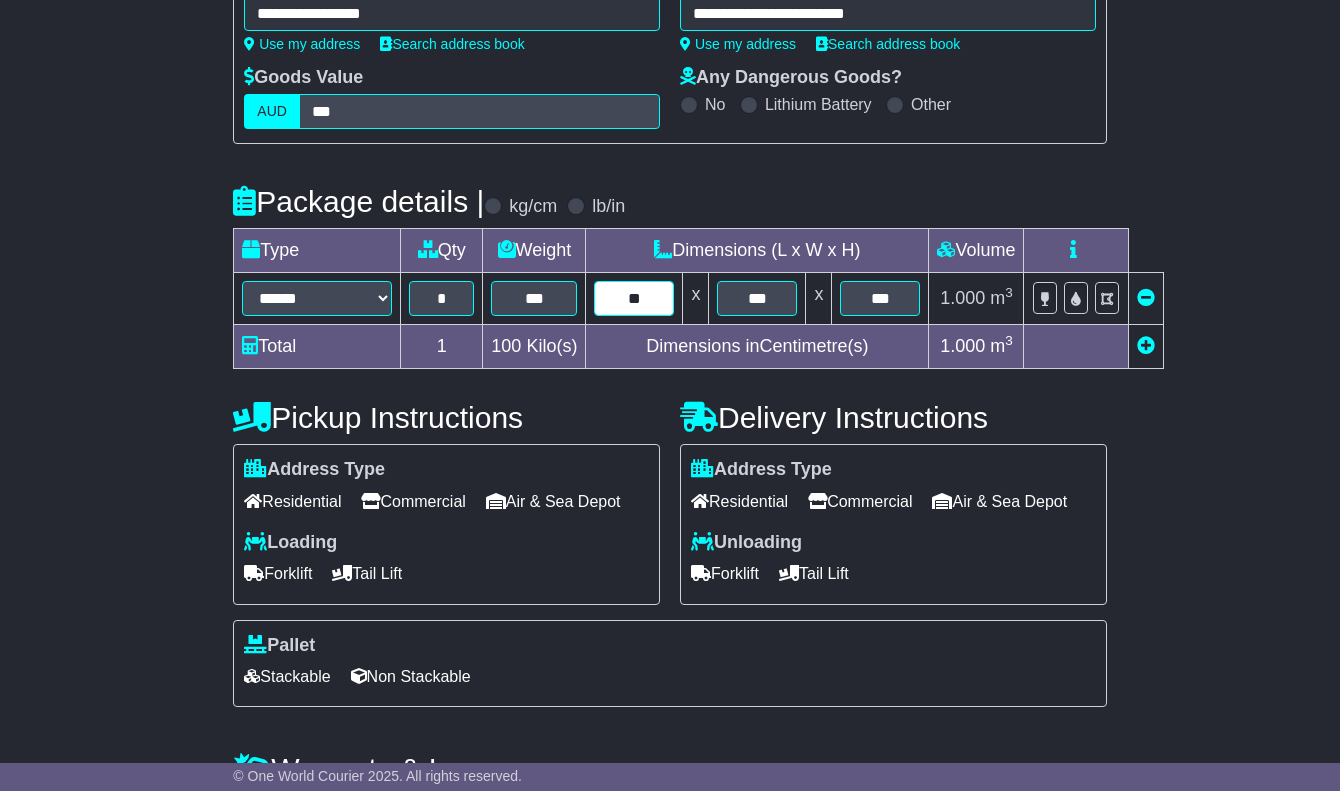 type on "**" 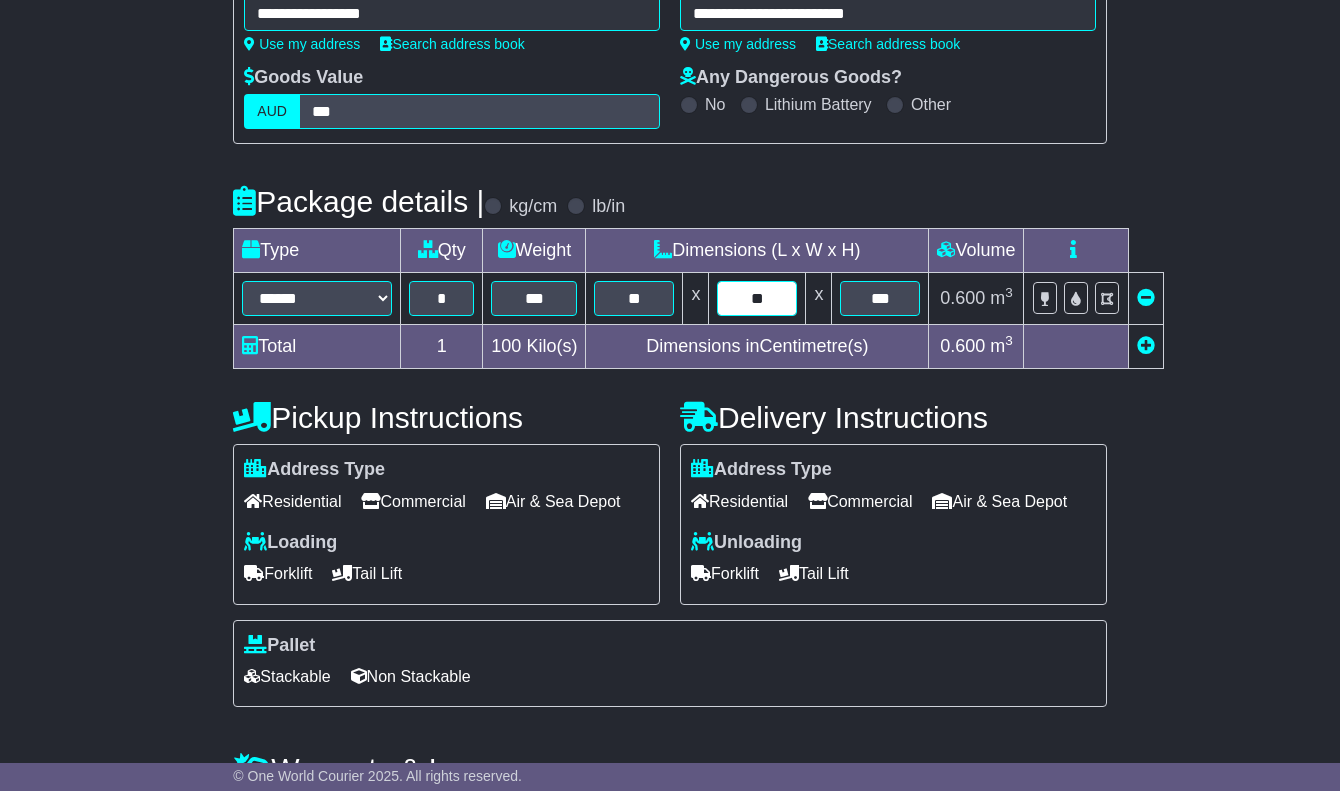 type on "**" 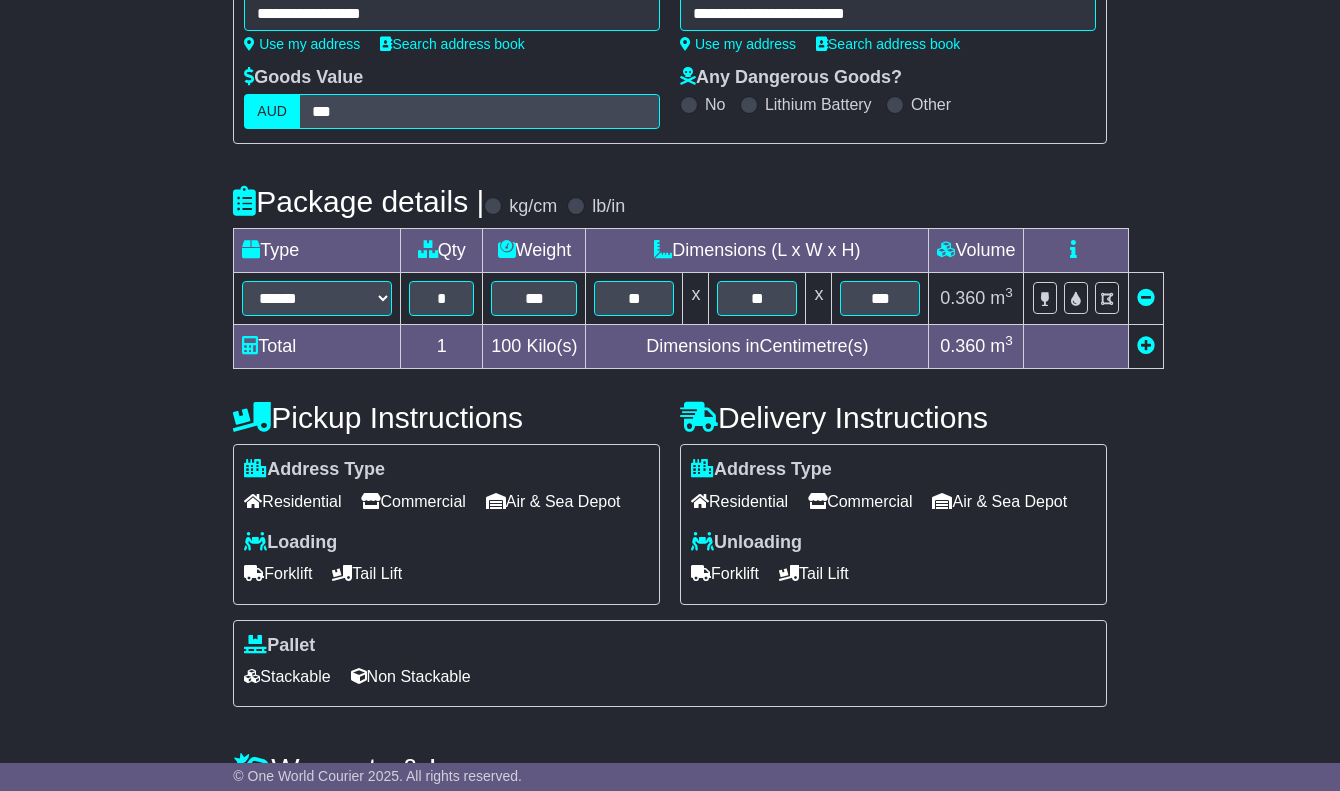 click on "**********" at bounding box center (670, 501) 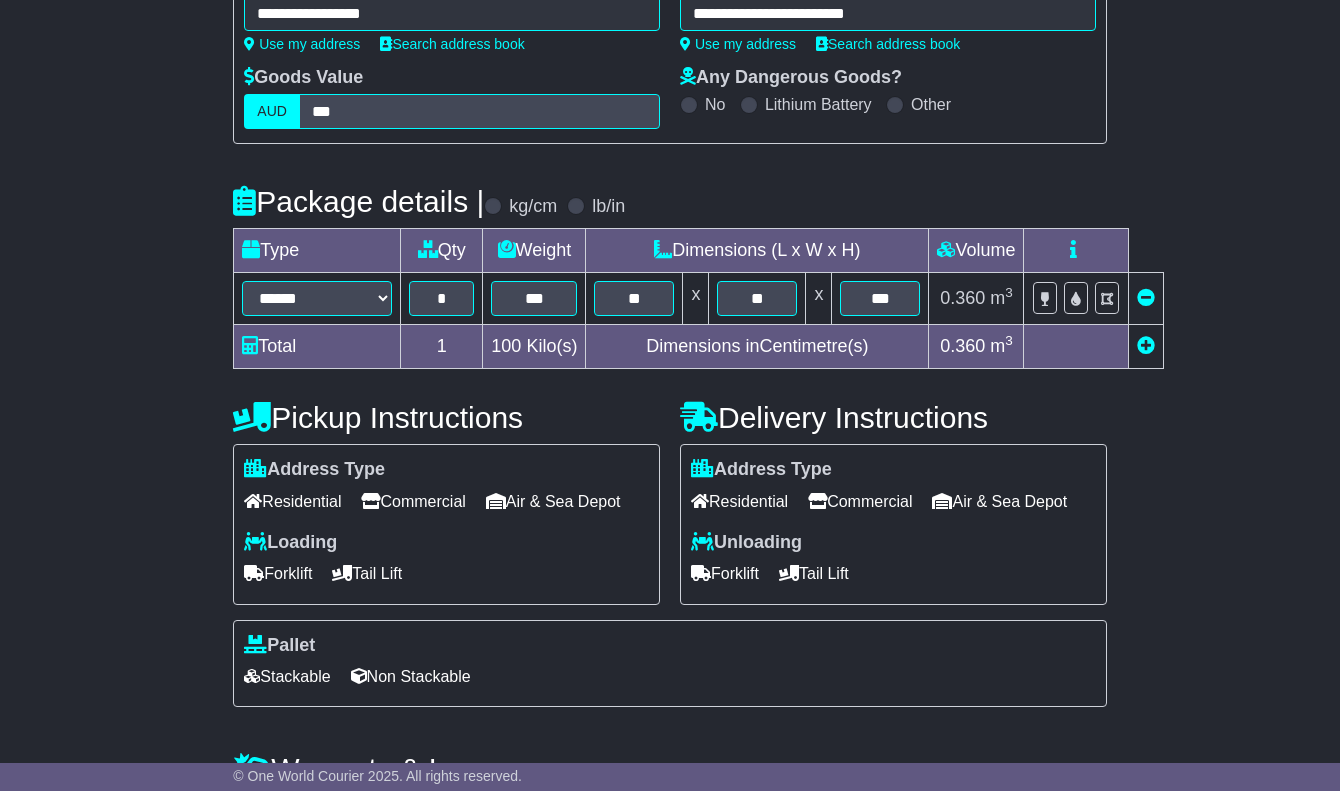 drag, startPoint x: 749, startPoint y: 527, endPoint x: 438, endPoint y: 504, distance: 311.84933 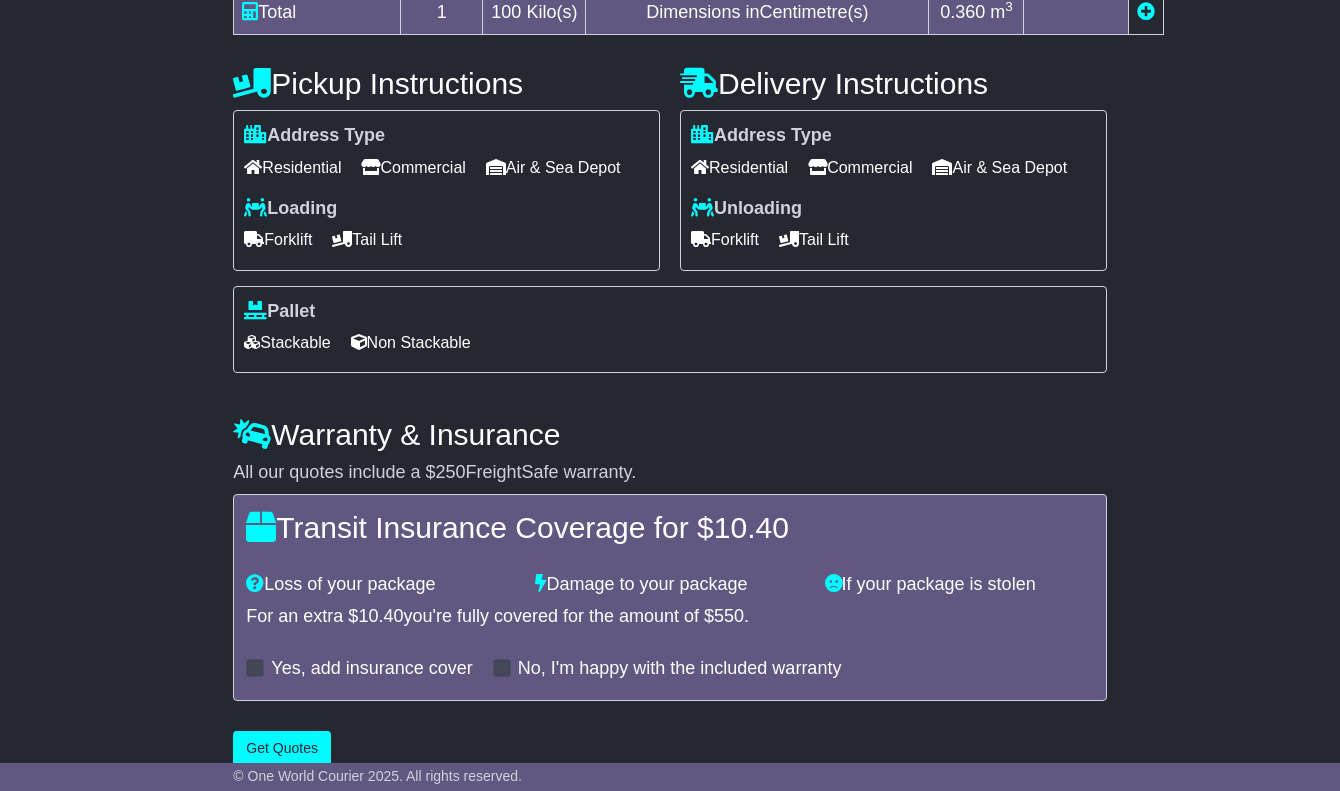 scroll, scrollTop: 724, scrollLeft: 0, axis: vertical 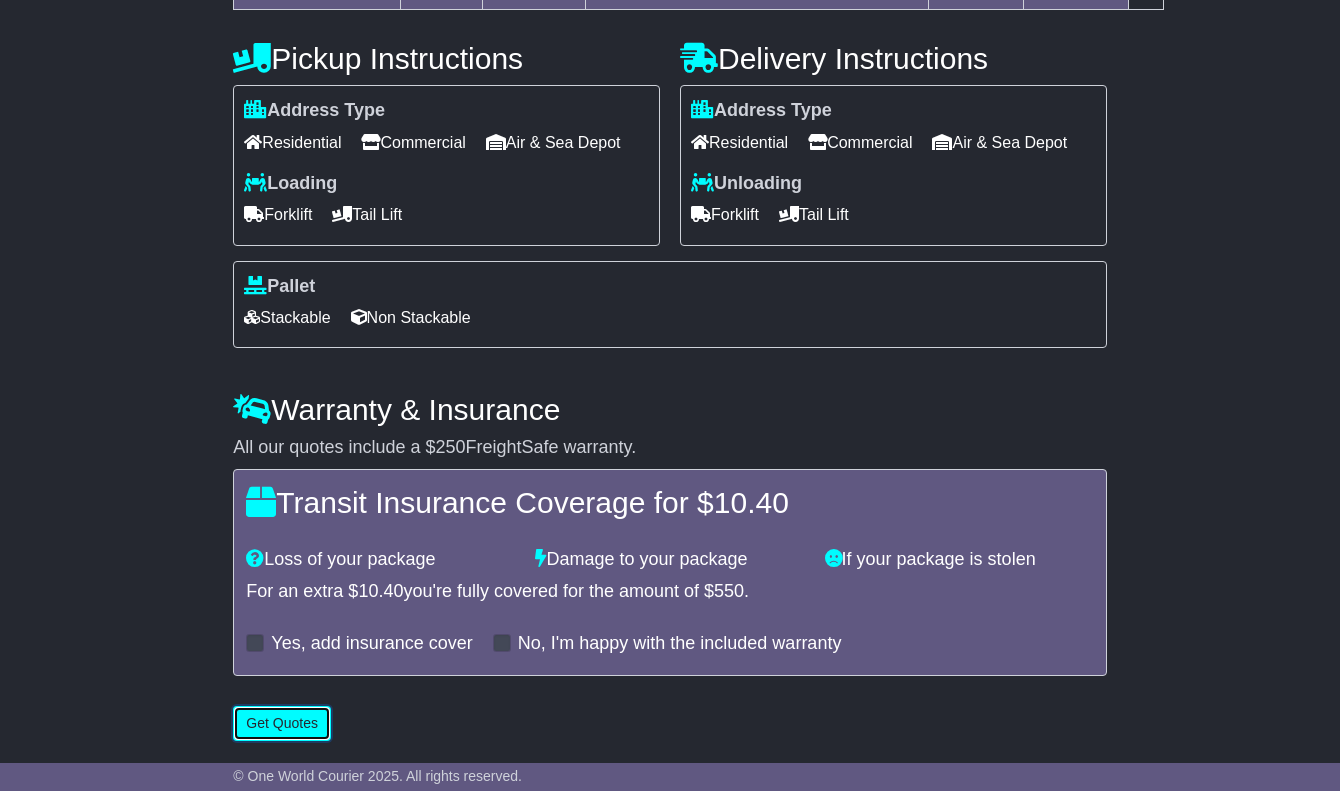 click on "Get Quotes" at bounding box center (282, 723) 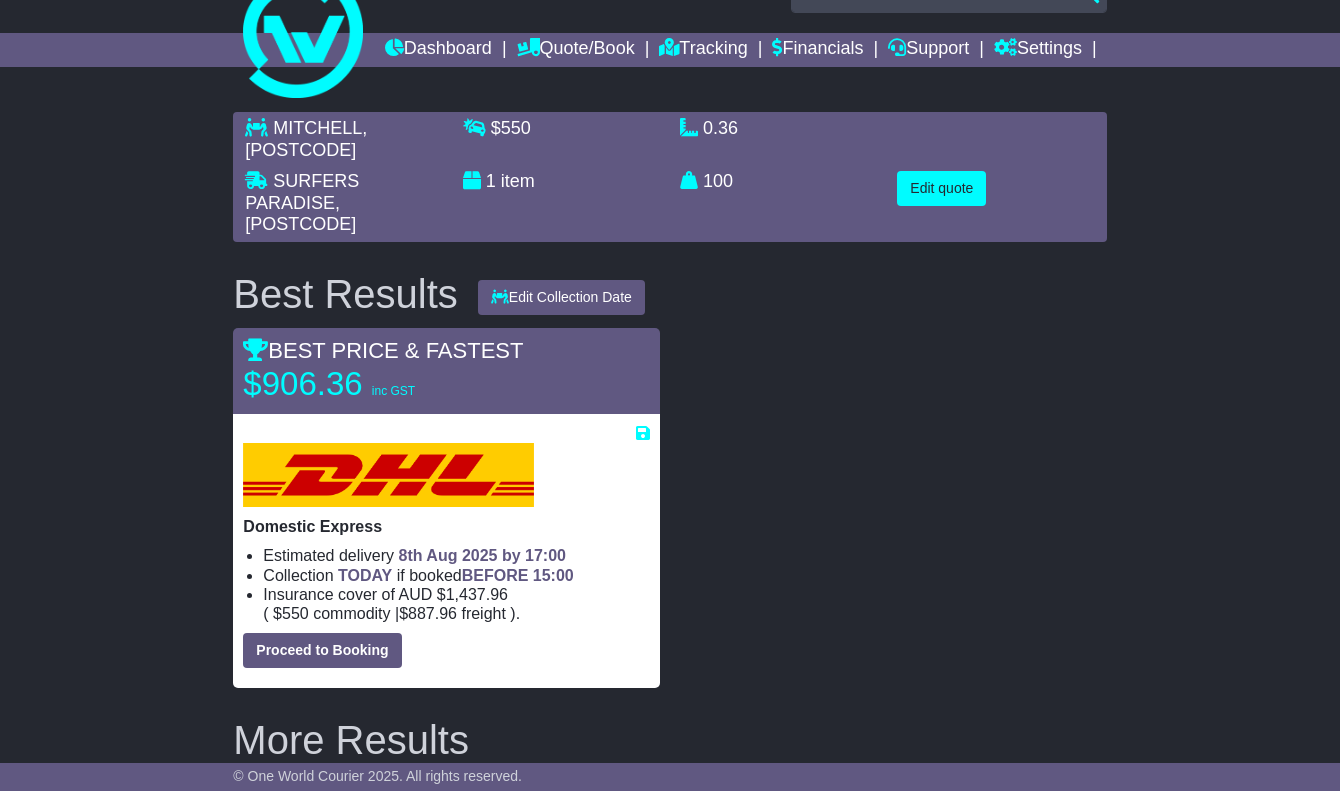 scroll, scrollTop: 0, scrollLeft: 0, axis: both 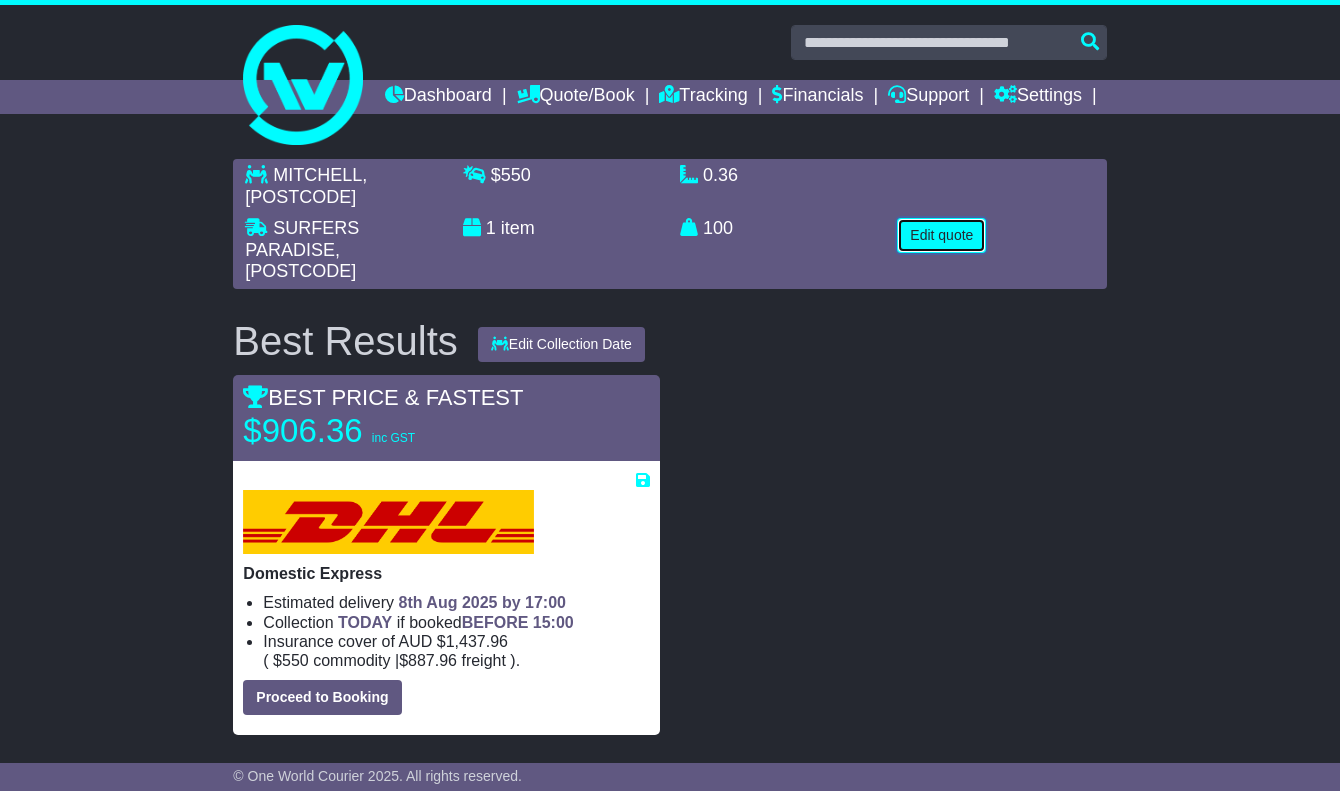 click on "Edit quote" at bounding box center (941, 235) 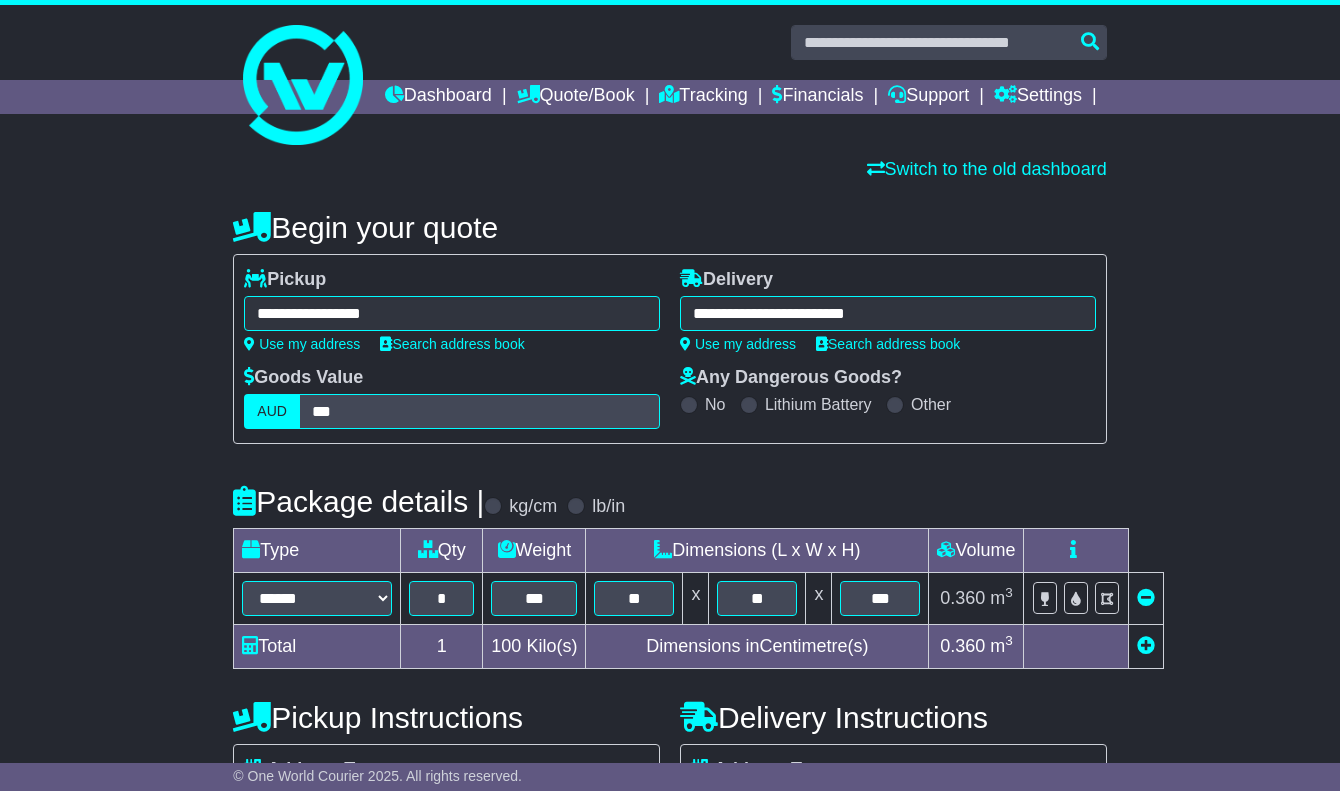click on "**********" at bounding box center (670, 801) 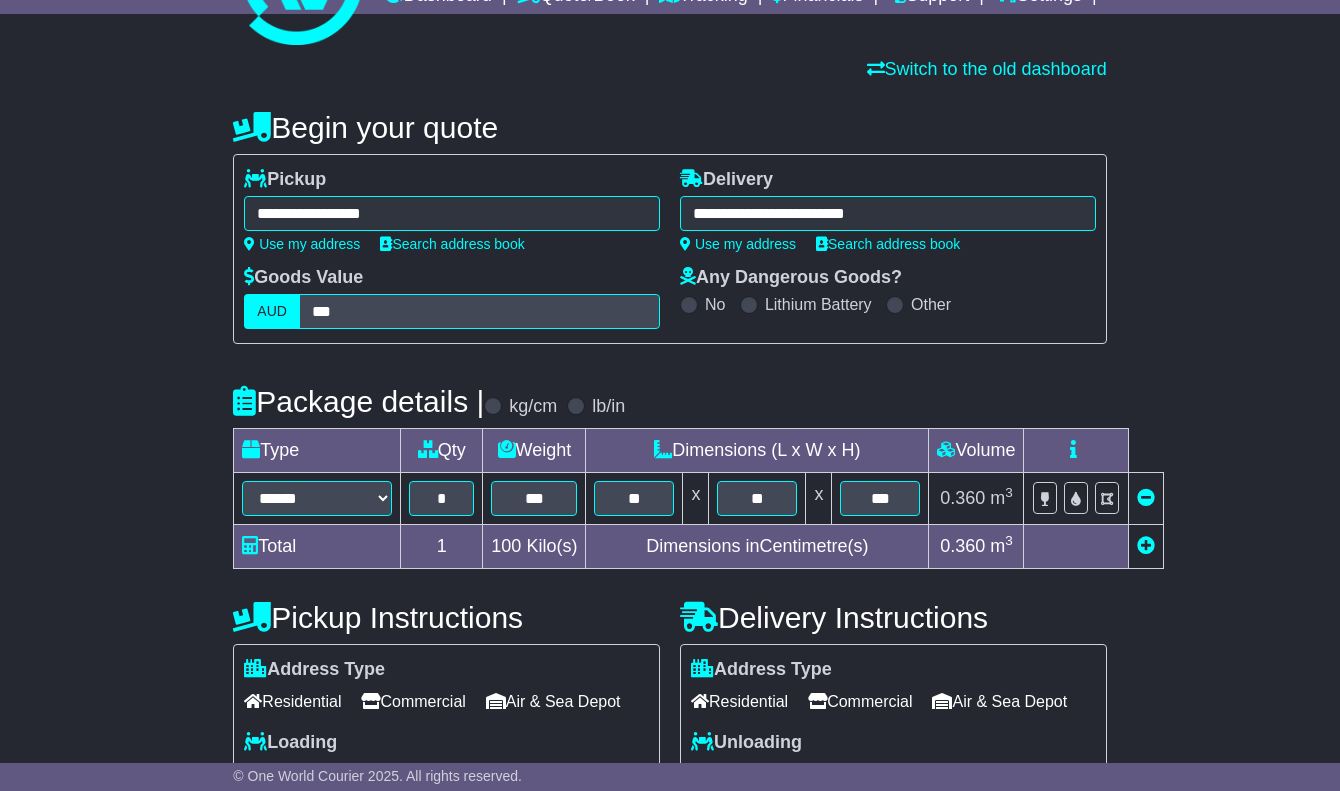 scroll, scrollTop: 200, scrollLeft: 0, axis: vertical 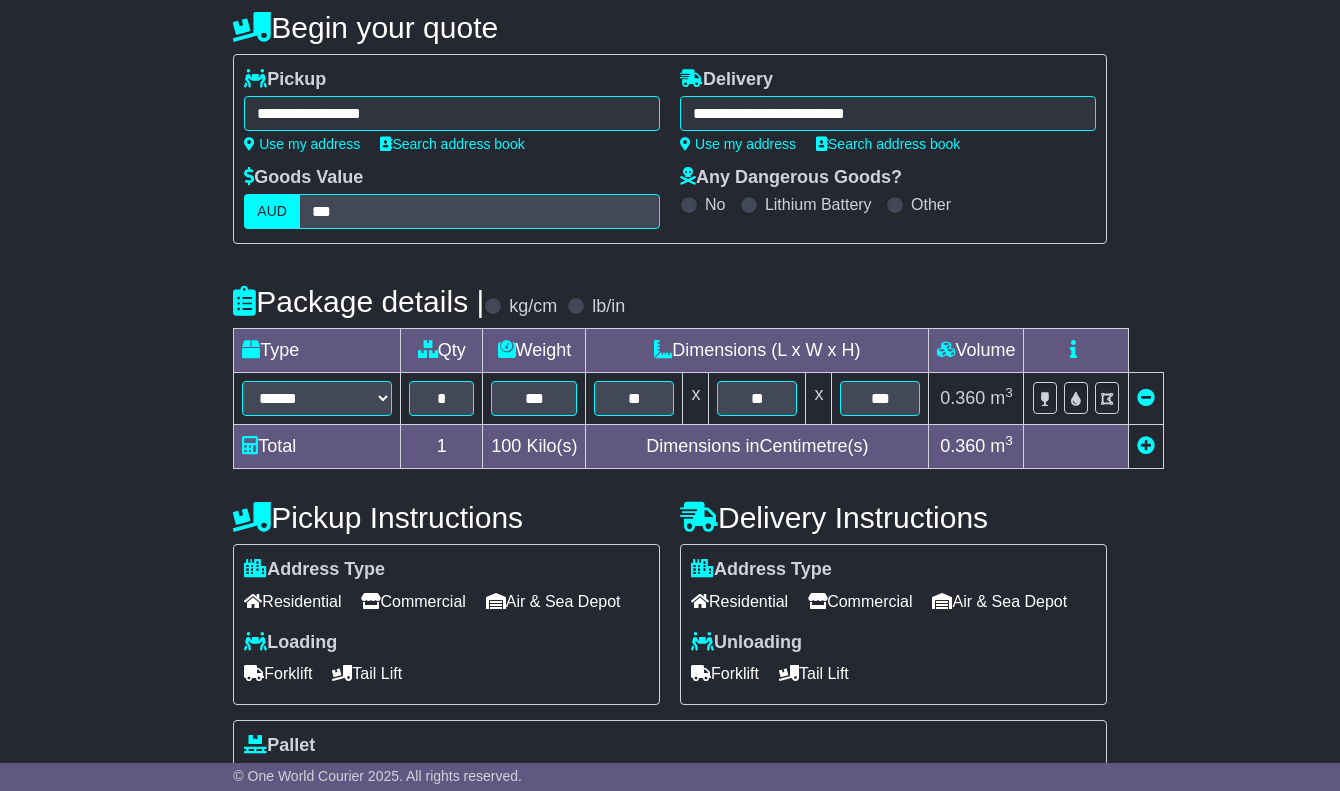 click on "**********" at bounding box center (670, 601) 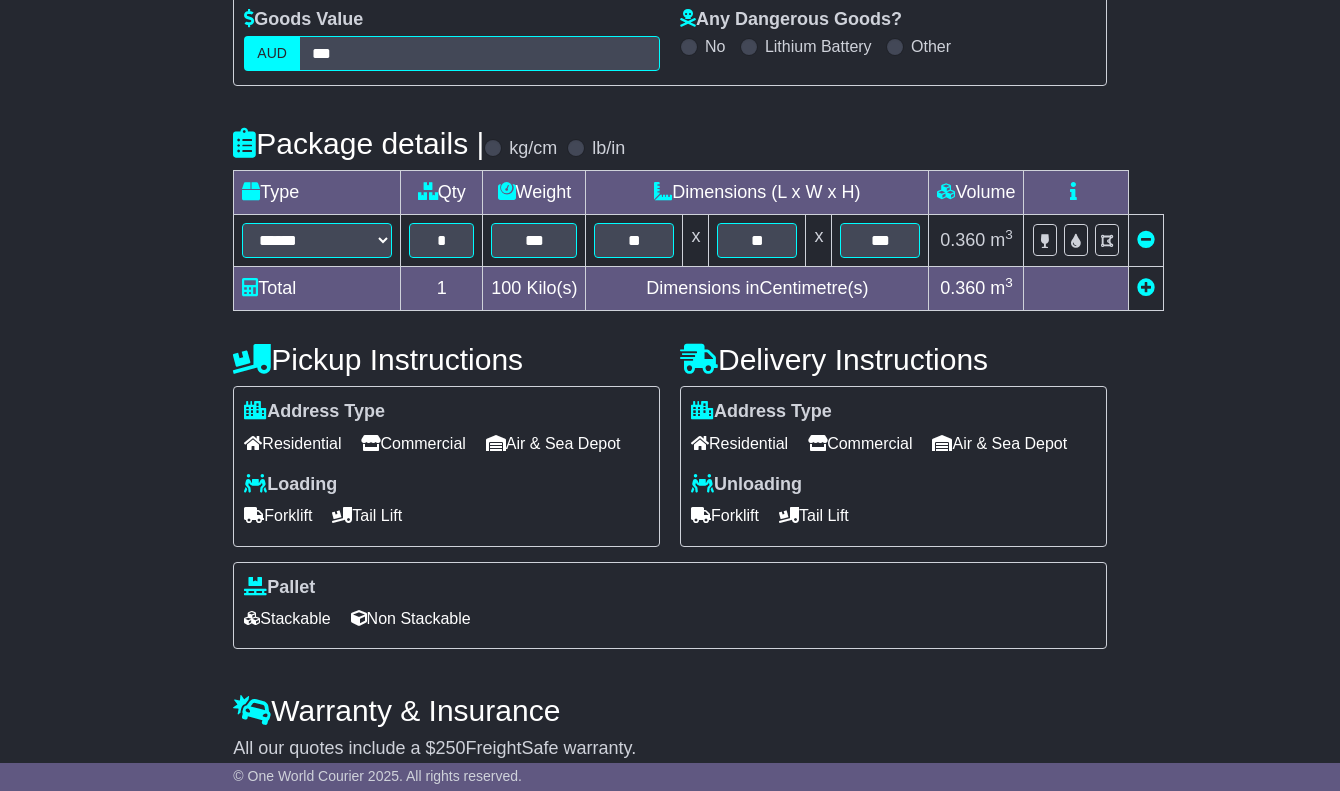 scroll, scrollTop: 400, scrollLeft: 0, axis: vertical 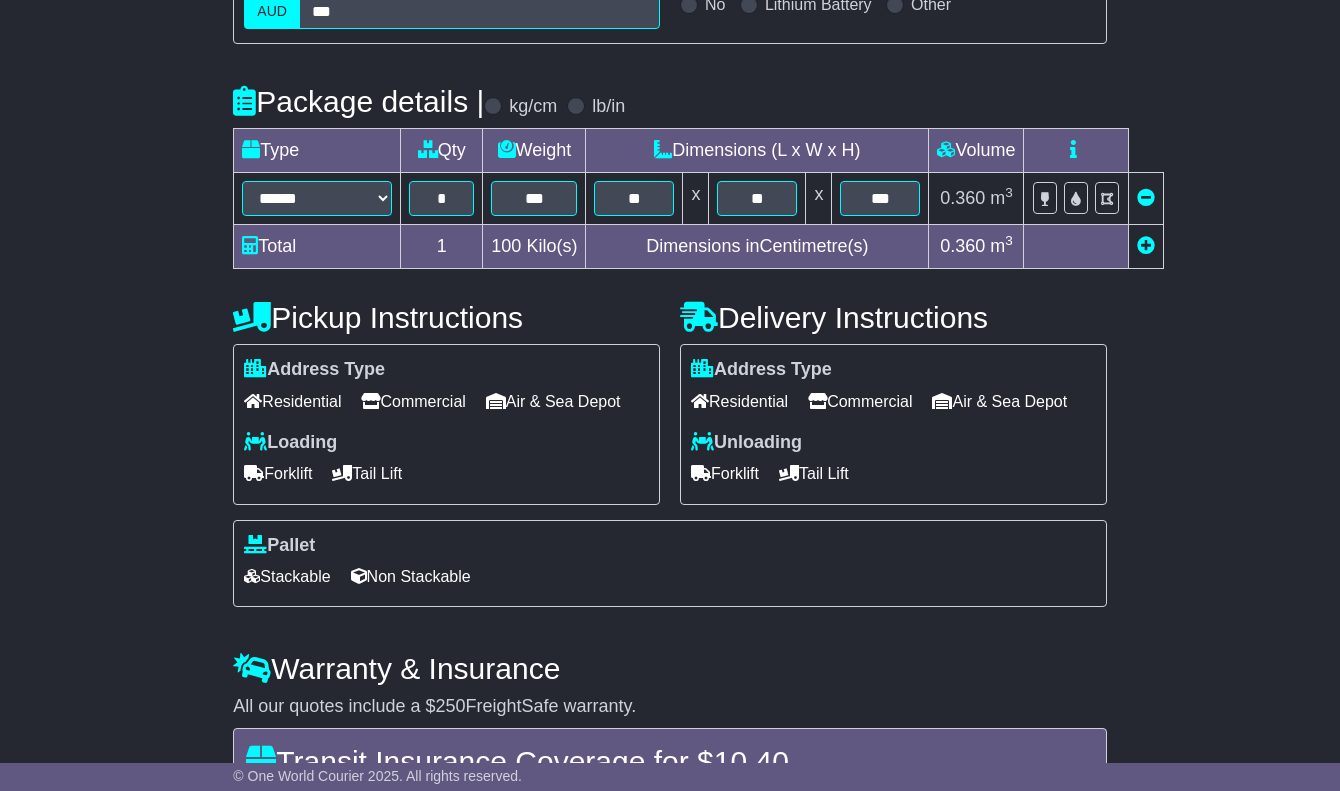 click on "Tail Lift" at bounding box center (814, 473) 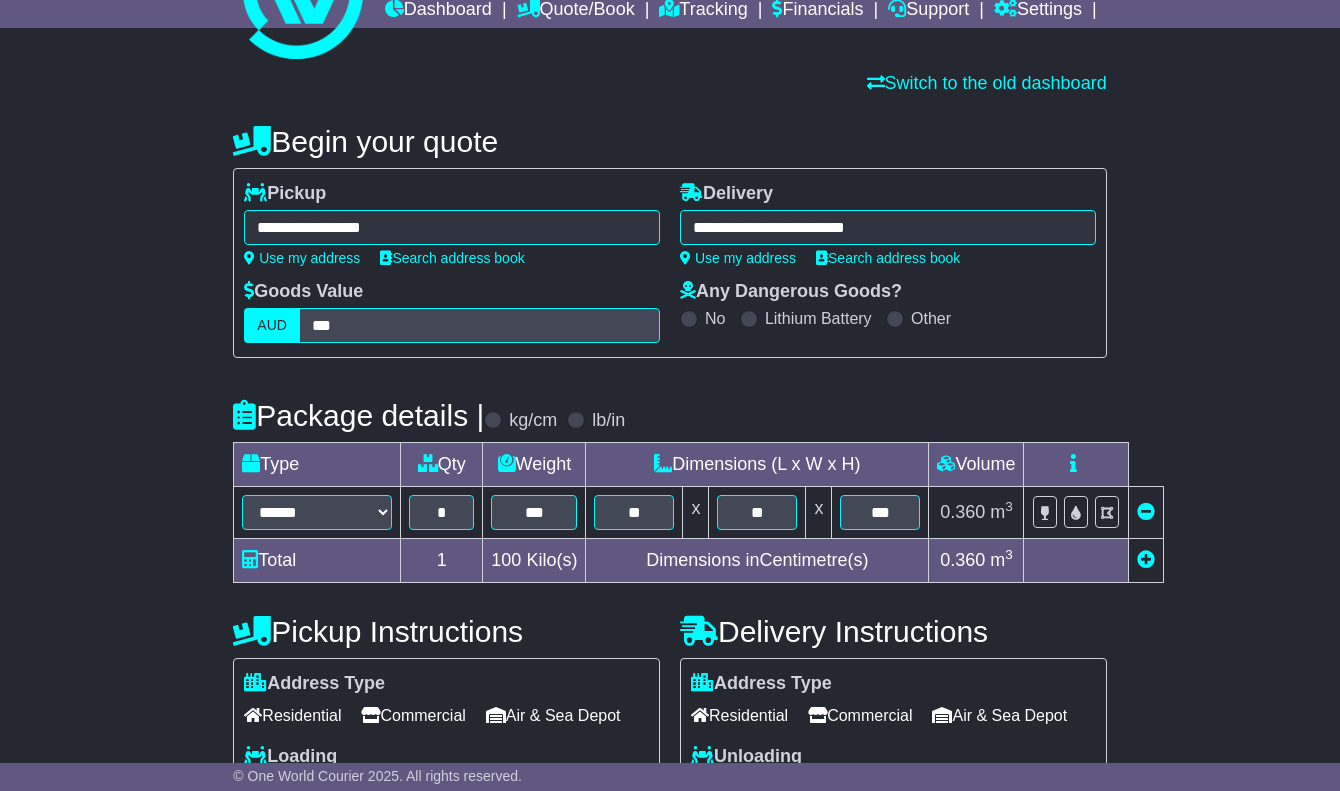 scroll, scrollTop: 724, scrollLeft: 0, axis: vertical 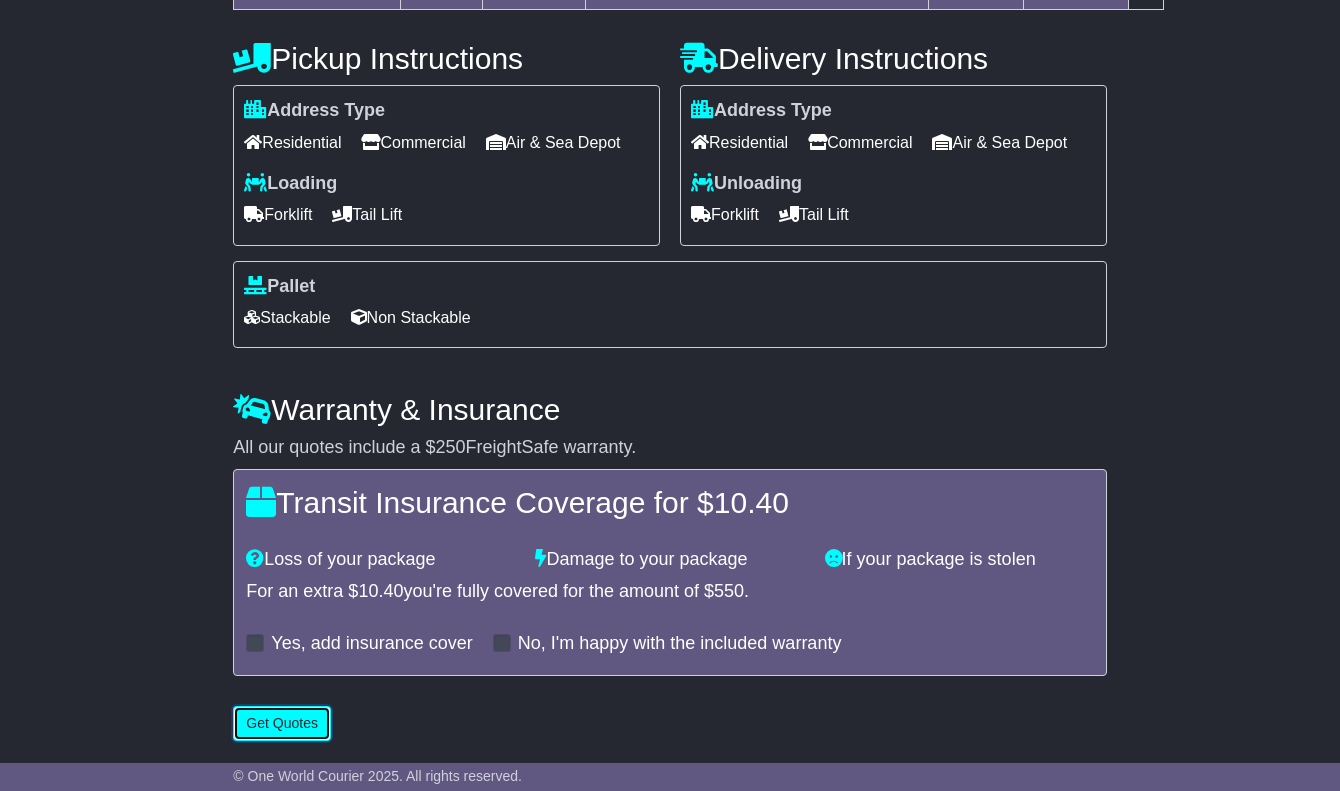 click on "Get Quotes" at bounding box center (282, 723) 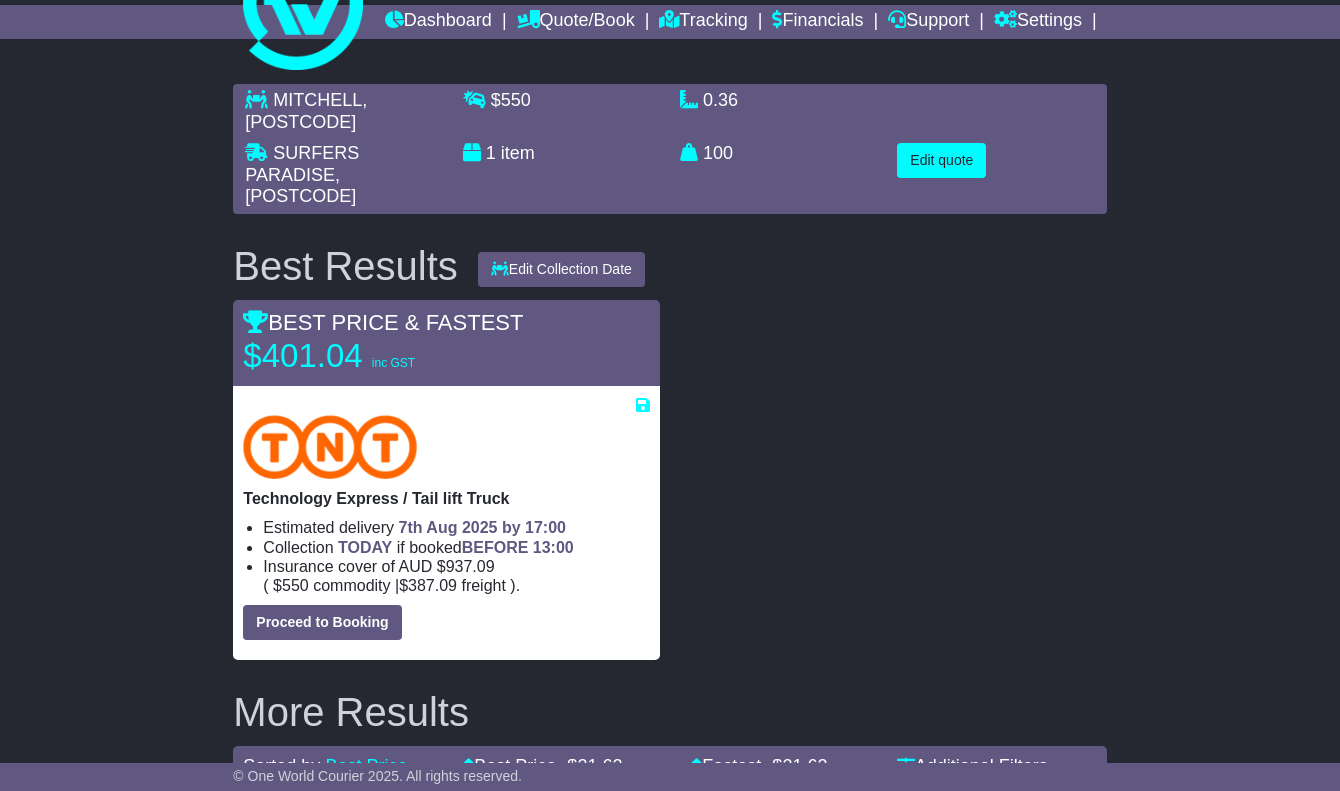 scroll, scrollTop: 0, scrollLeft: 0, axis: both 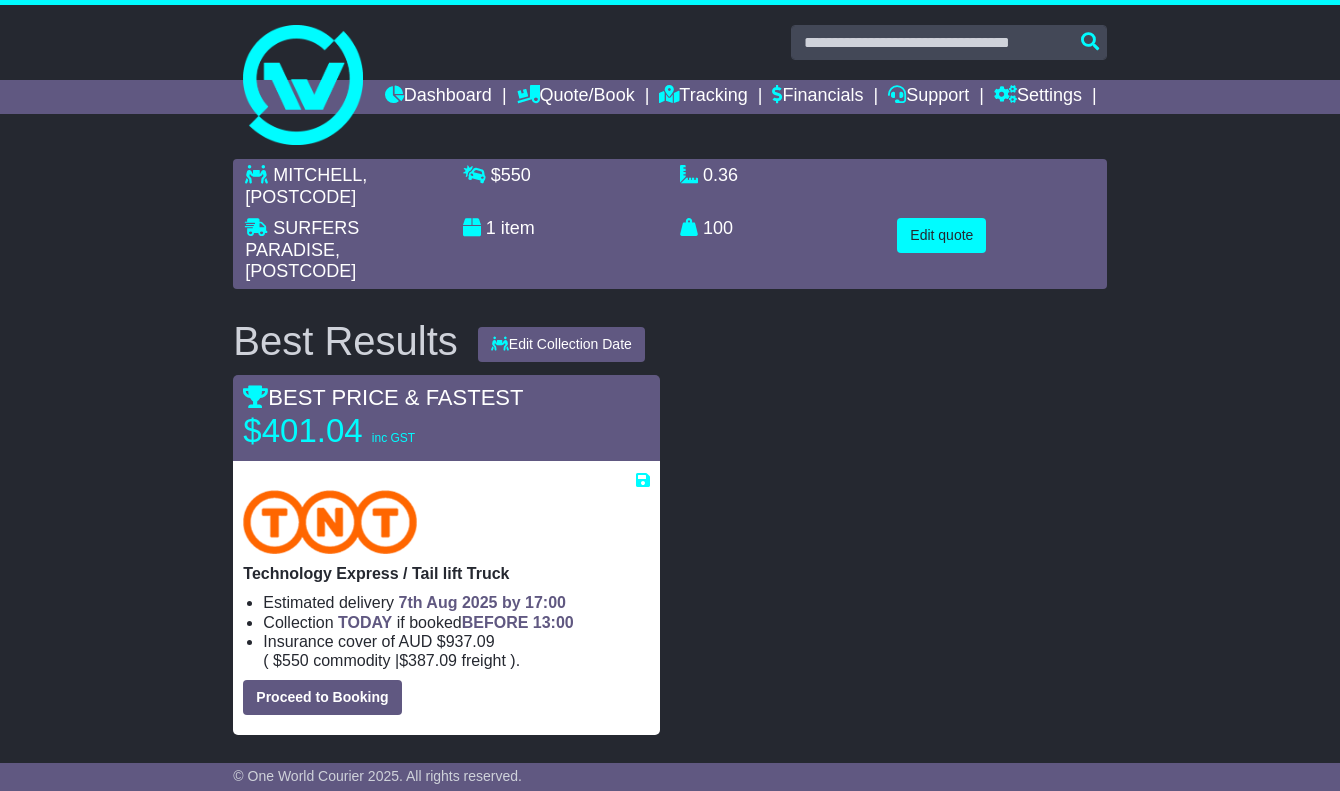 click on "MITCHELL , [POSTCODE]
SURFERS PARADISE , [POSTCODE]
$ 550
1   item
0.36
m 3
in 3 100  kg(s)  lb(s)" at bounding box center (670, 653) 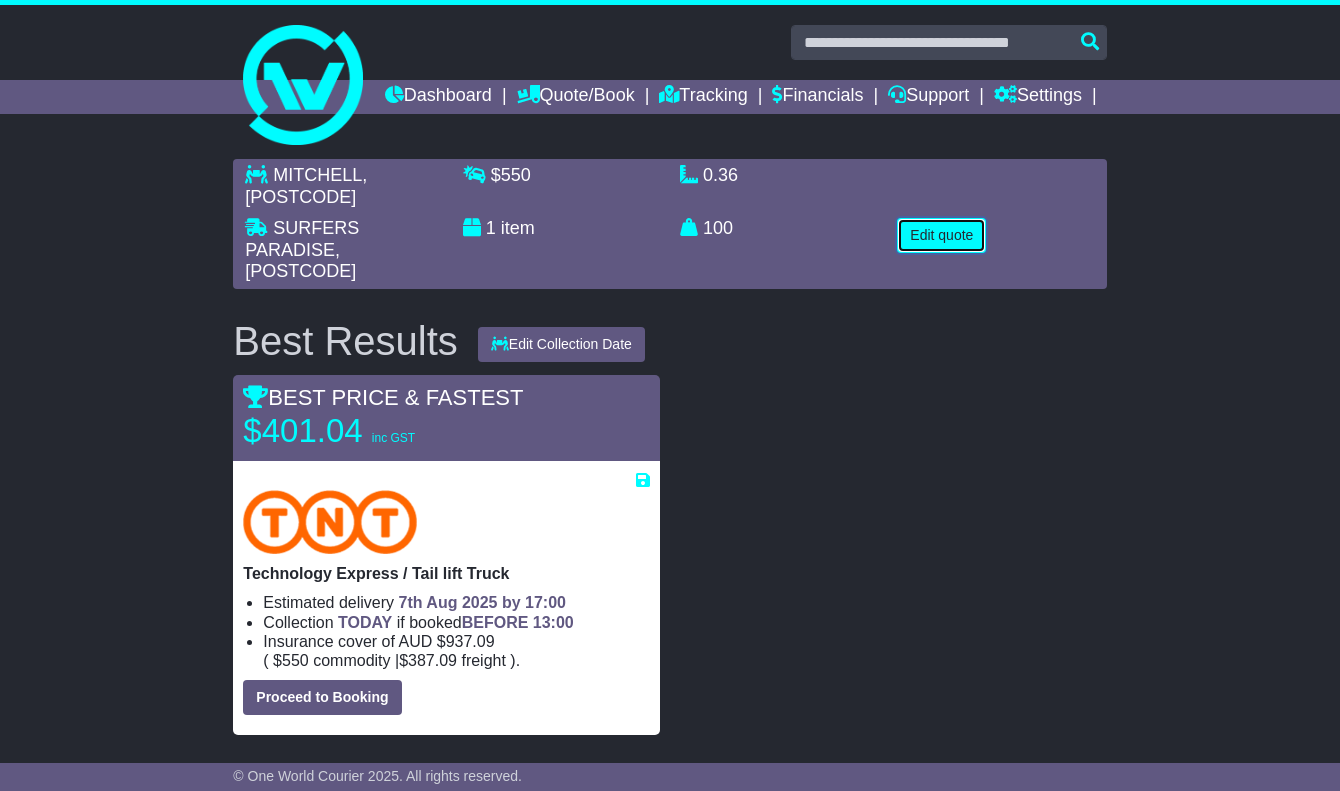 click on "Edit quote" at bounding box center [941, 235] 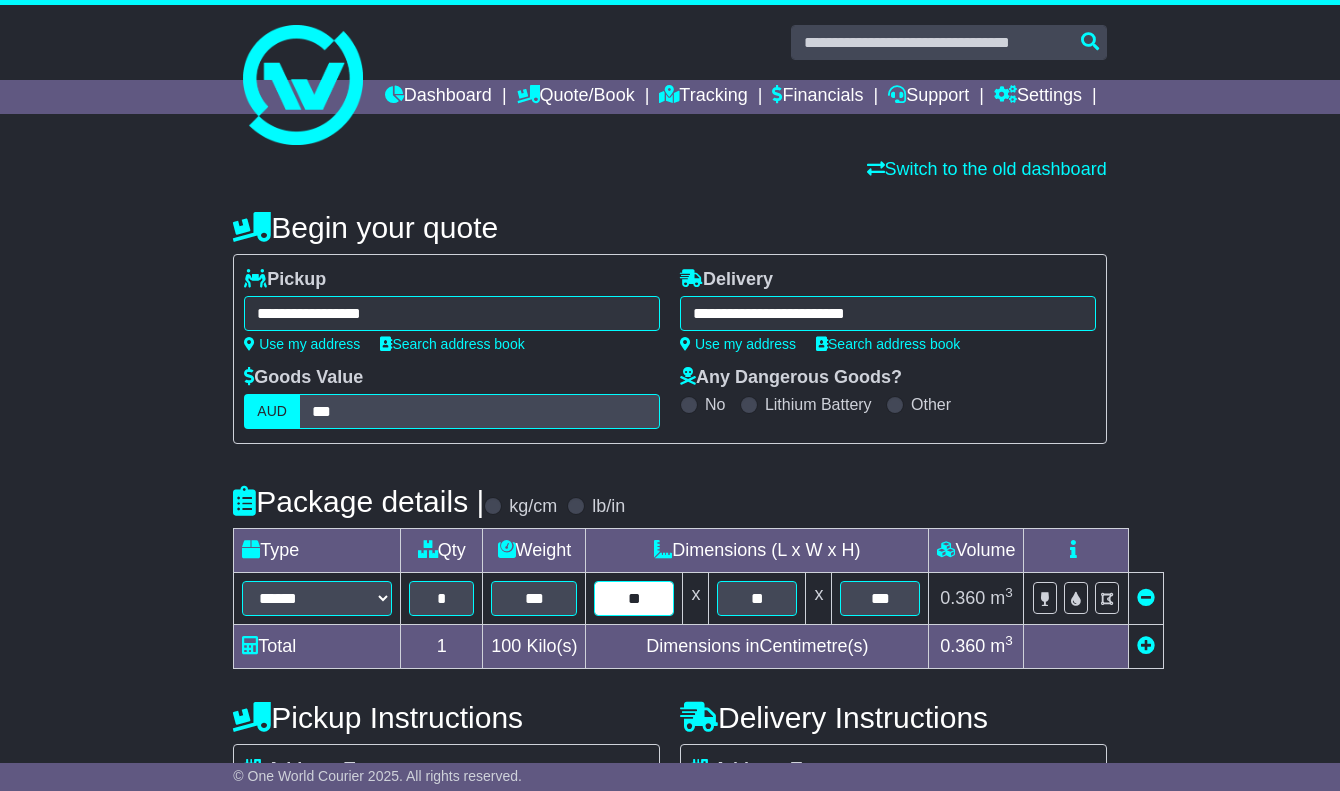 drag, startPoint x: 654, startPoint y: 629, endPoint x: 447, endPoint y: 629, distance: 207 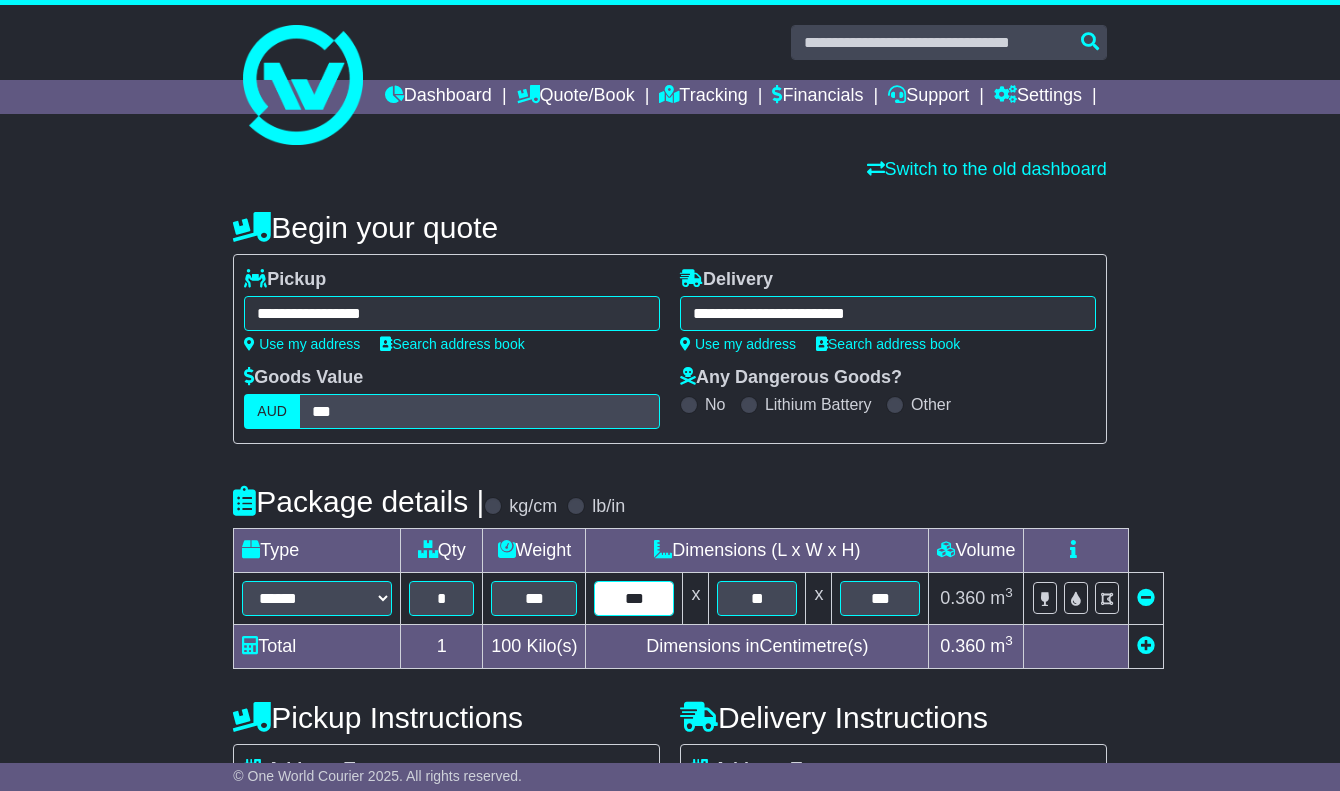 type on "***" 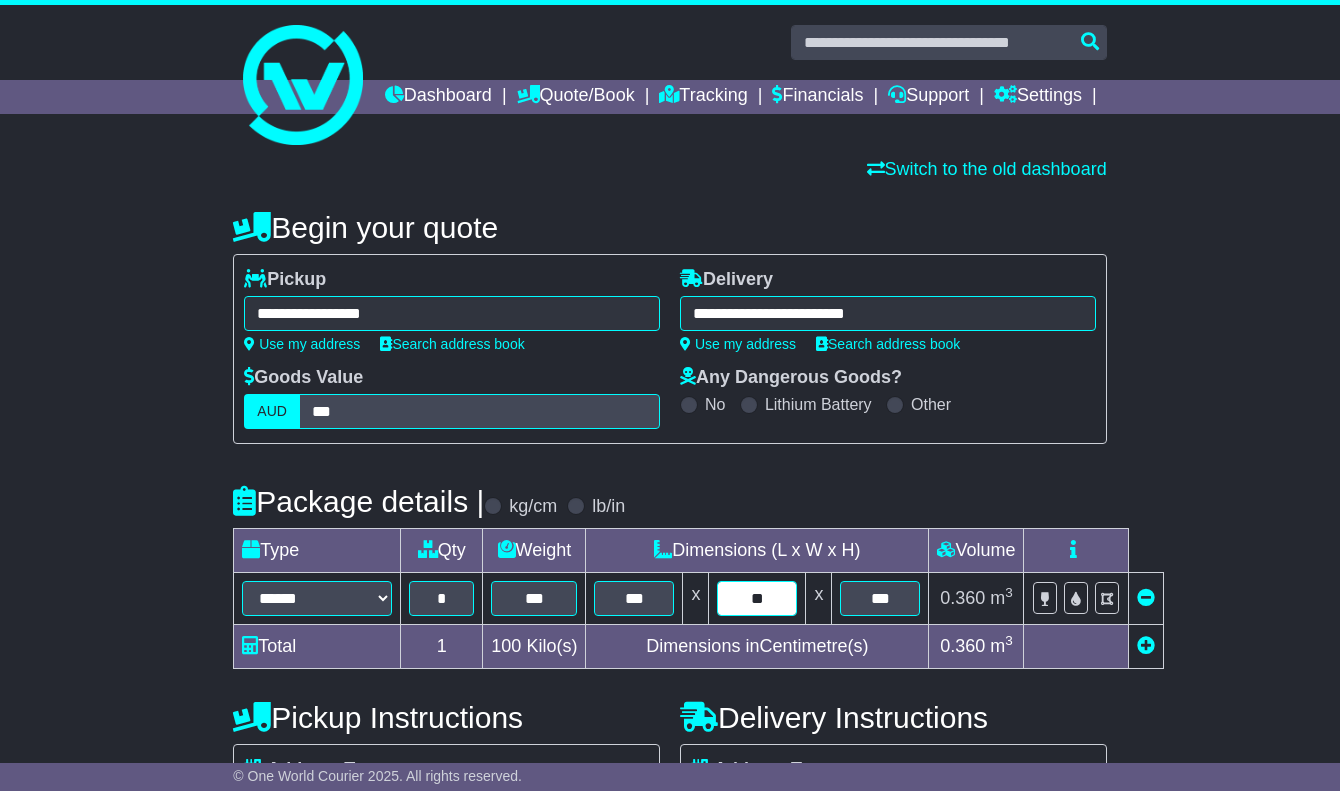drag, startPoint x: 773, startPoint y: 625, endPoint x: 686, endPoint y: 614, distance: 87.69264 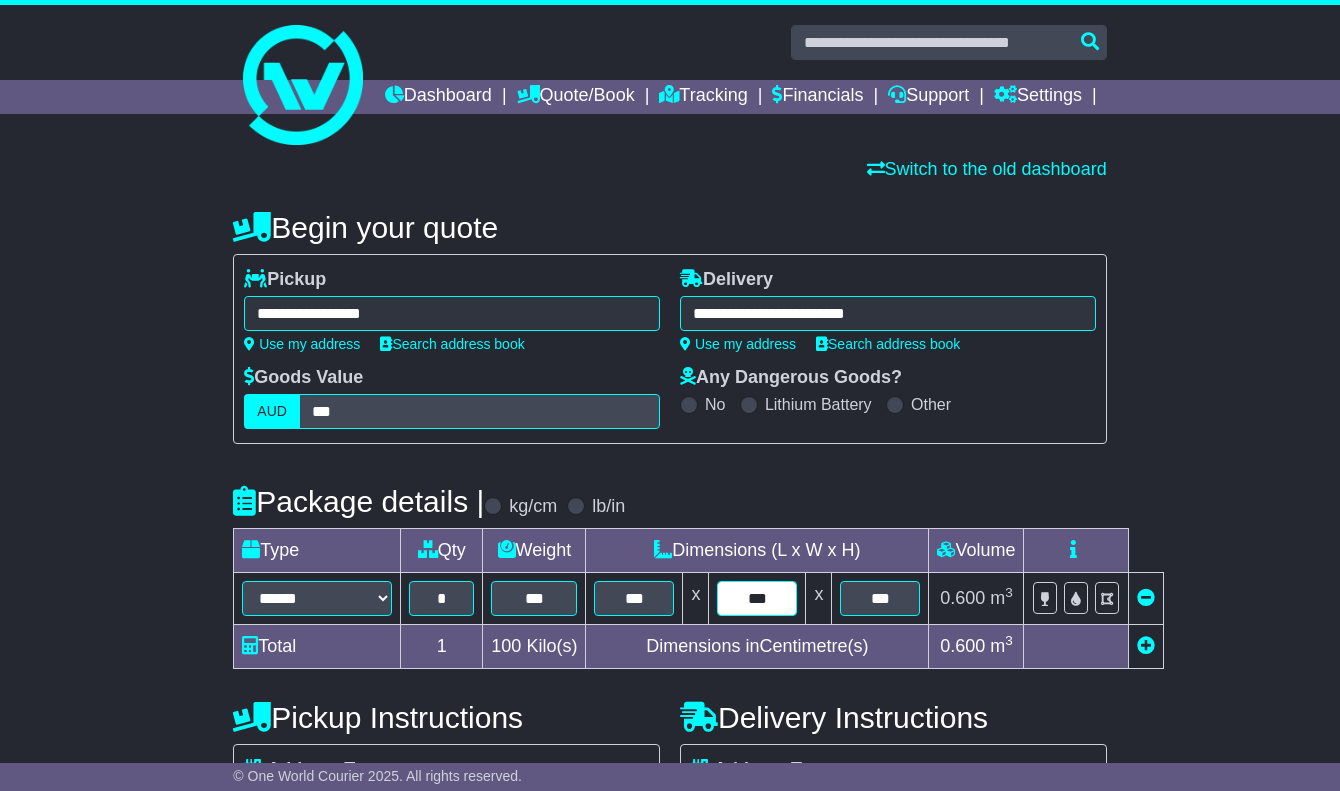 type on "***" 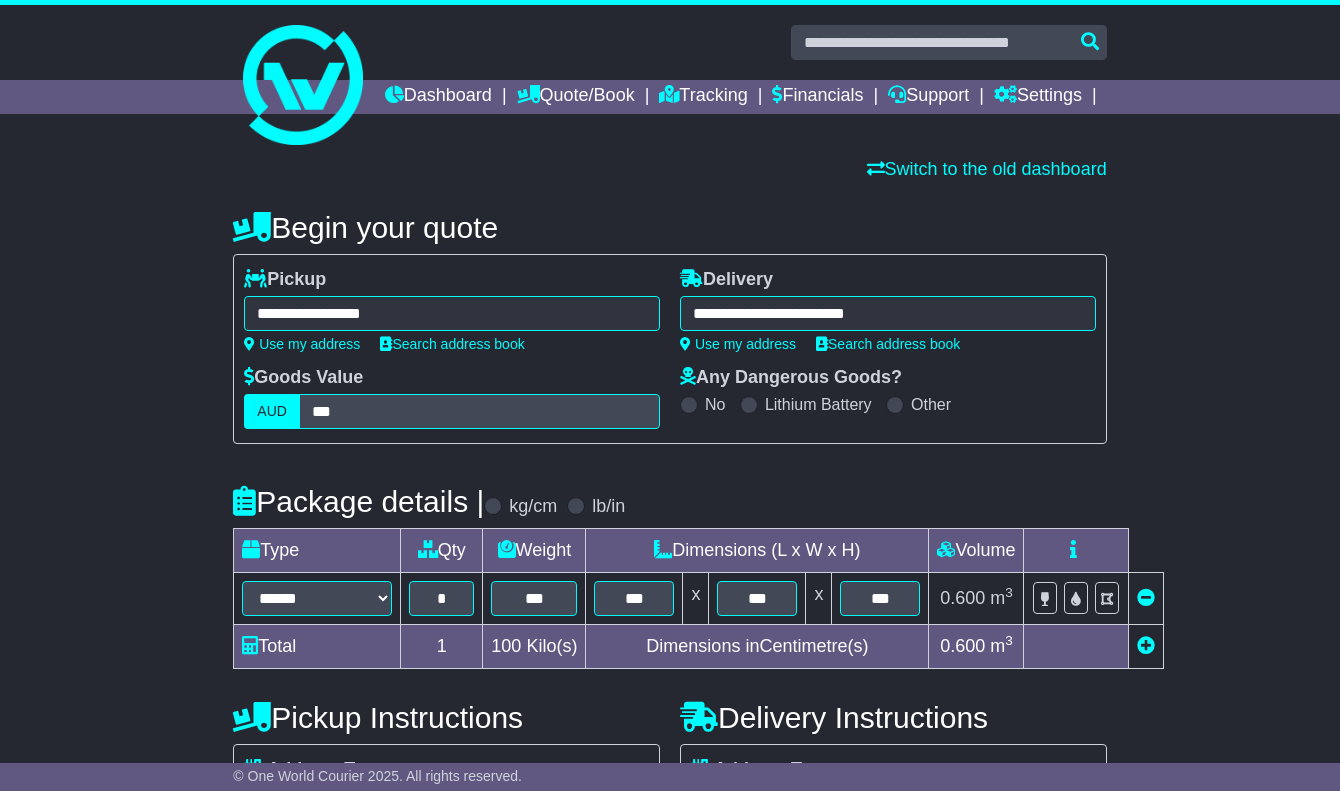 click on "**********" at bounding box center [670, 801] 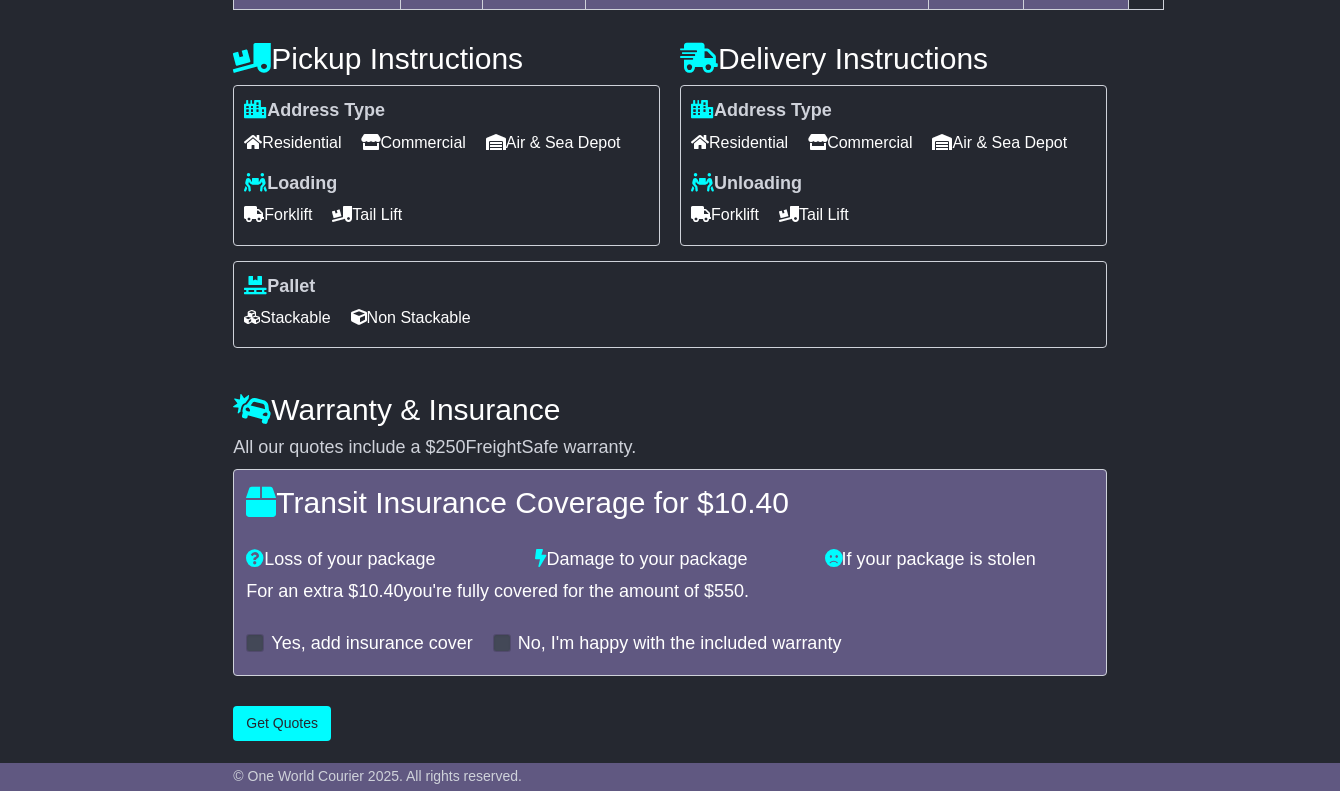 scroll, scrollTop: 724, scrollLeft: 0, axis: vertical 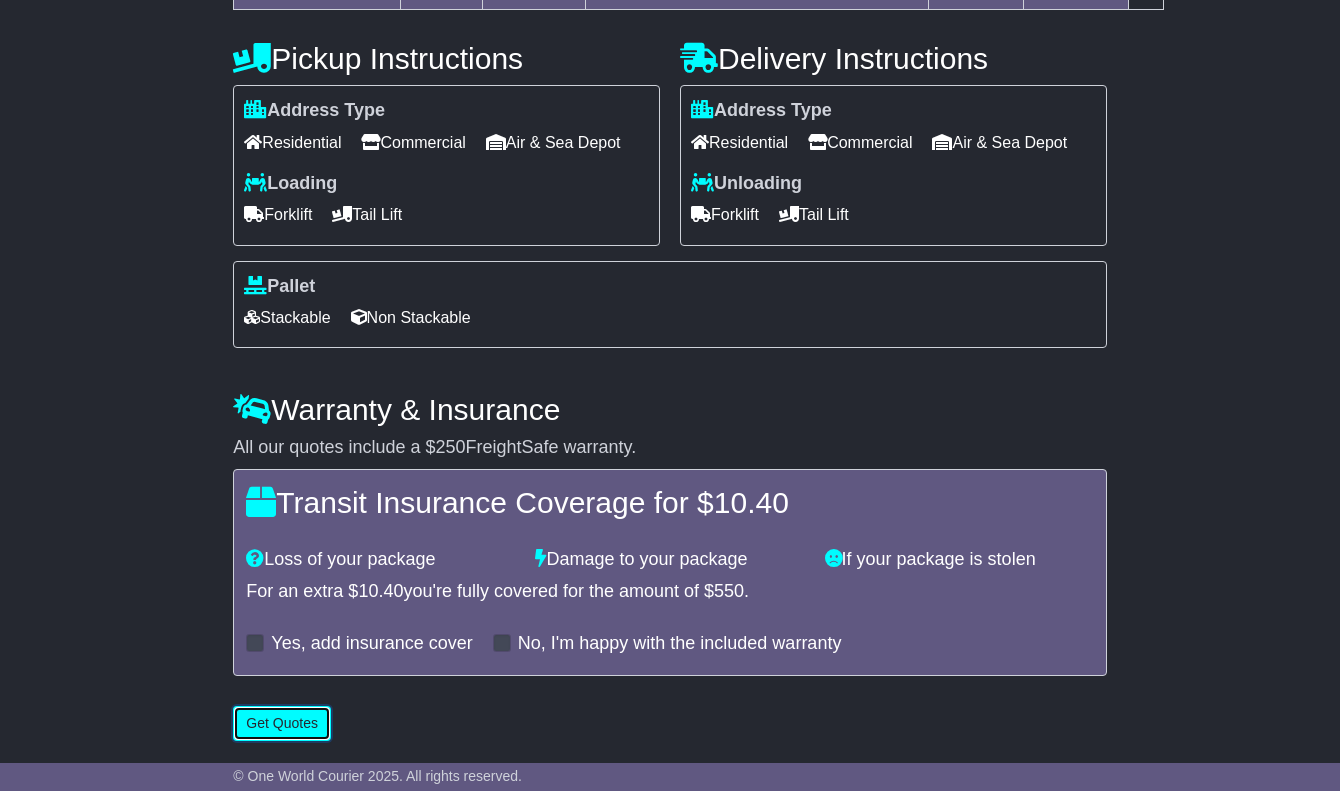 click on "Get Quotes" at bounding box center [282, 723] 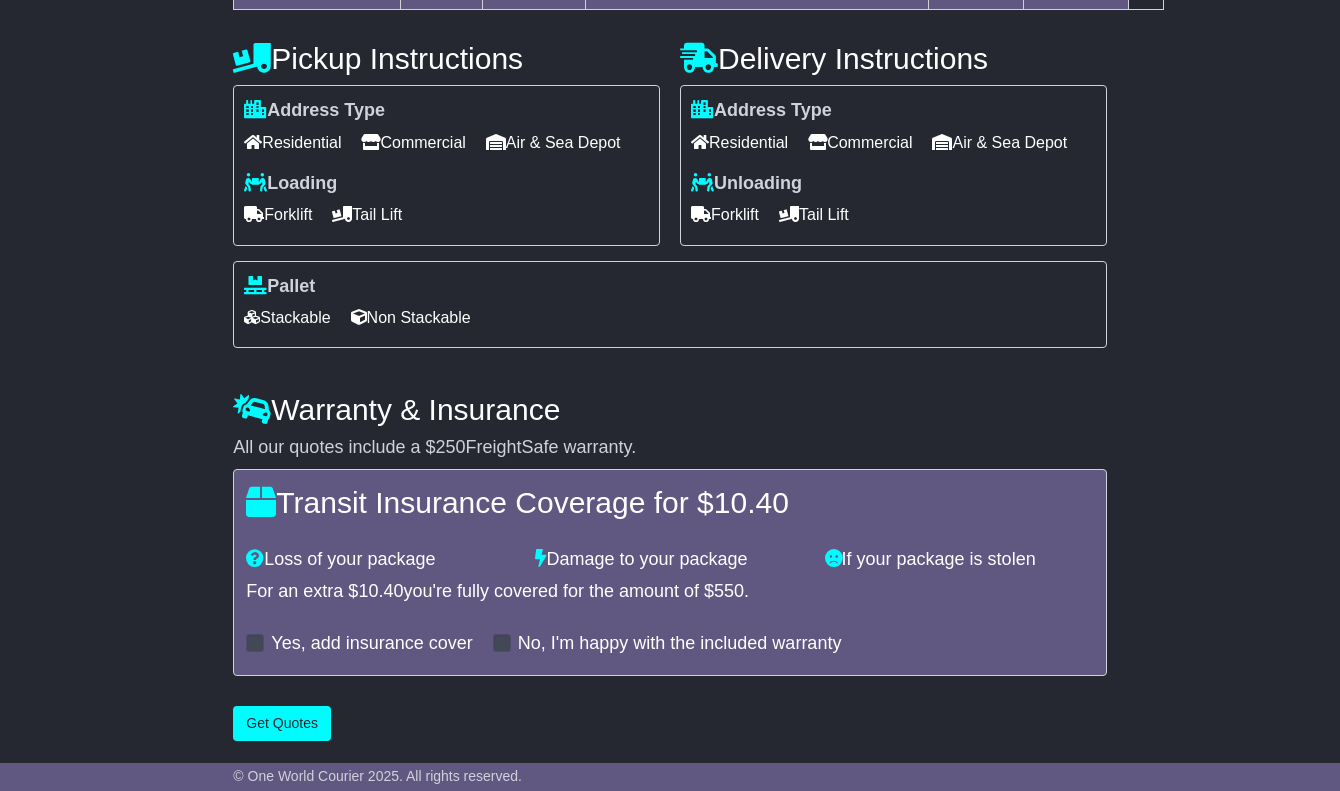 scroll, scrollTop: 0, scrollLeft: 0, axis: both 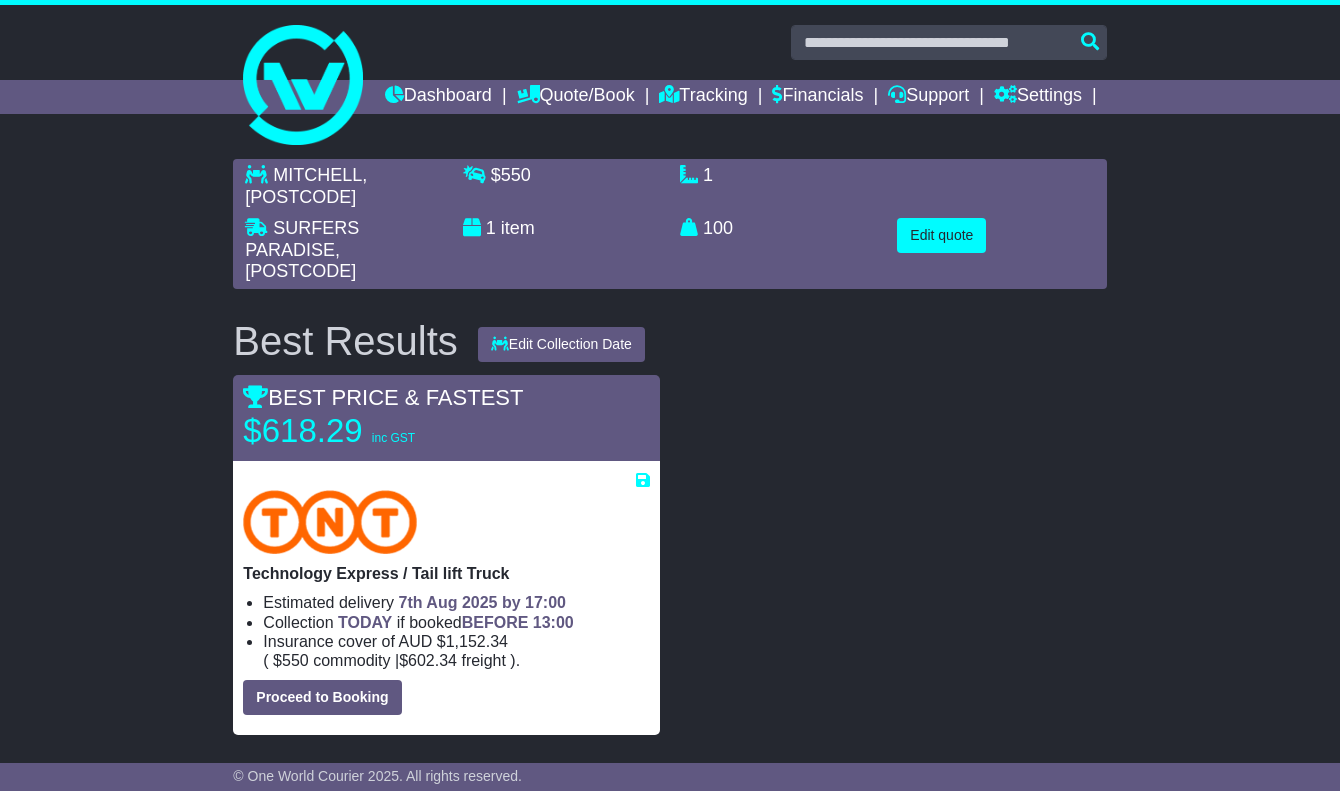 drag, startPoint x: 148, startPoint y: 487, endPoint x: 161, endPoint y: 487, distance: 13 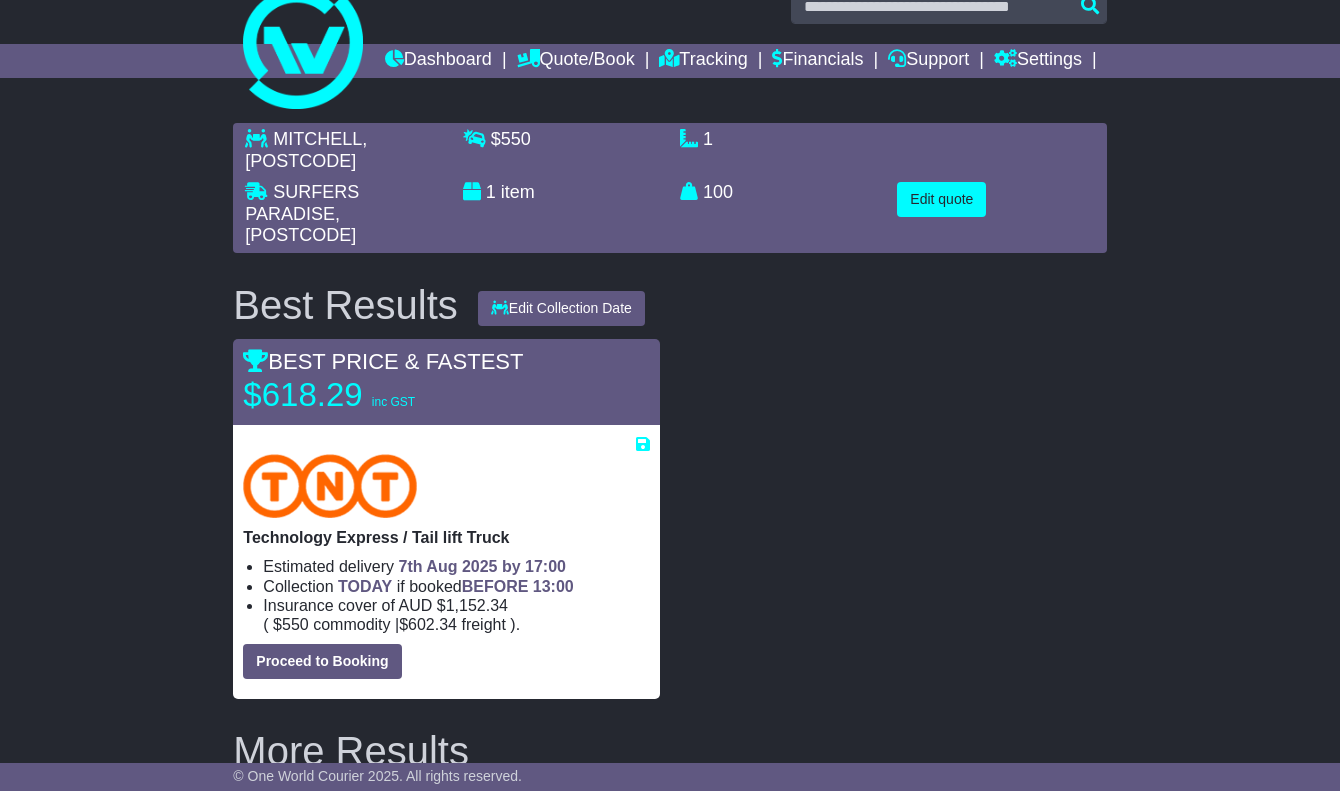 scroll, scrollTop: 0, scrollLeft: 0, axis: both 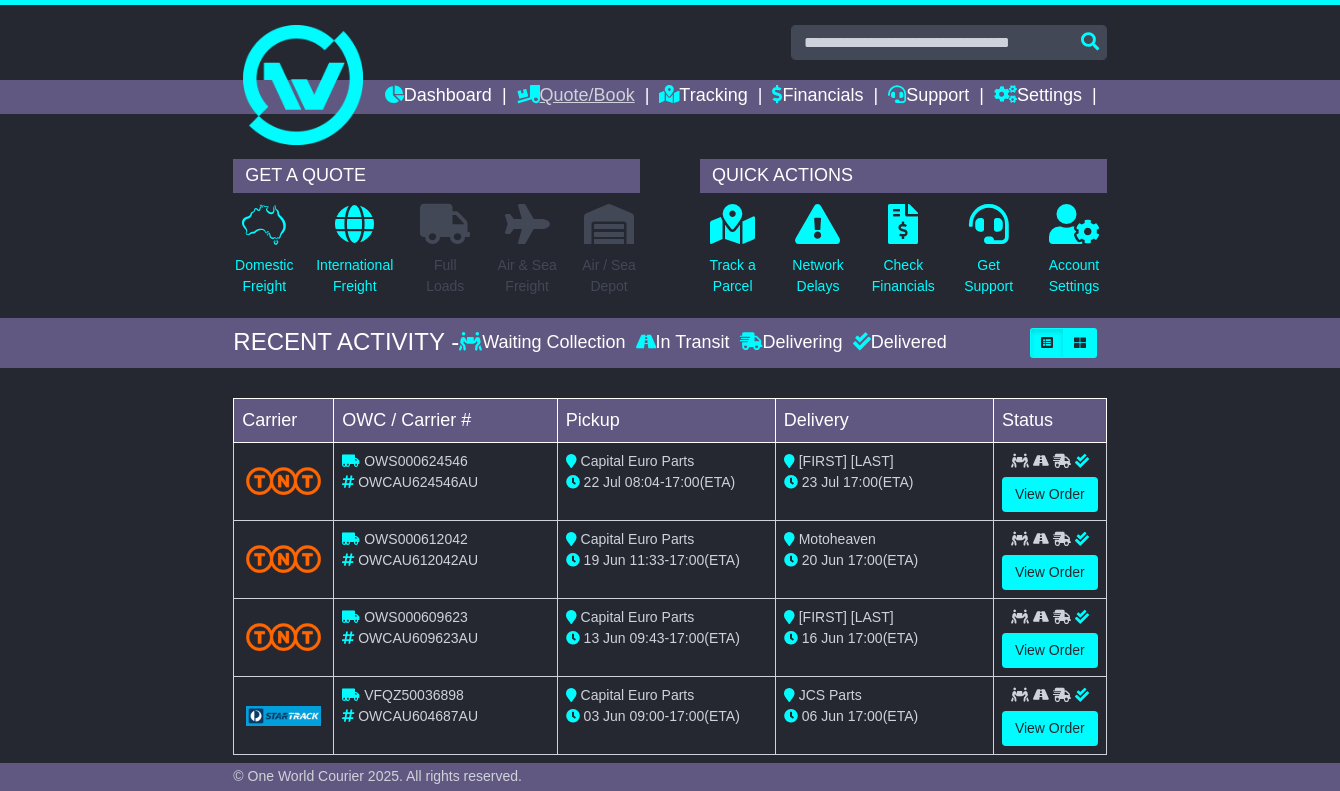 click on "Quote/Book" at bounding box center (576, 97) 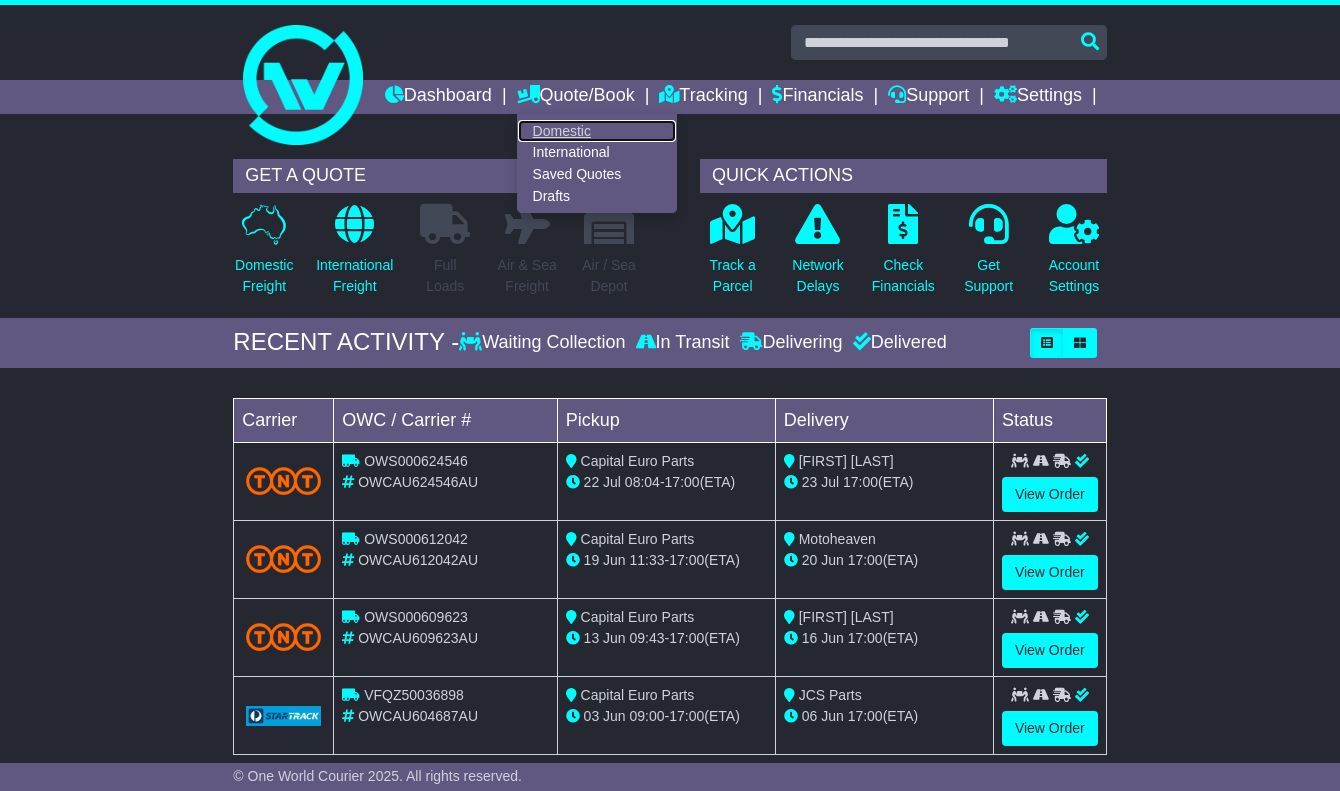 click on "Domestic" at bounding box center (597, 131) 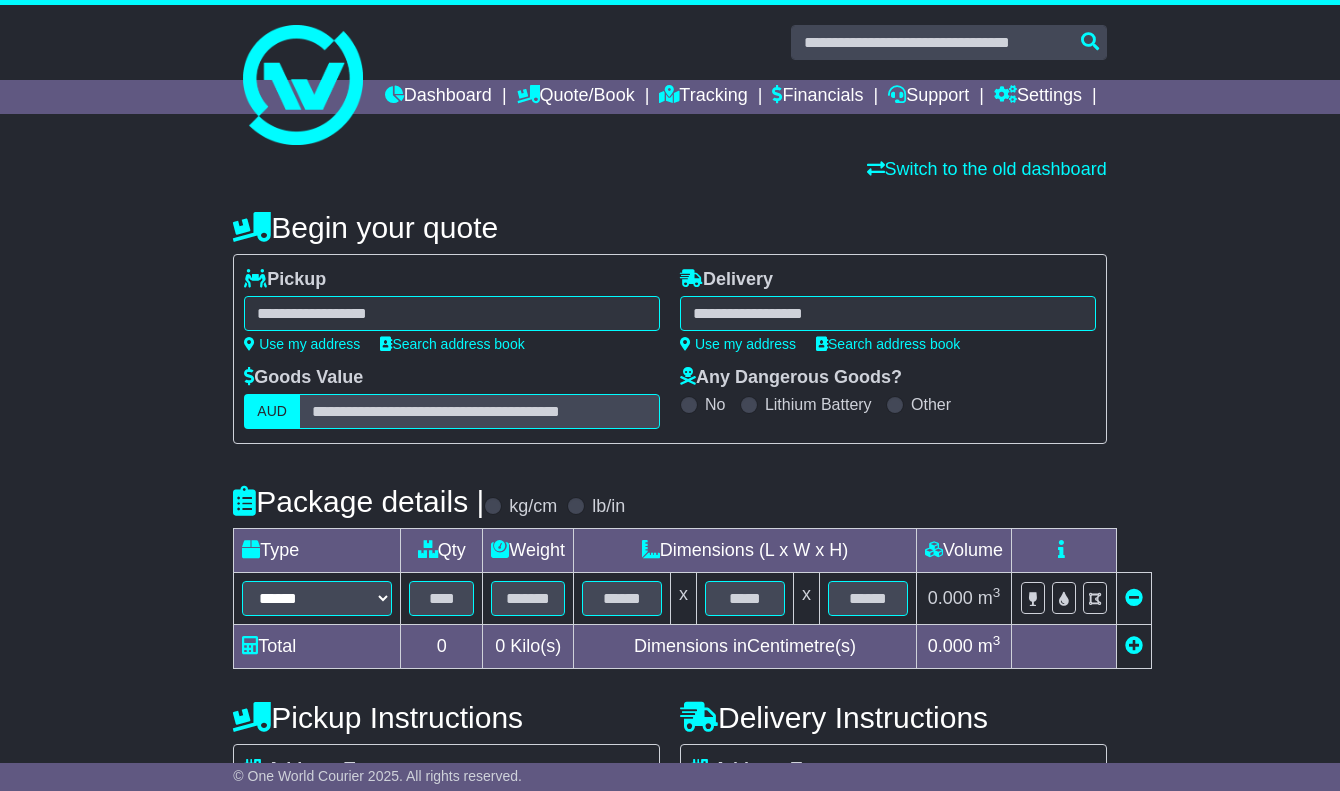 scroll, scrollTop: 0, scrollLeft: 0, axis: both 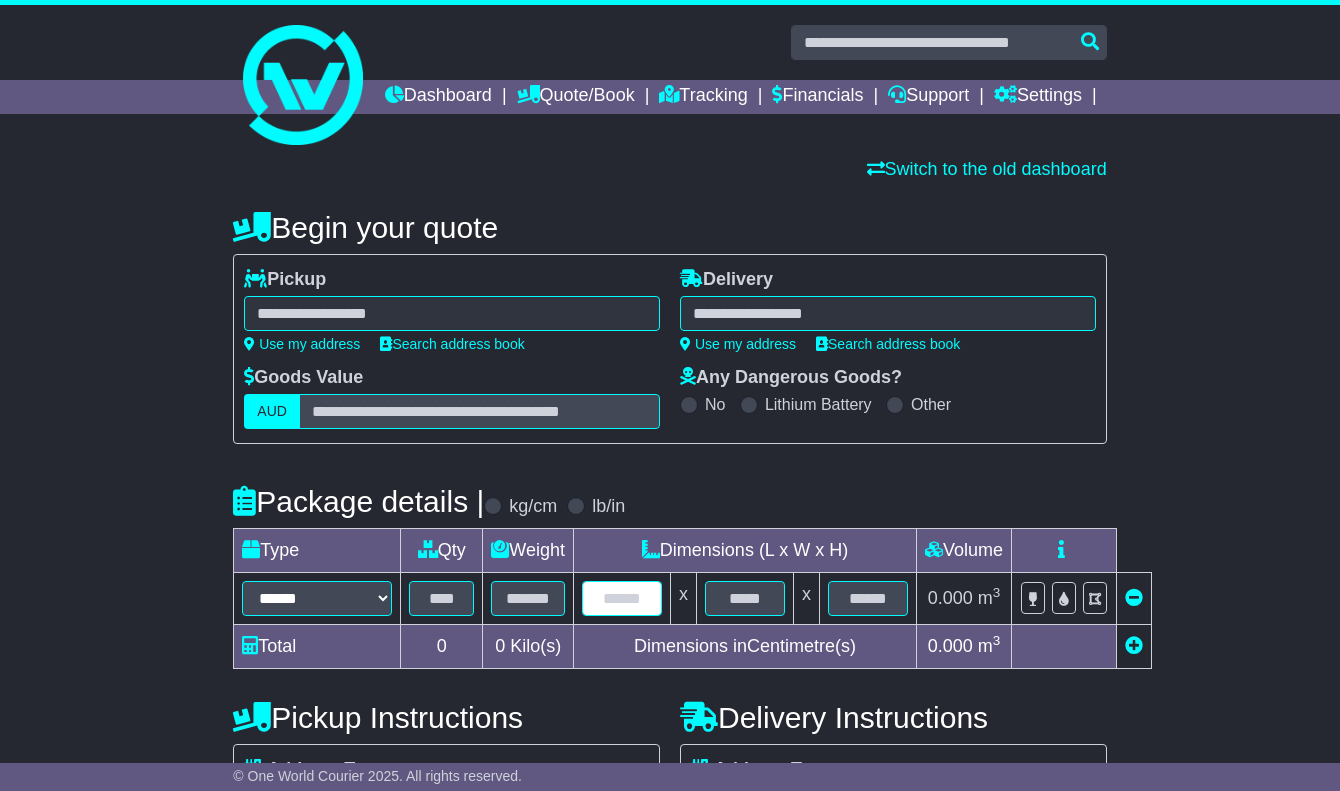 drag, startPoint x: 626, startPoint y: 629, endPoint x: 645, endPoint y: 627, distance: 19.104973 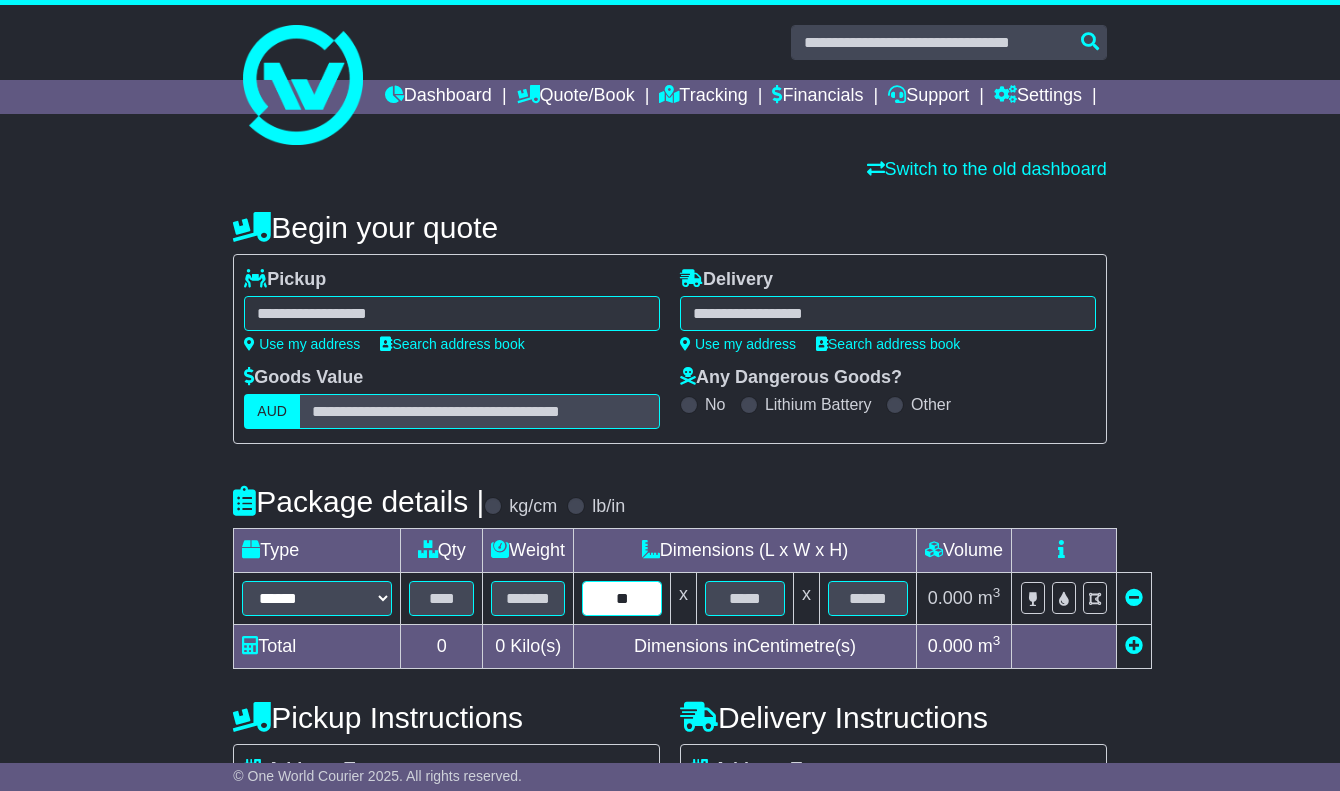type on "**" 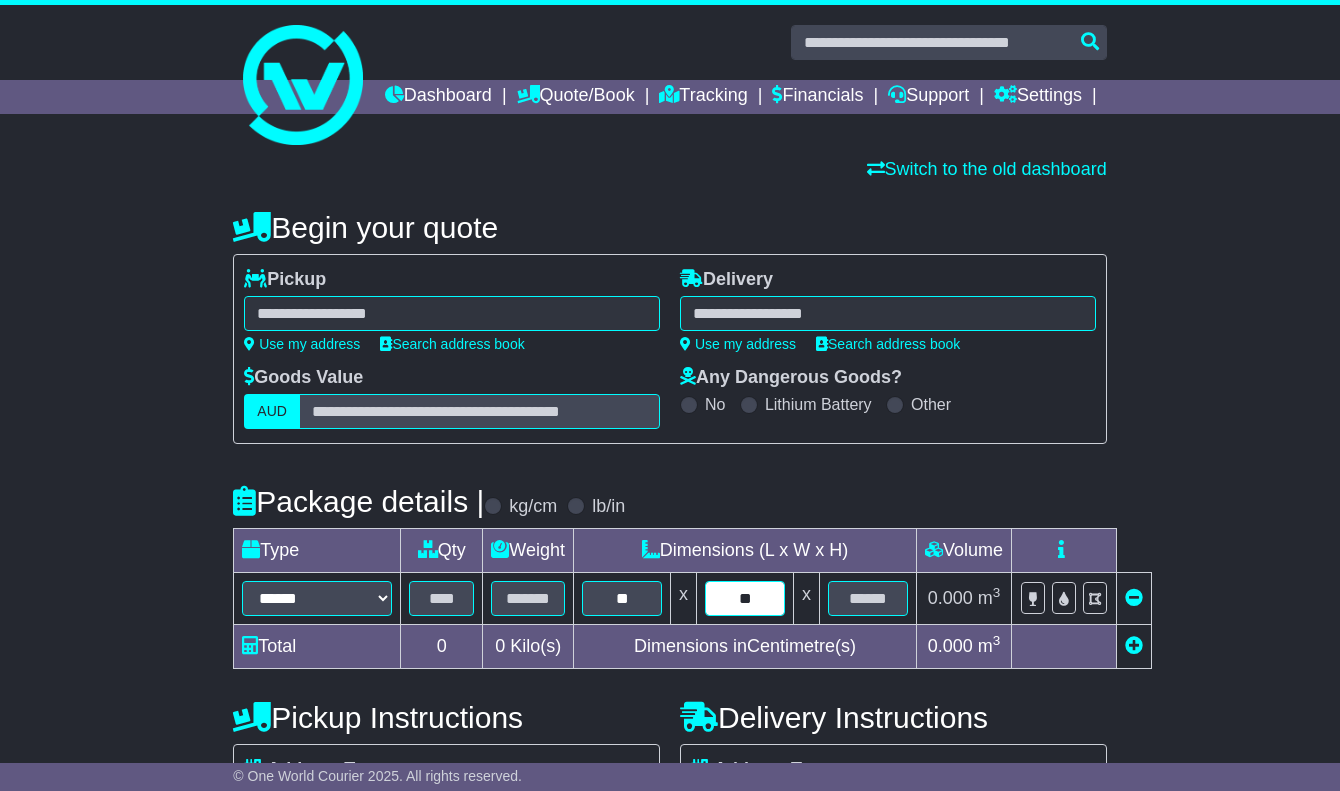 type on "**" 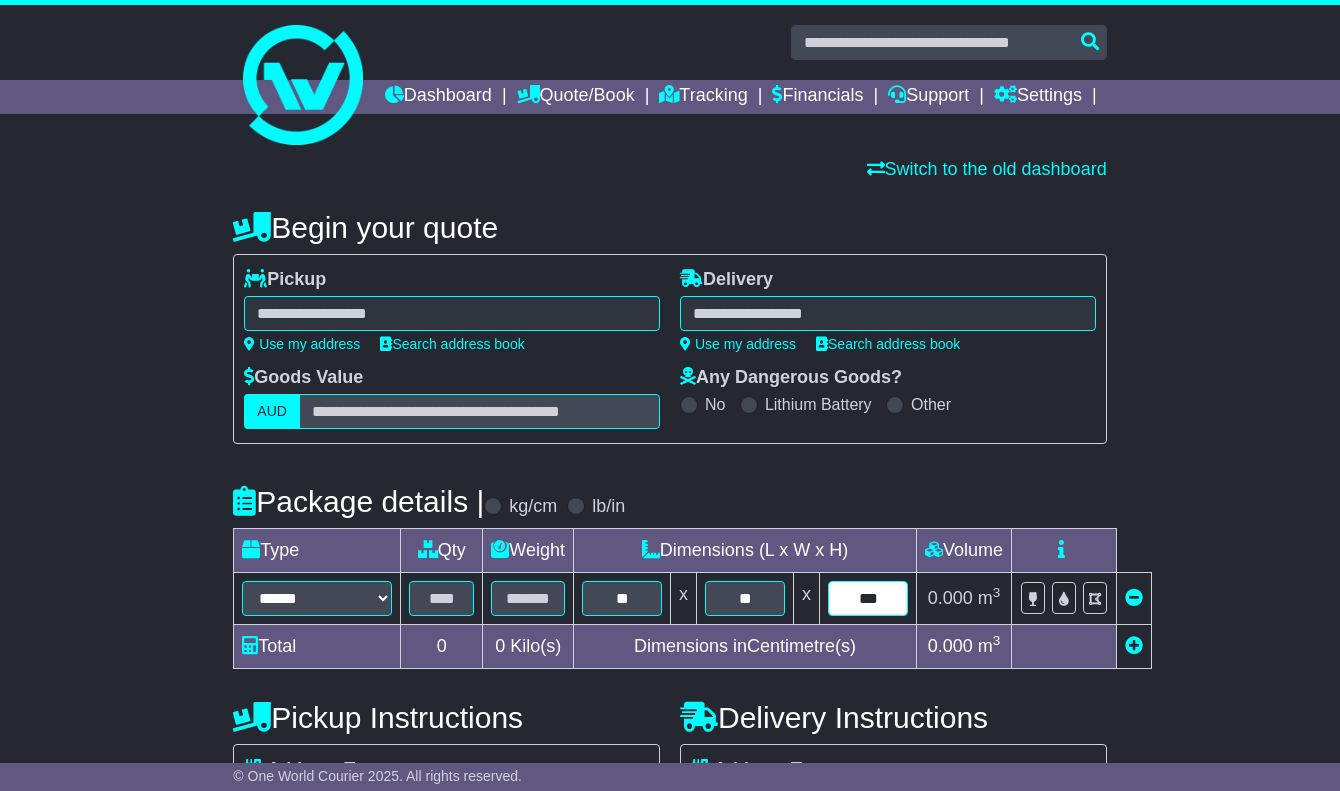 type on "***" 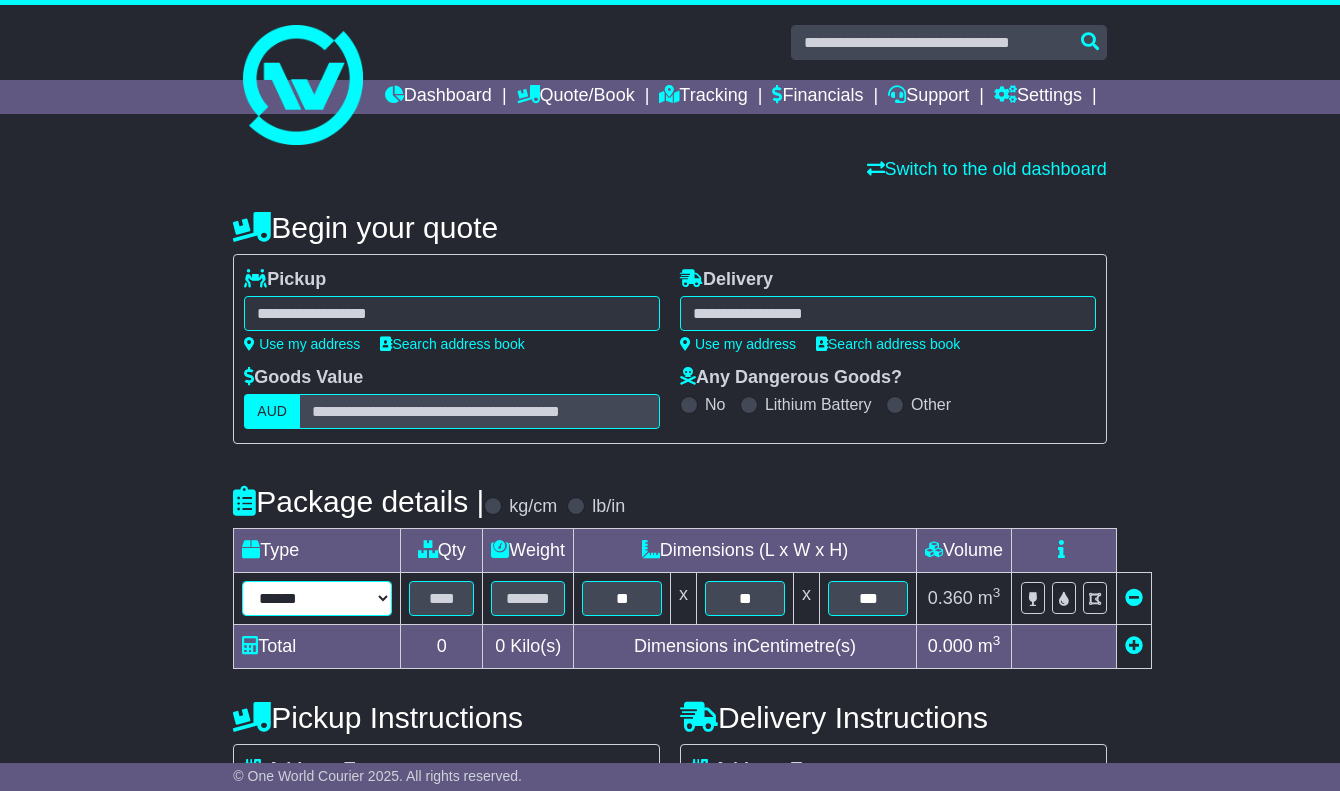 click on "****** ****** *** ******** ***** **** **** ****** *** *******" at bounding box center (317, 598) 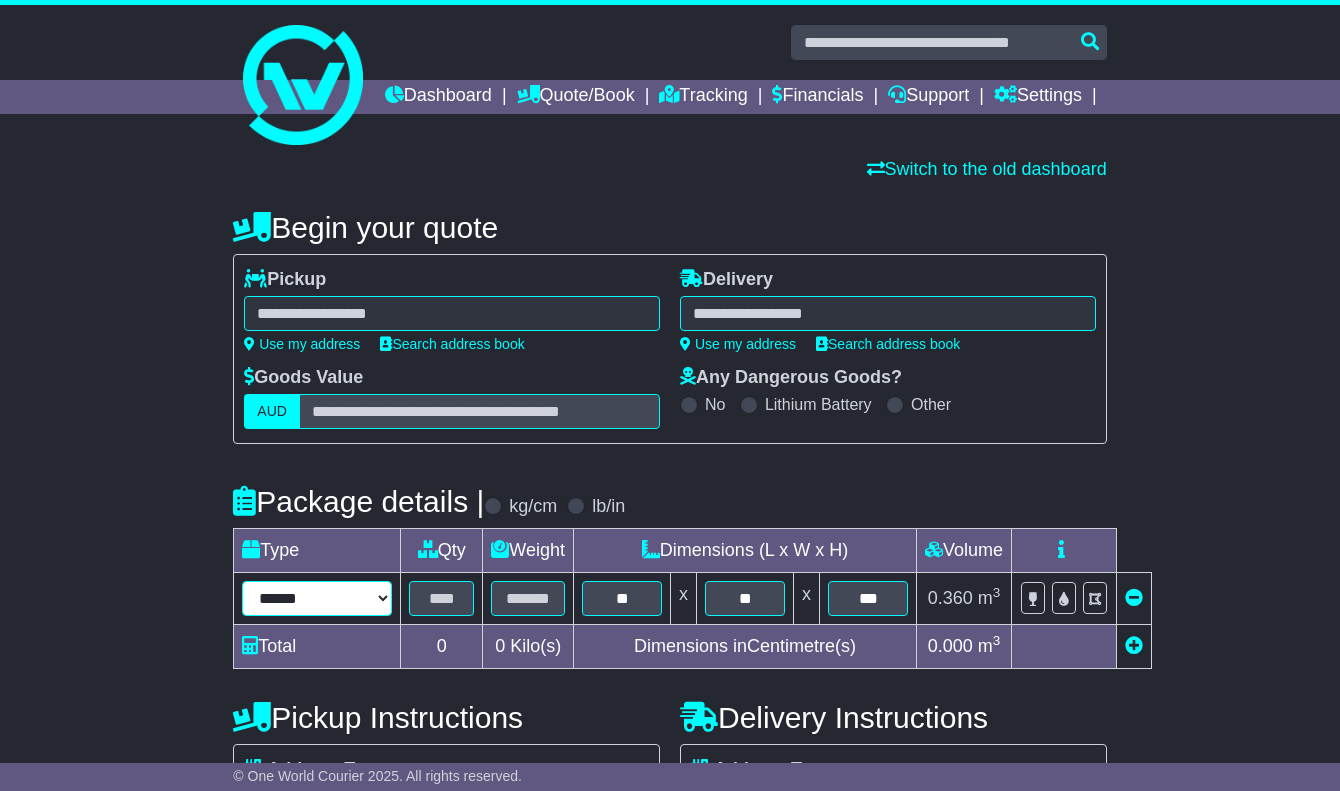 select on "*****" 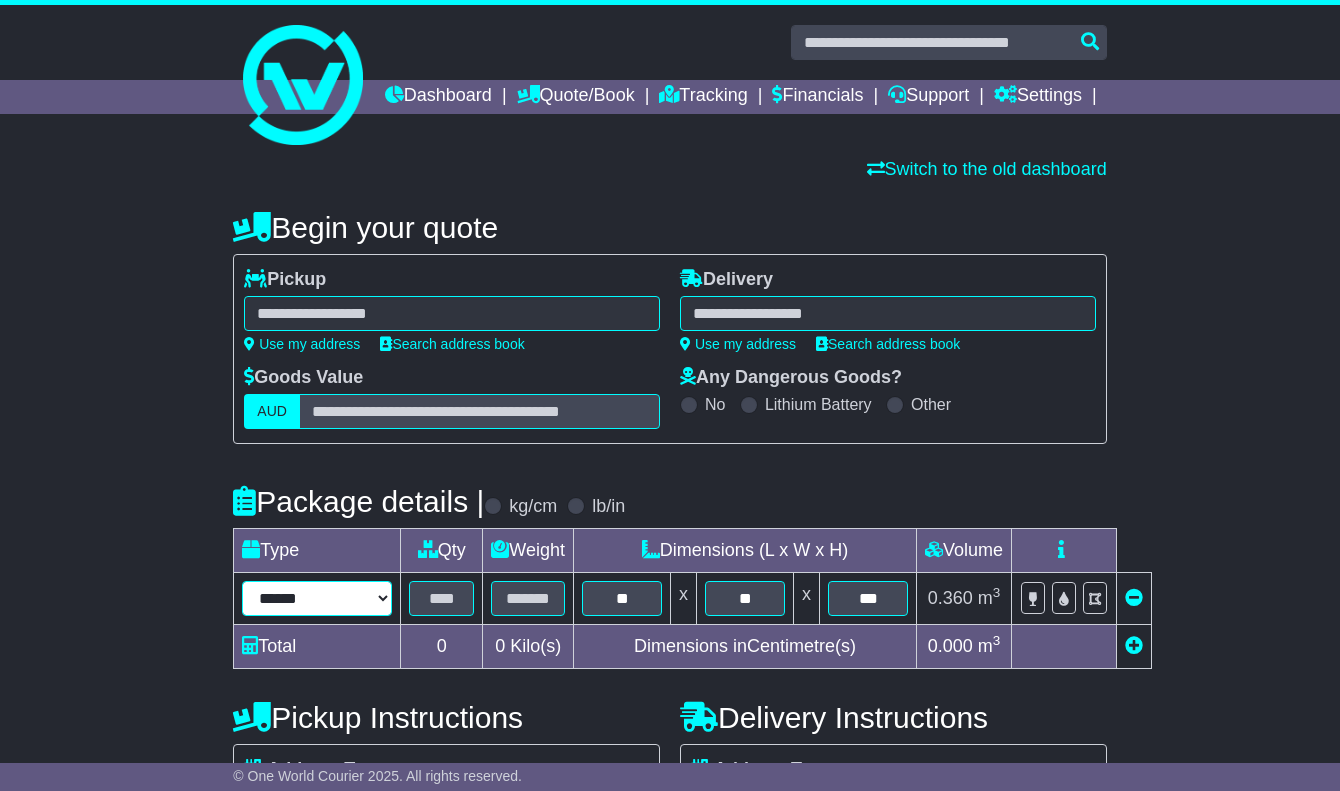 click on "****** ****** *** ******** ***** **** **** ****** *** *******" at bounding box center (317, 598) 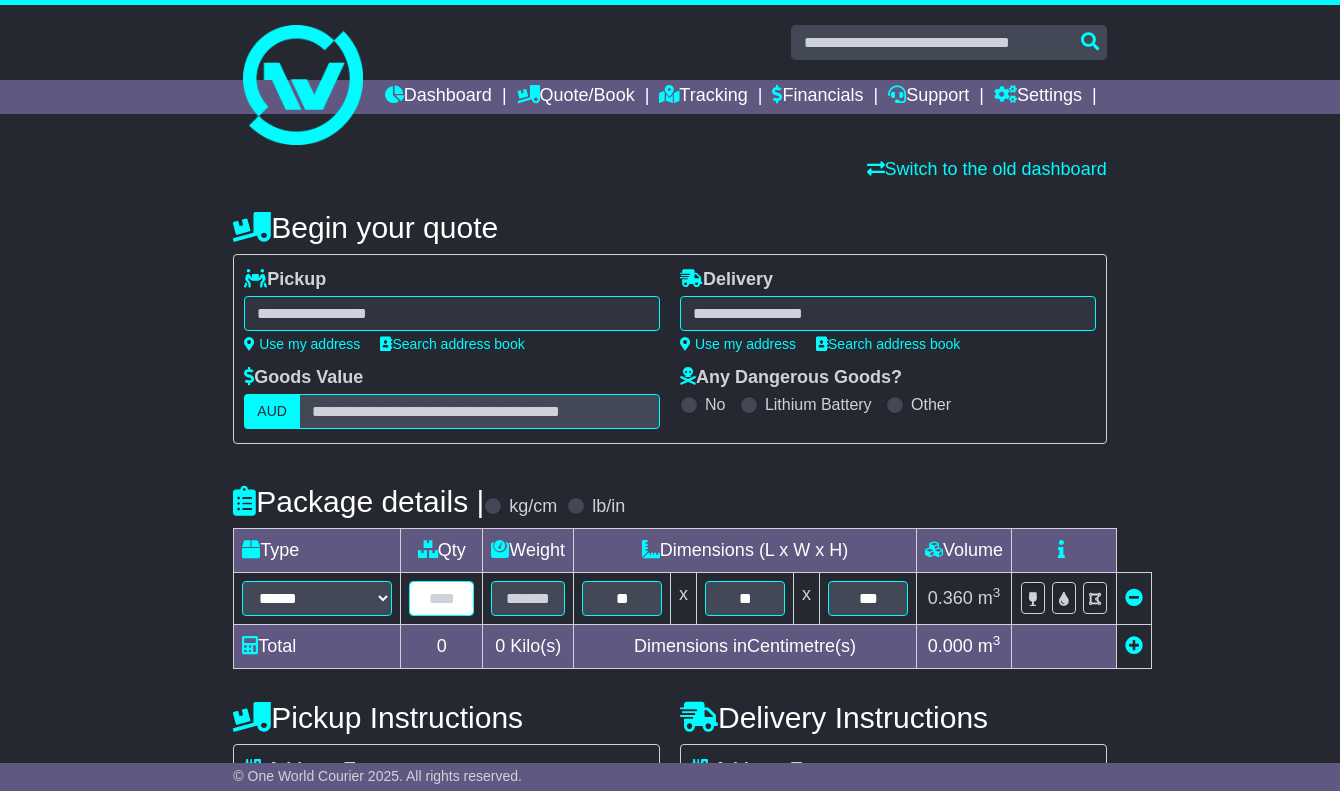 click at bounding box center (441, 598) 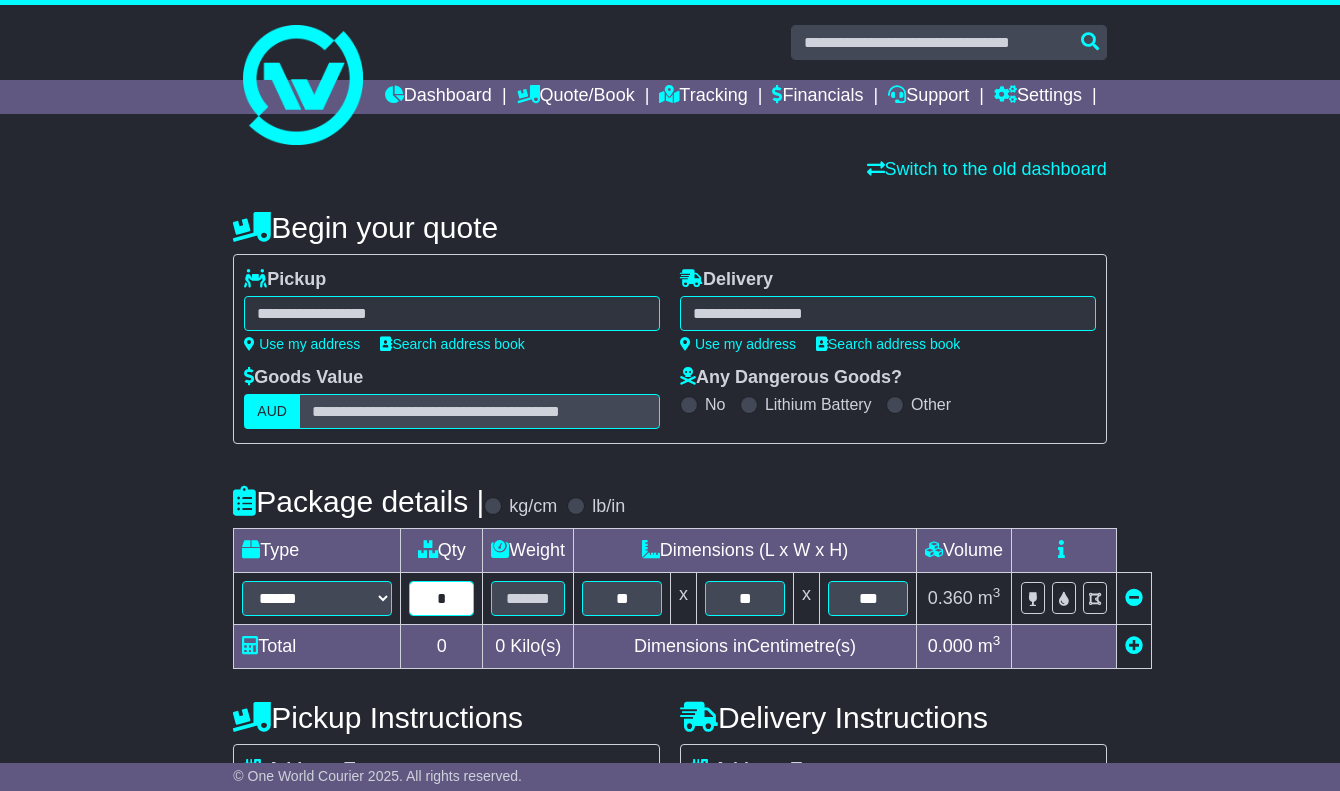 type on "*" 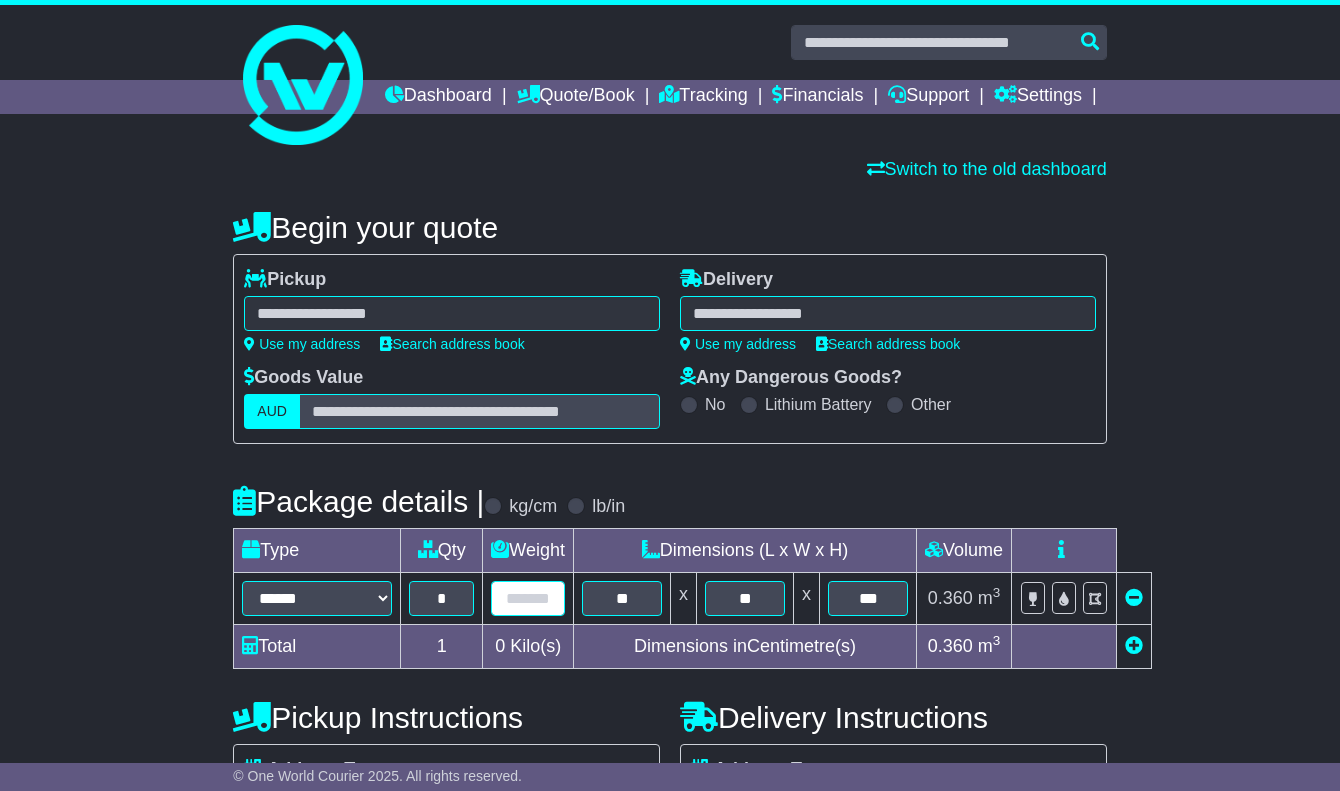 click at bounding box center (528, 598) 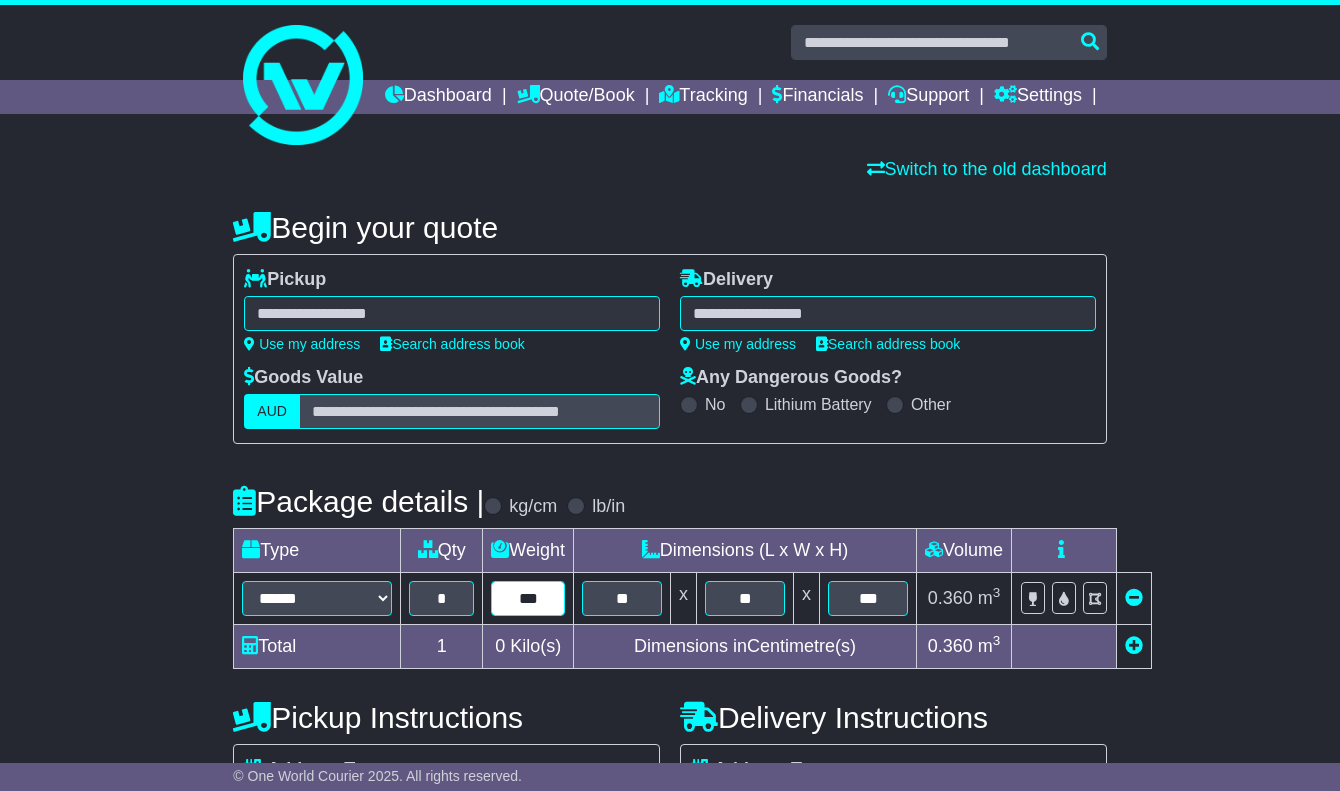 type on "***" 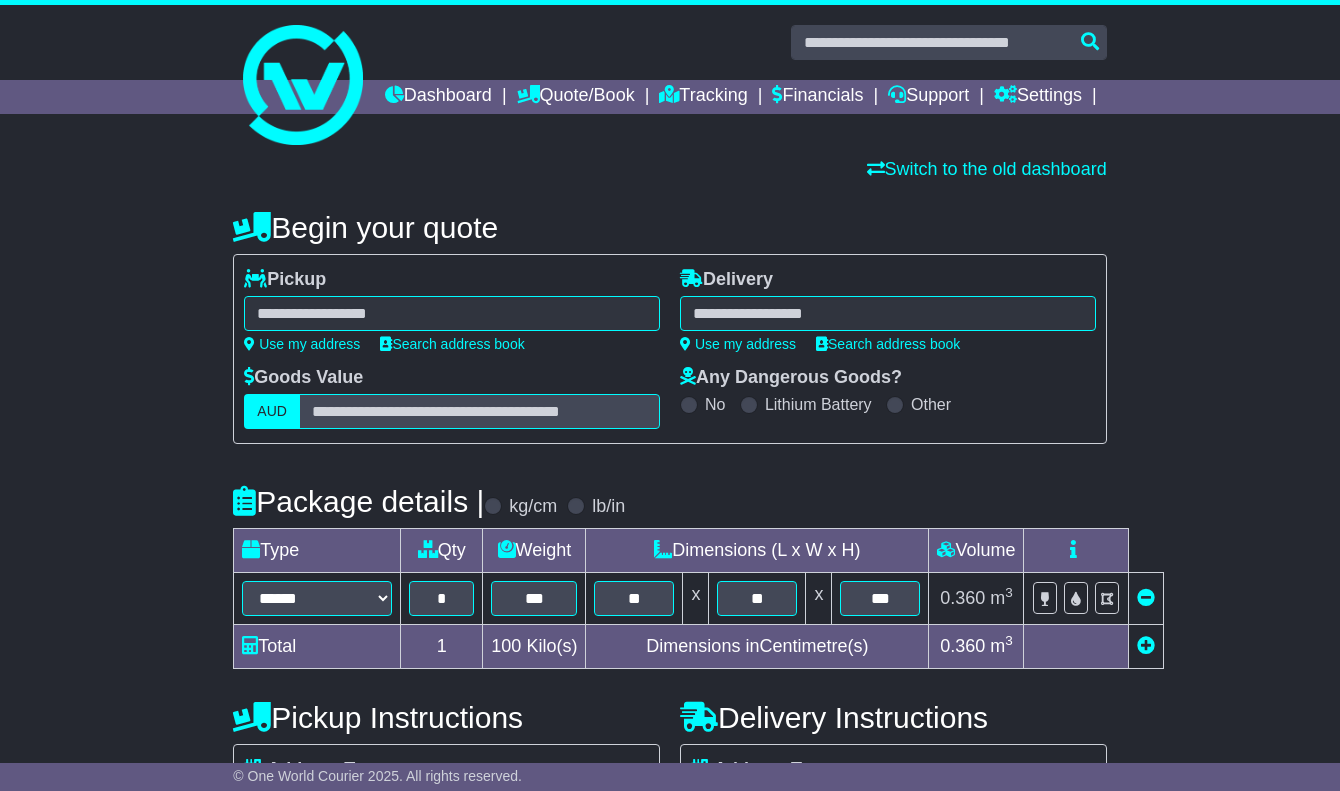 click on "**********" at bounding box center [670, 692] 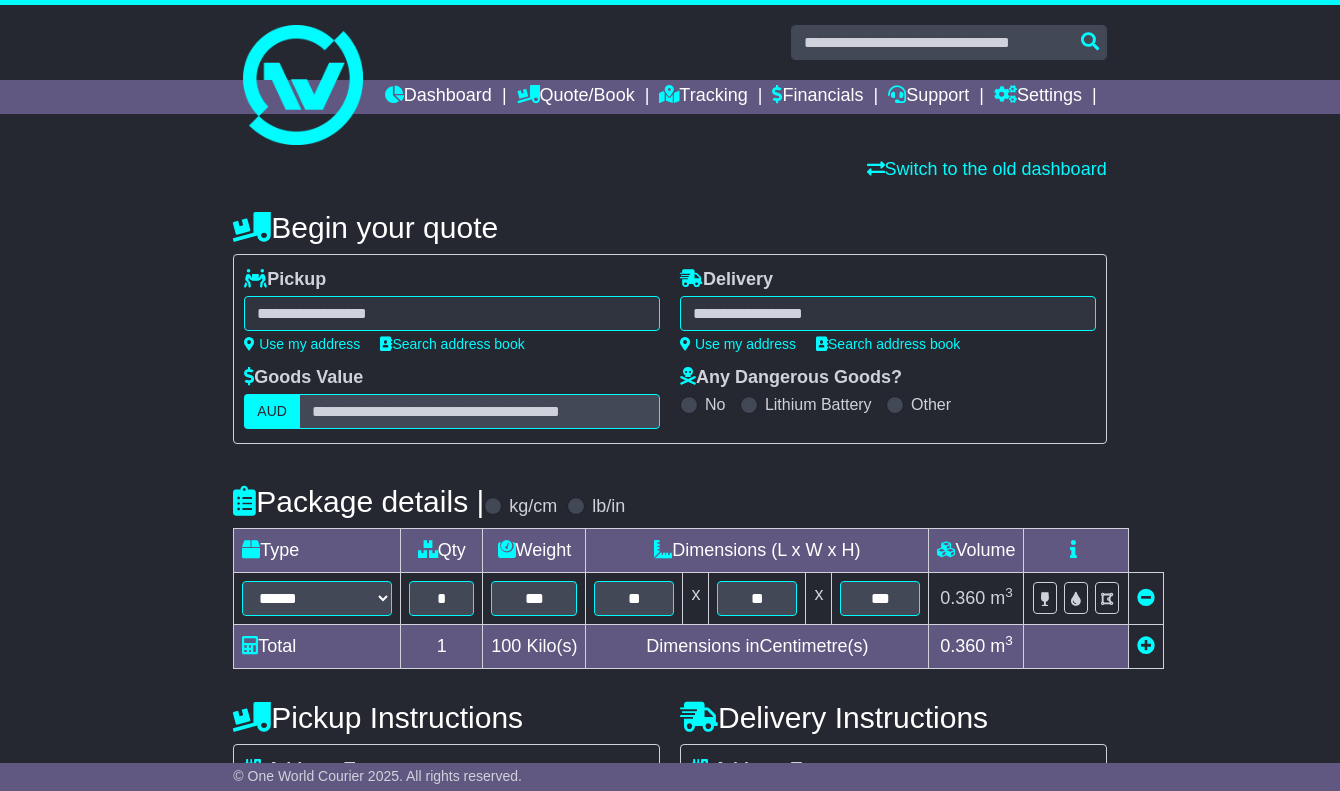 click at bounding box center [452, 313] 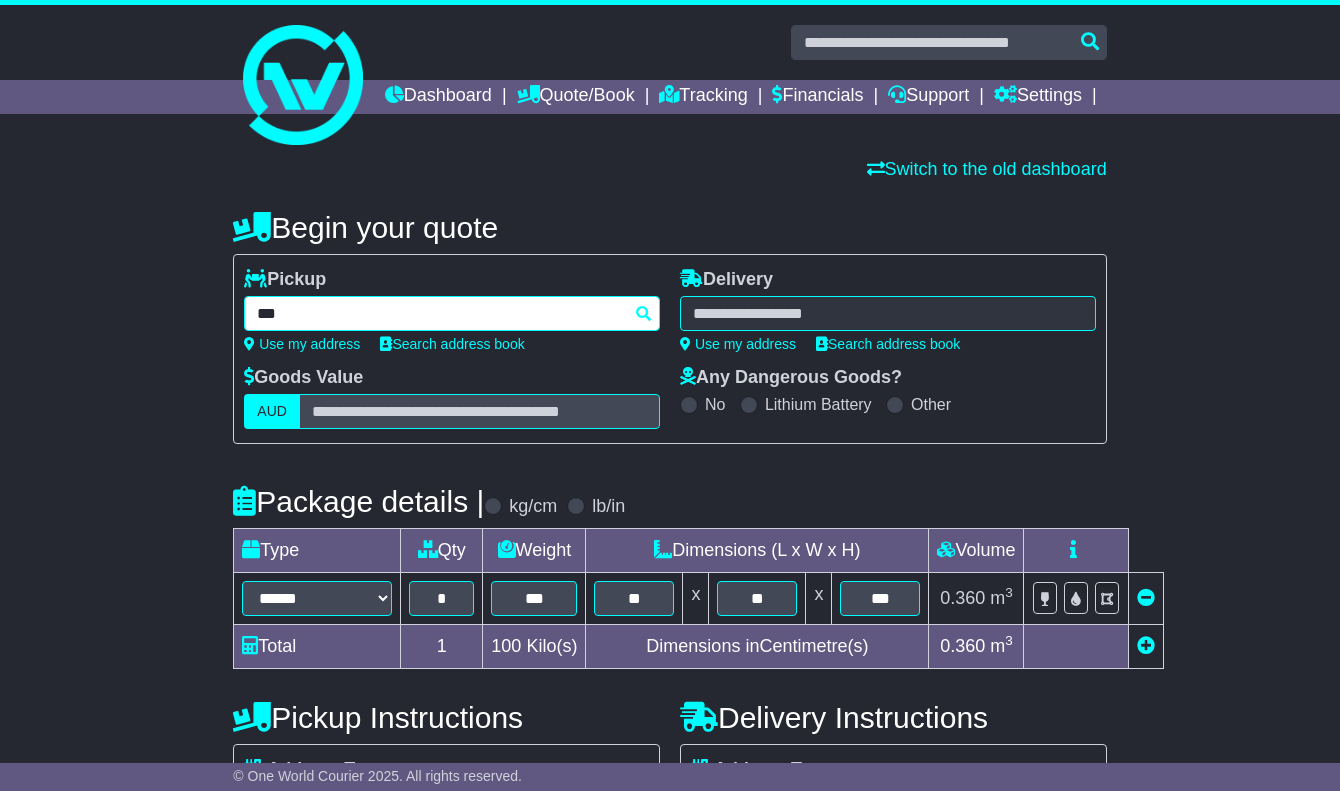 type on "****" 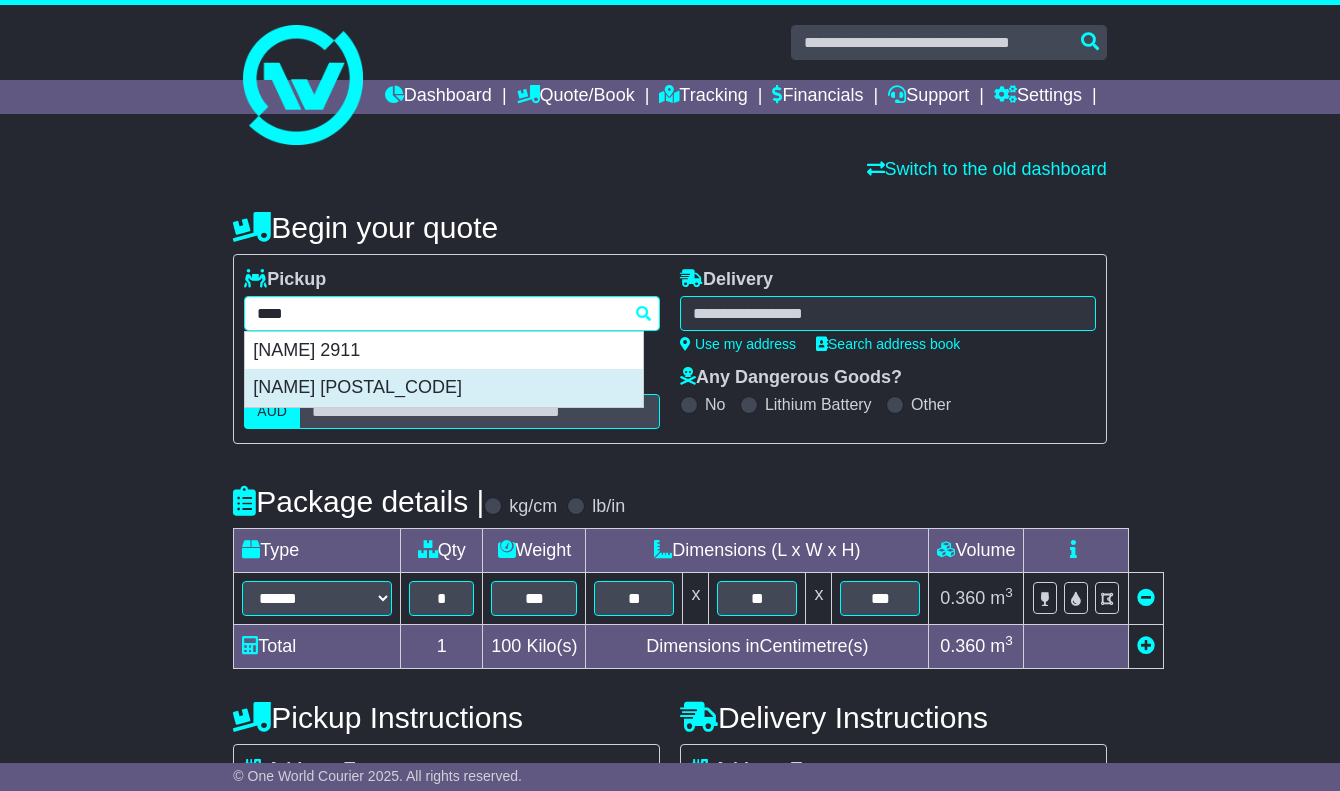 click on "MITCHELL [POSTCODE]" at bounding box center [444, 388] 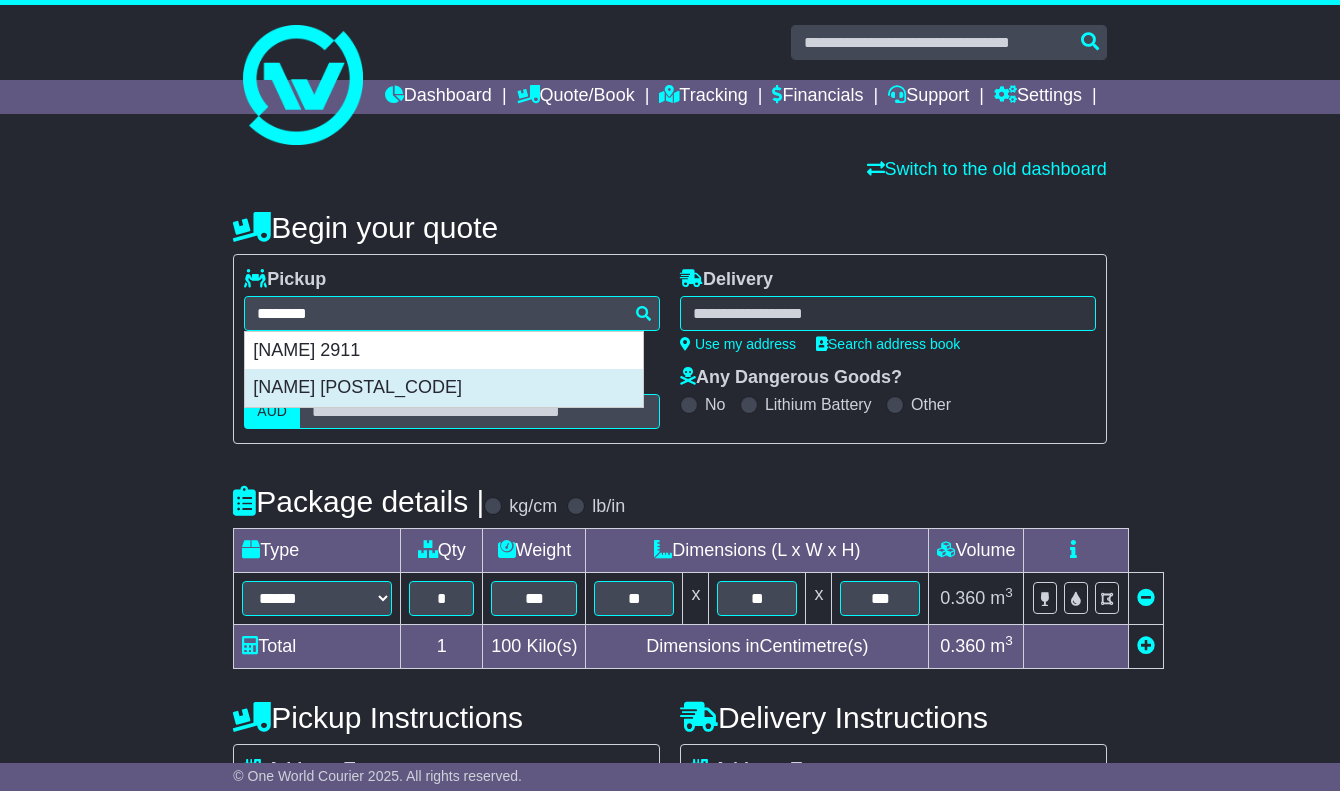 type on "**********" 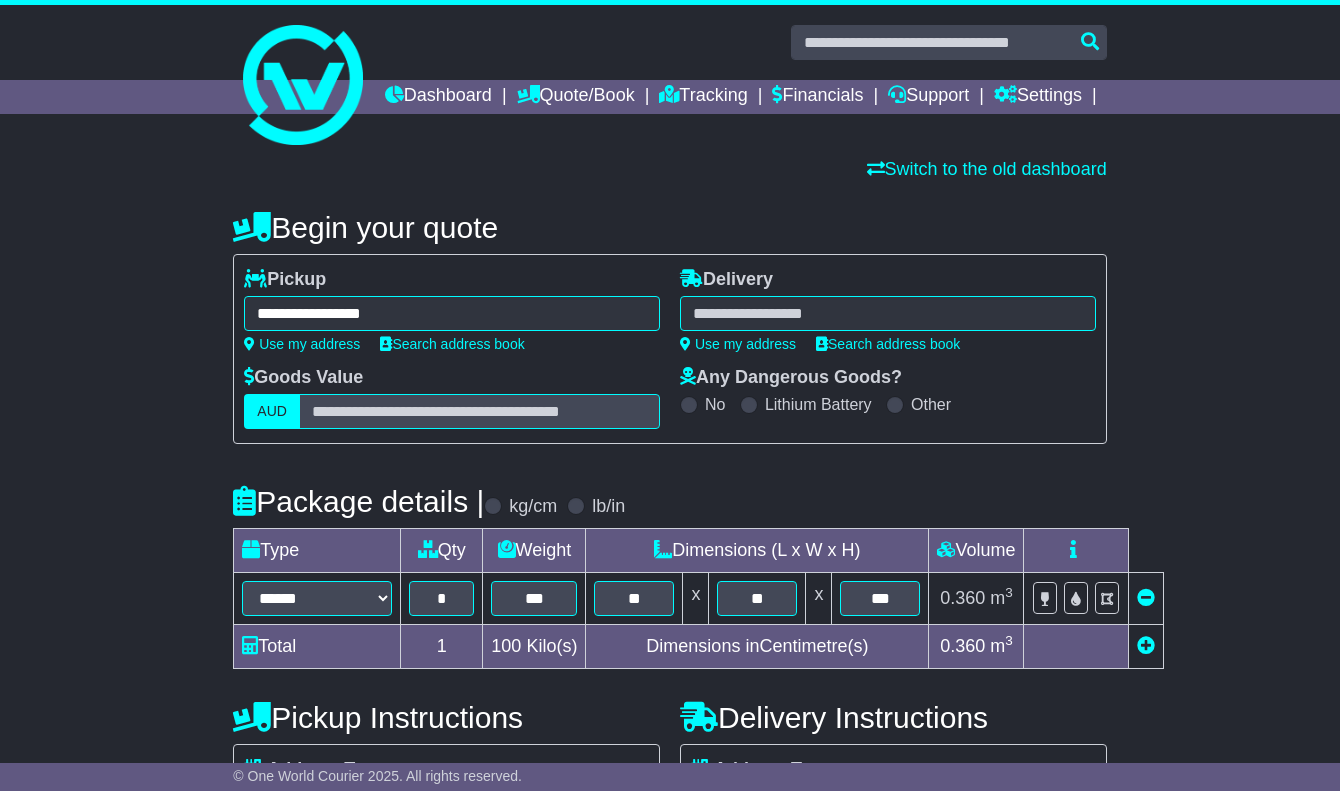 click at bounding box center (888, 313) 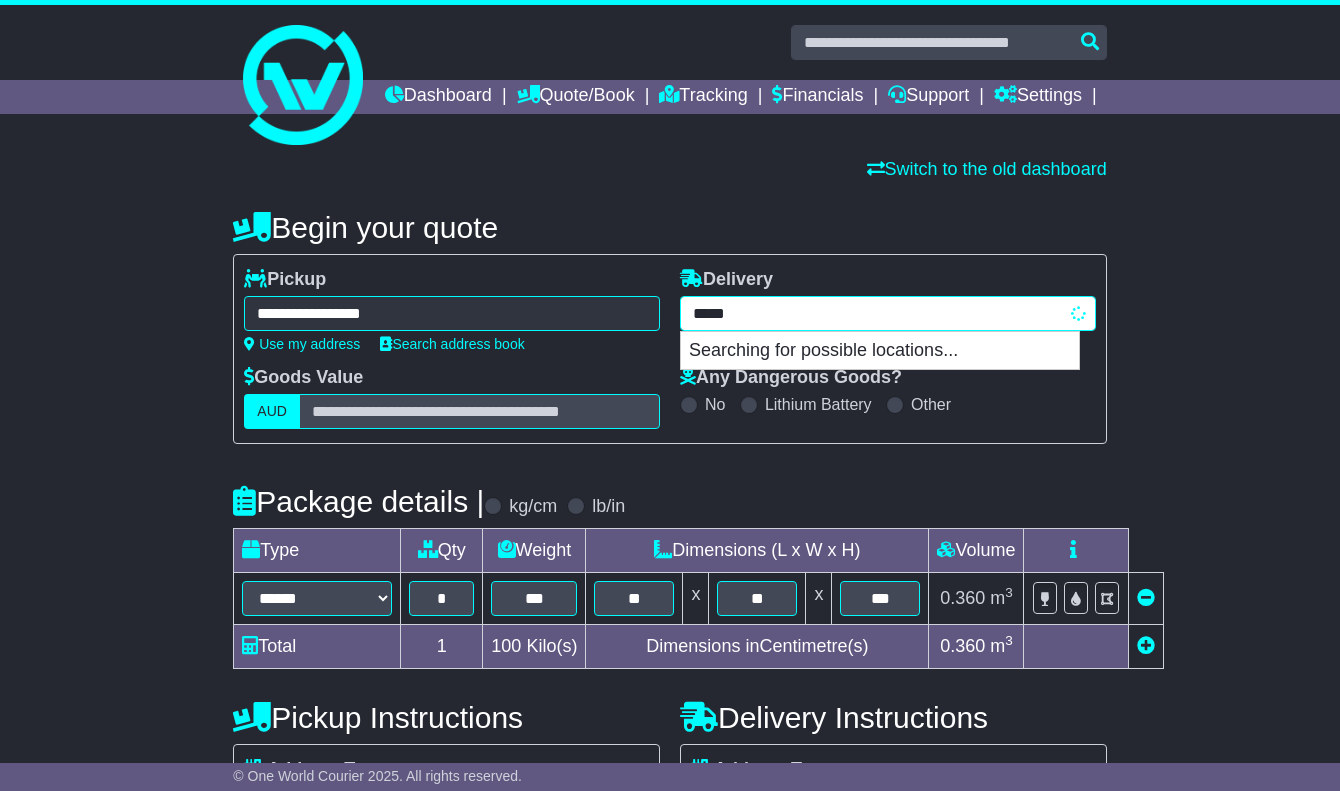 type on "****" 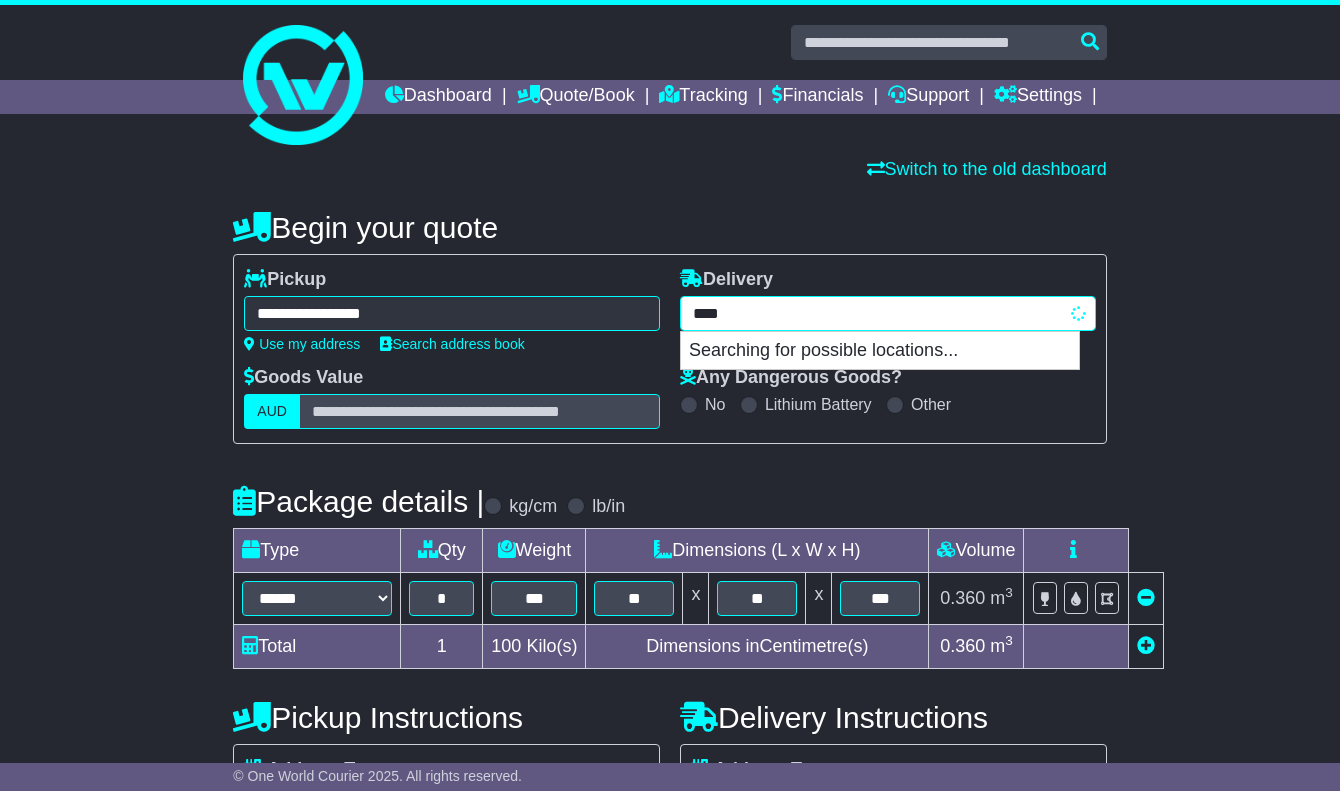 type on "**********" 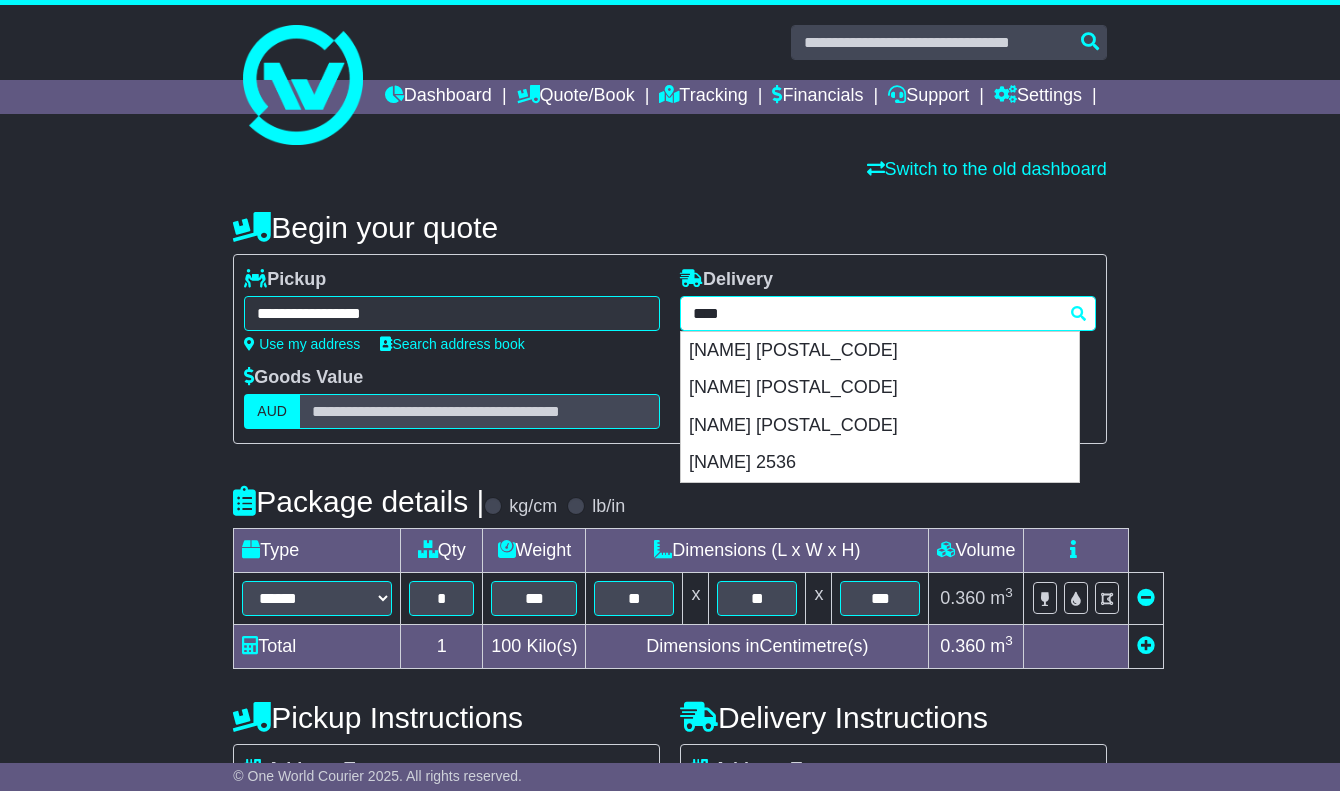 type 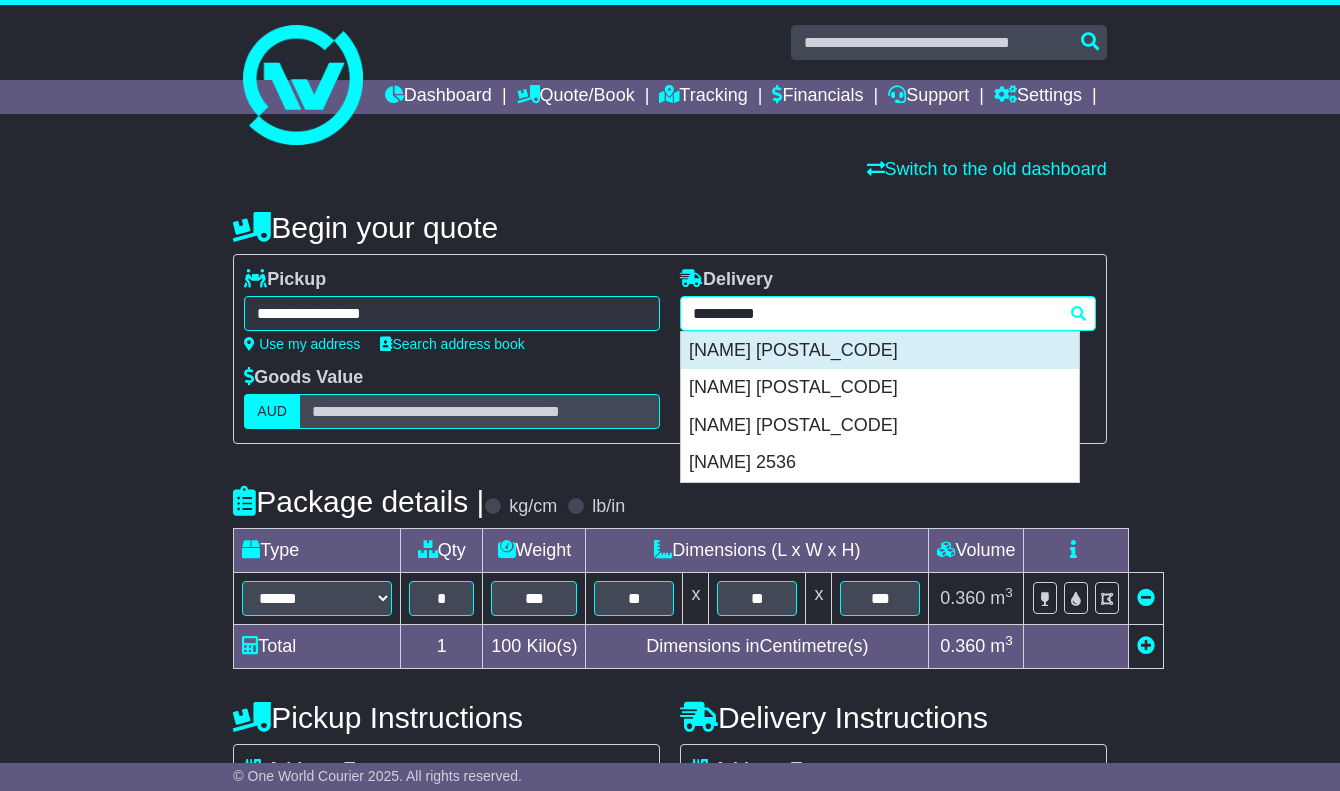 type on "**********" 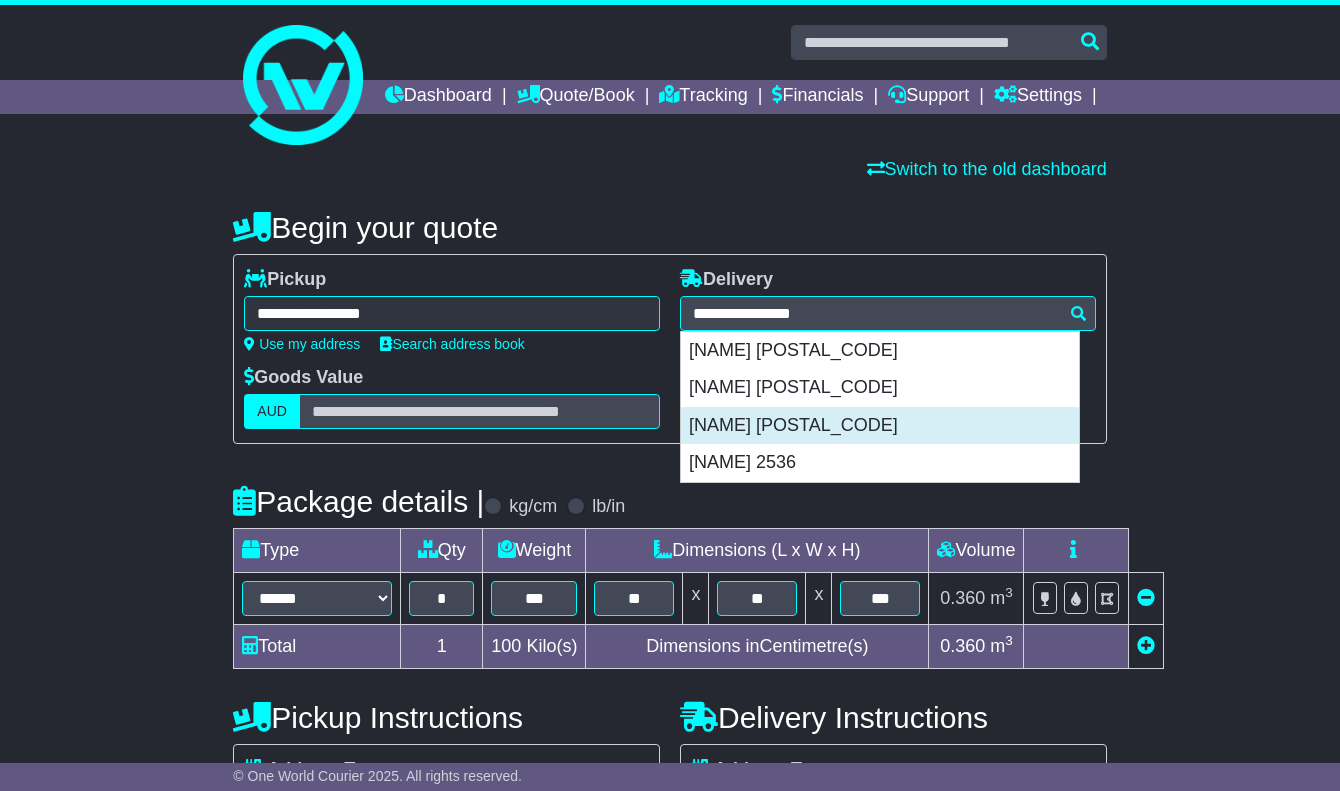 type on "**********" 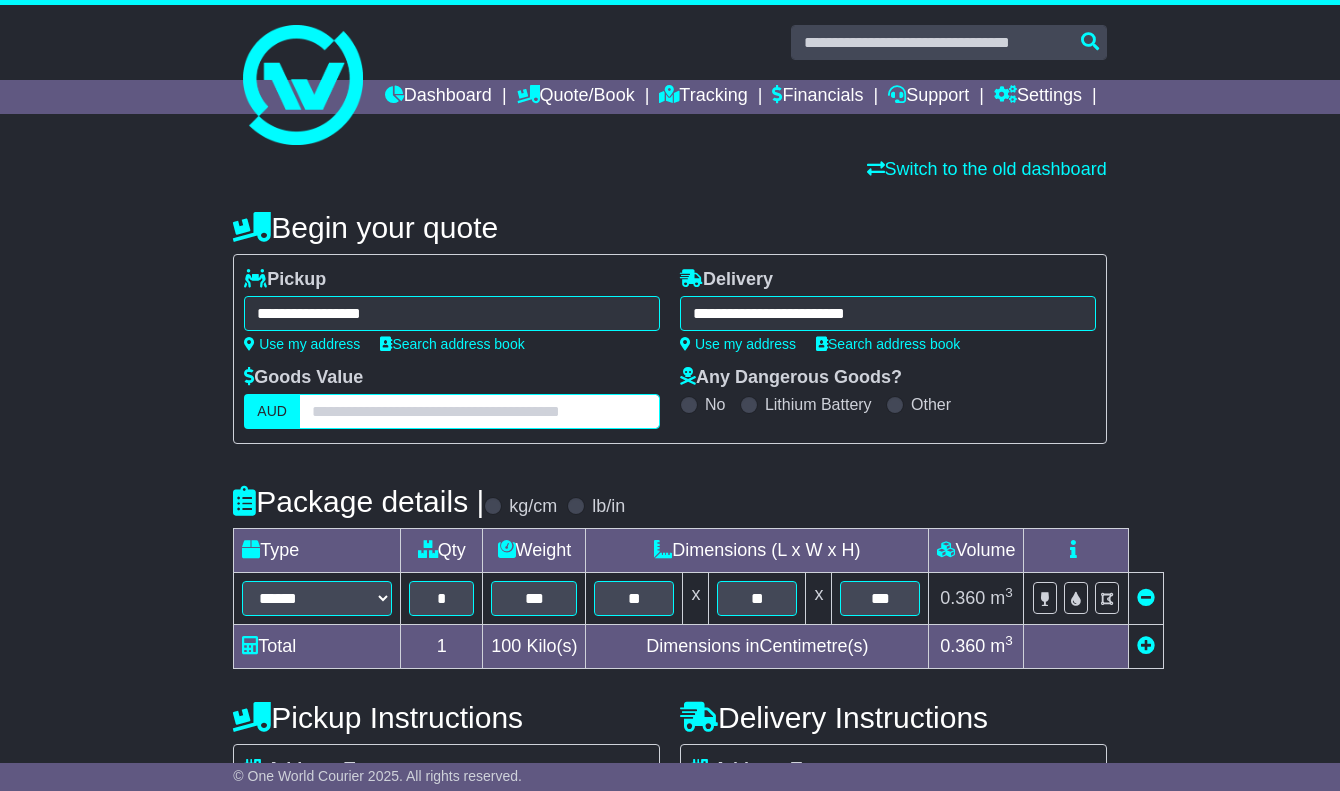 click at bounding box center [479, 411] 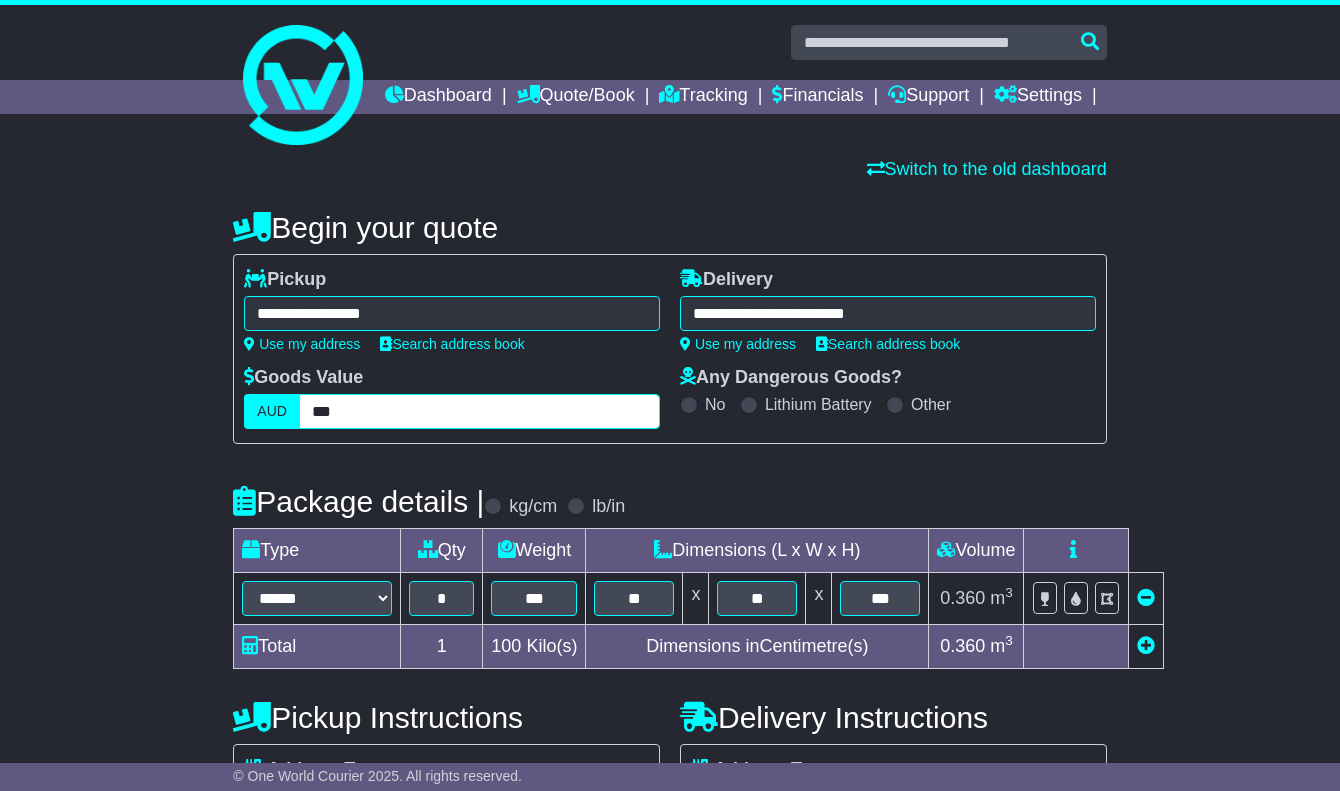 type on "***" 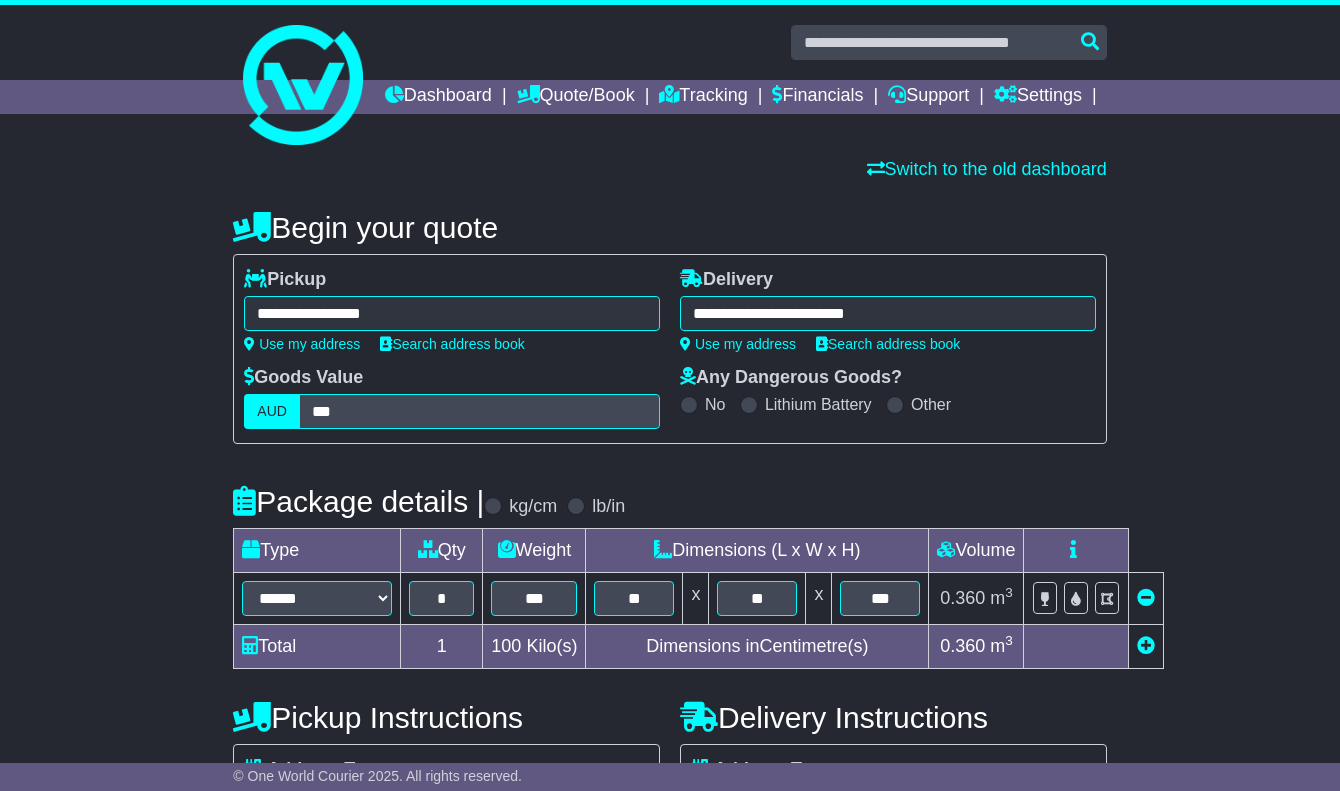 click on "**********" at bounding box center [670, 692] 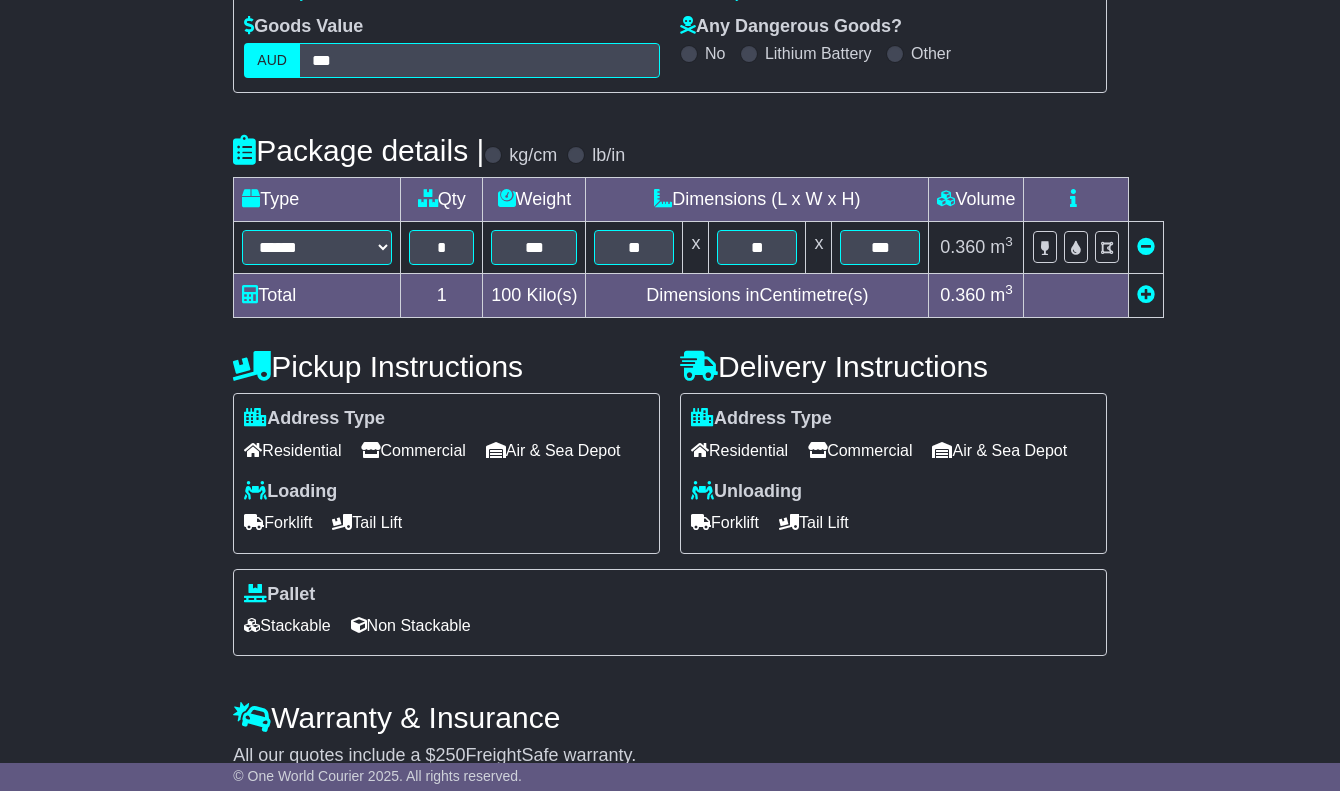 scroll, scrollTop: 400, scrollLeft: 0, axis: vertical 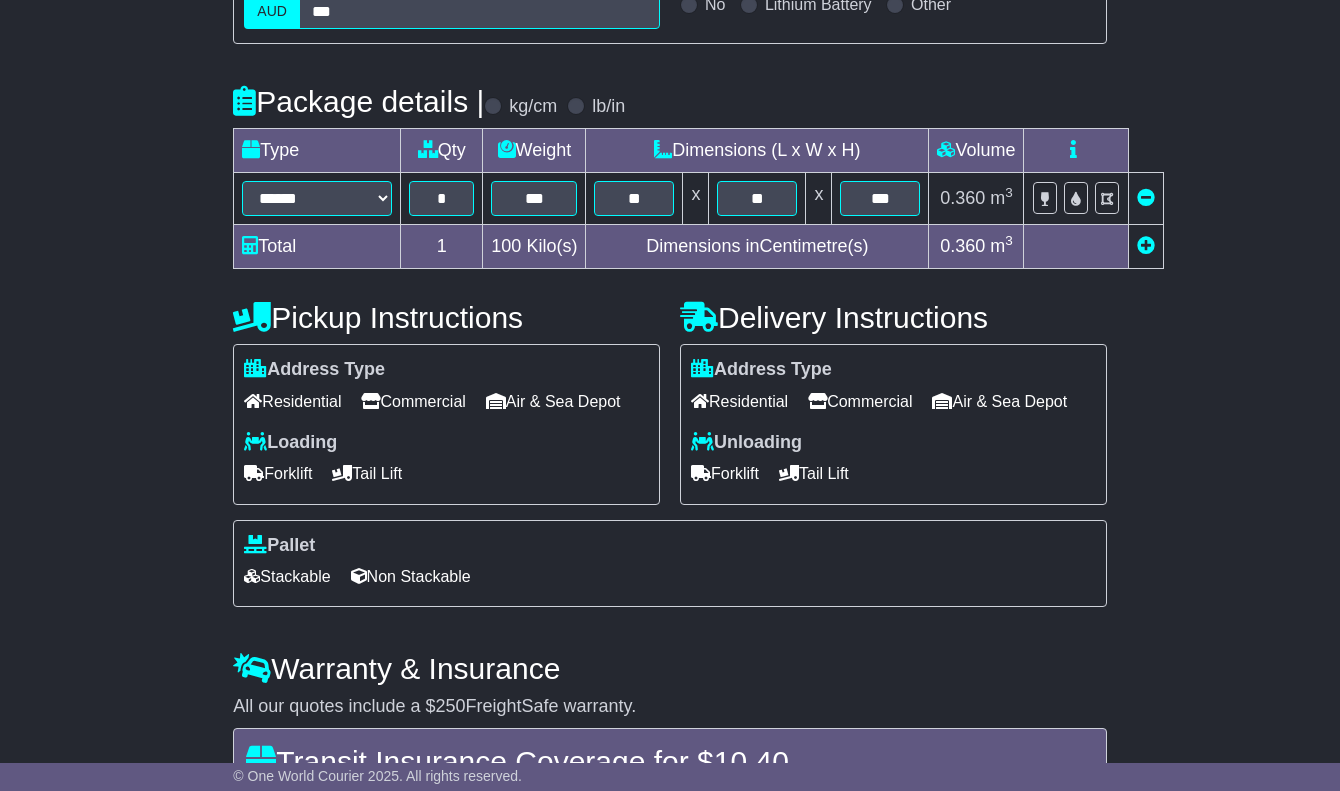 click on "Commercial" at bounding box center [413, 401] 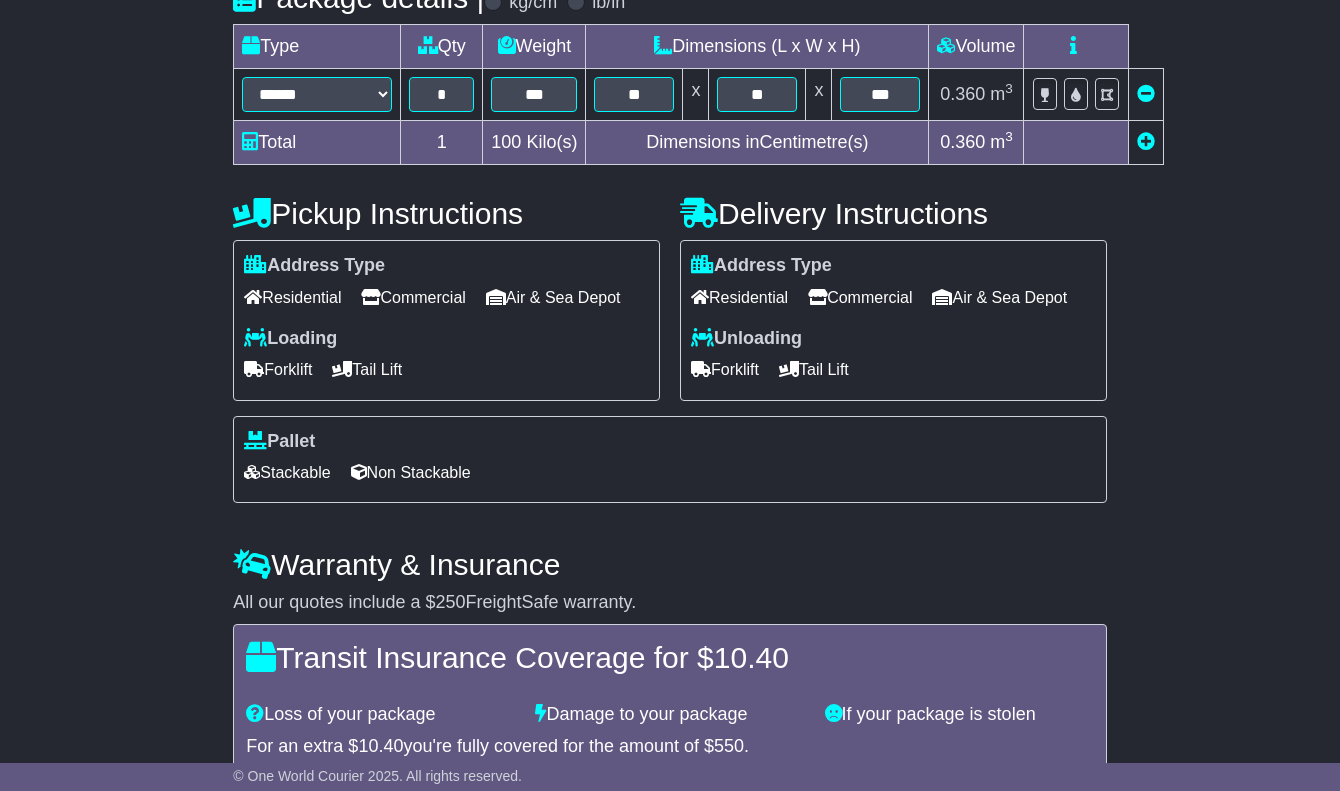 scroll, scrollTop: 700, scrollLeft: 0, axis: vertical 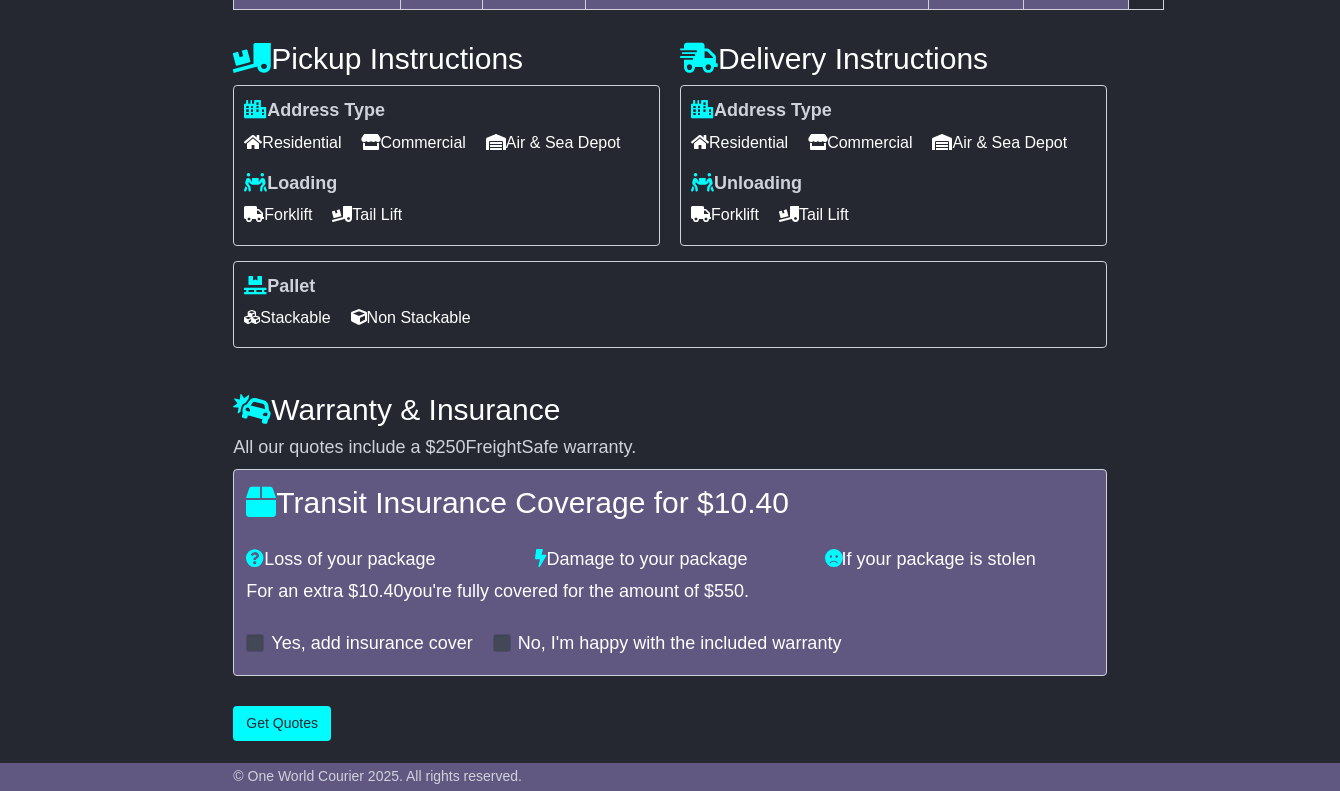 click on "Non Stackable" at bounding box center (411, 317) 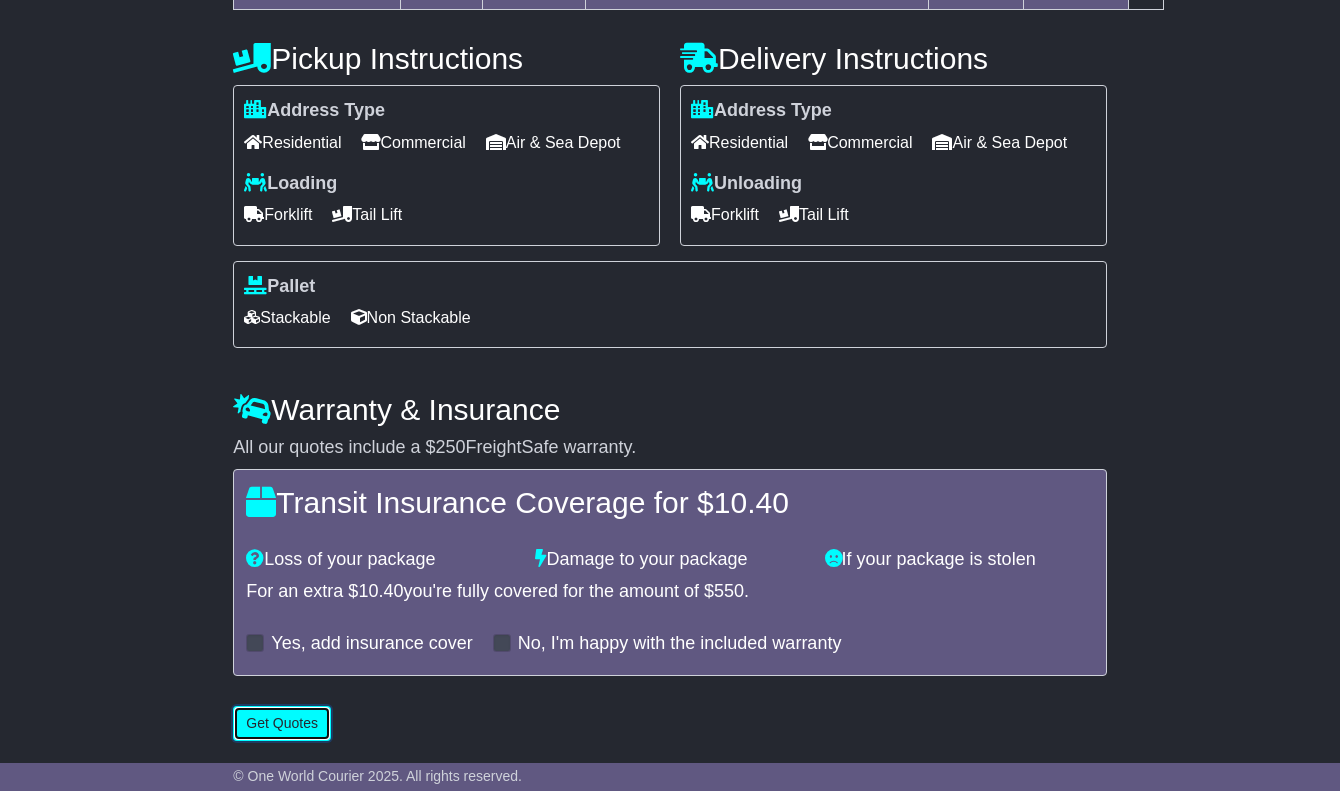 click on "Get Quotes" at bounding box center [282, 723] 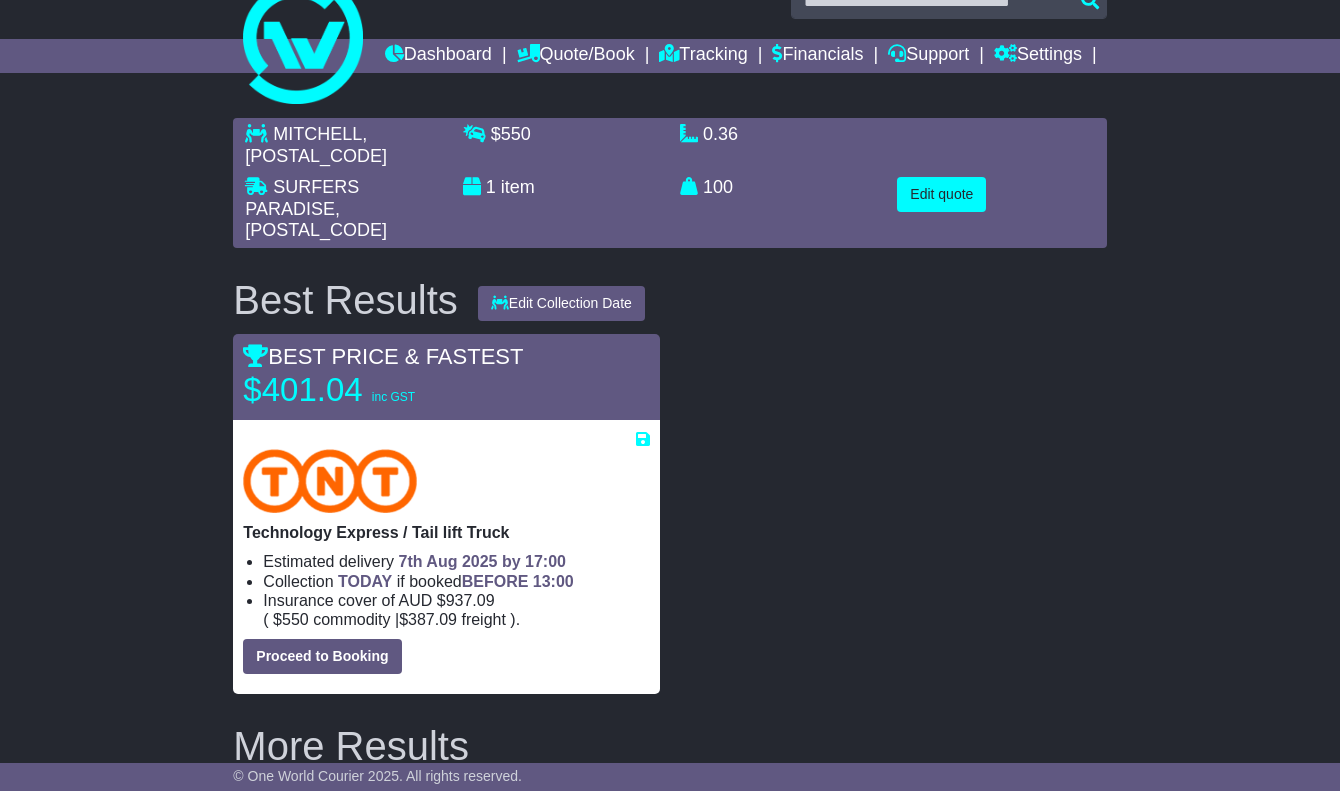 scroll, scrollTop: 0, scrollLeft: 0, axis: both 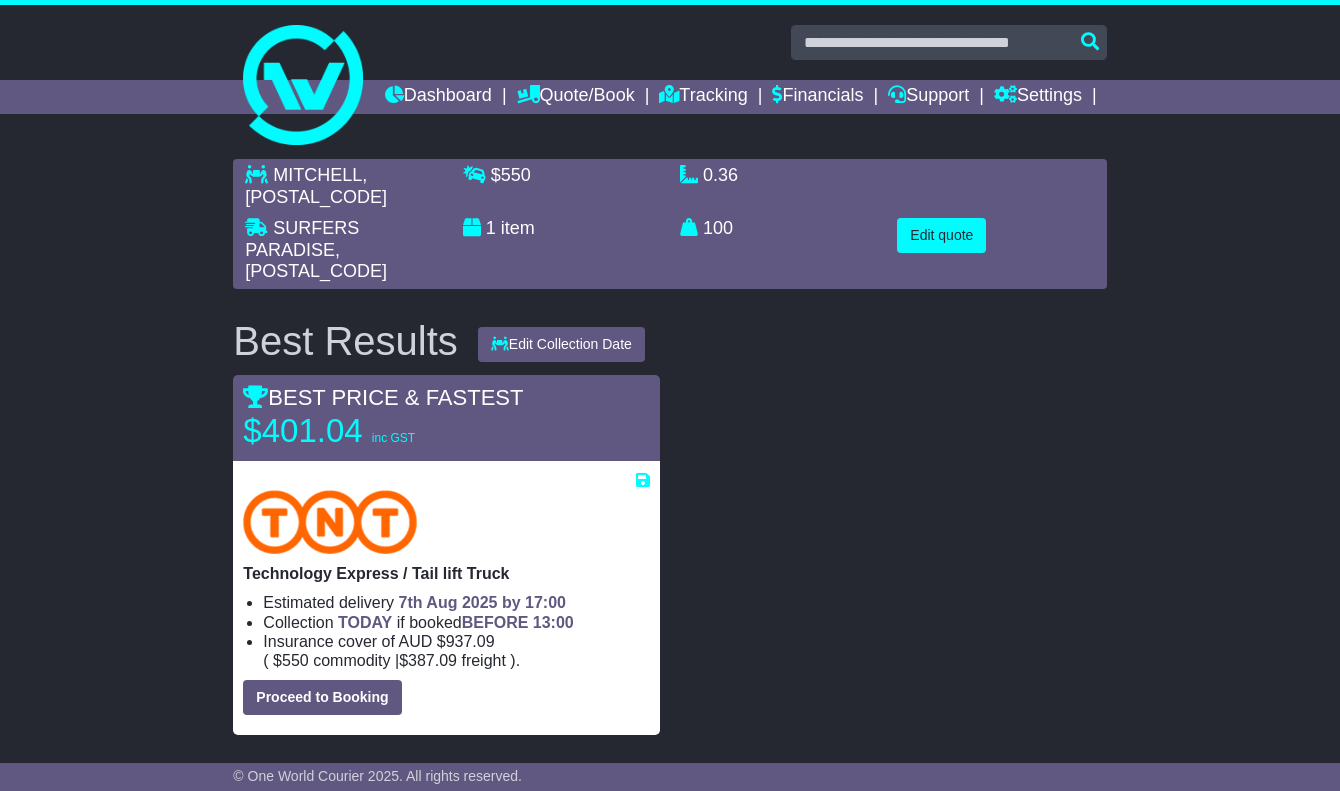click on "MITCHELL , [POSTCODE]
SURFERS PARADISE , [POSTCODE]
$ 550
1   item
0.36
m 3
in 3 100  kg(s)  lb(s)" at bounding box center [670, 653] 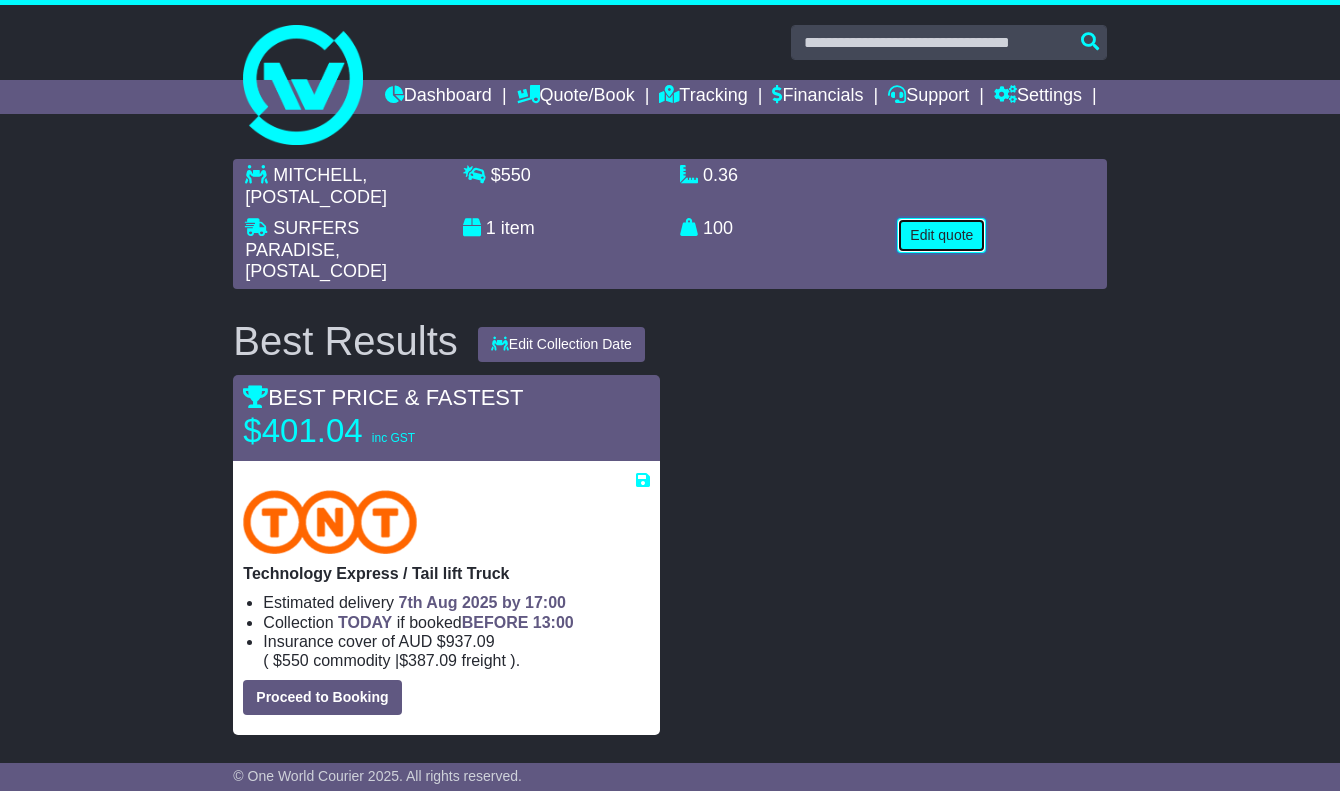 click on "Edit quote" at bounding box center (941, 235) 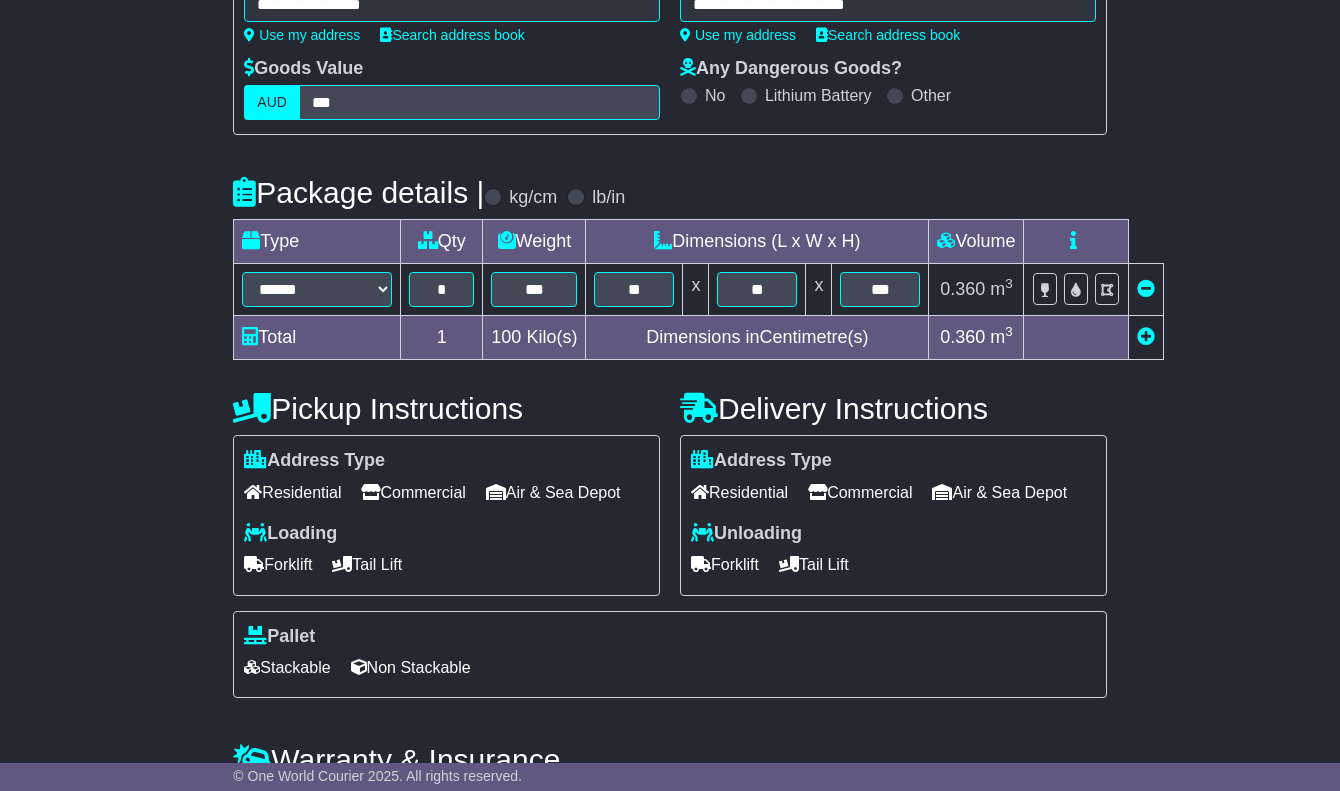 scroll, scrollTop: 424, scrollLeft: 0, axis: vertical 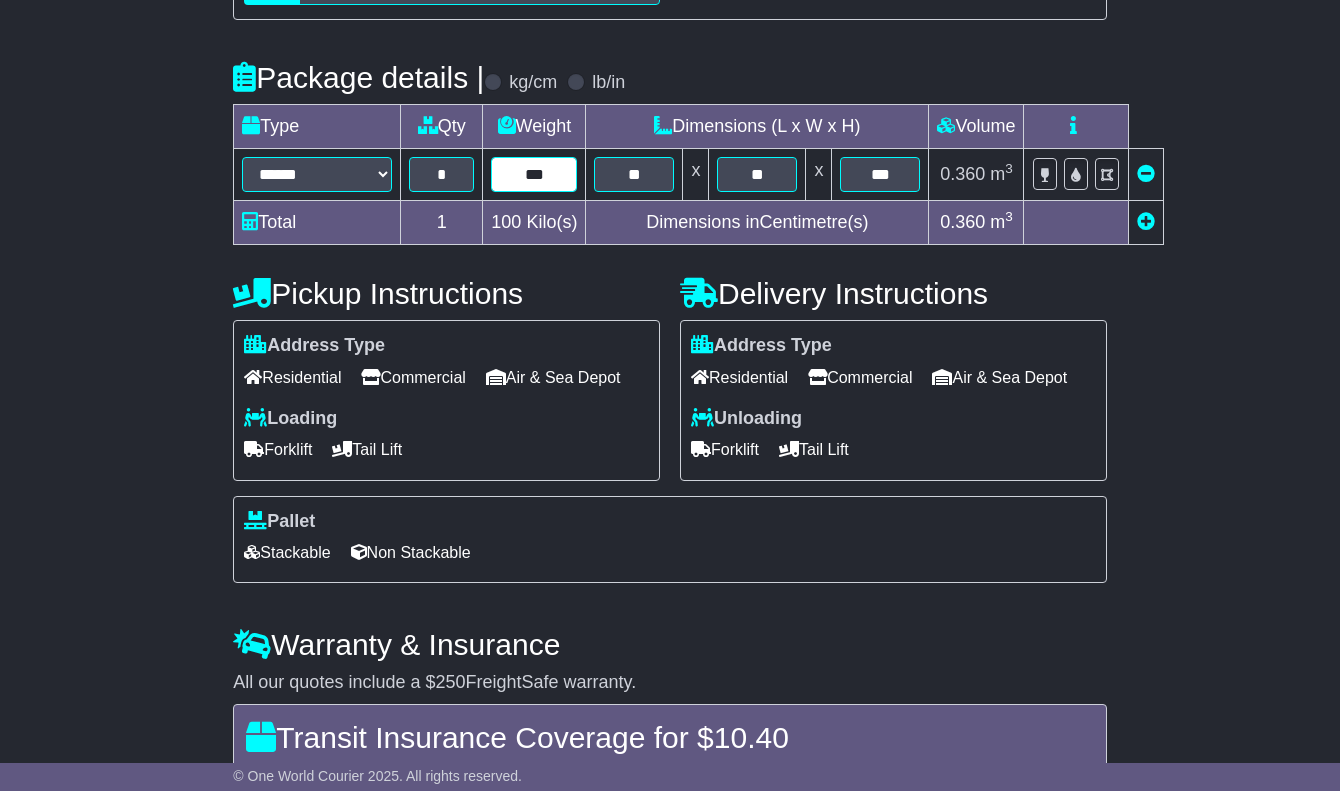 drag, startPoint x: 554, startPoint y: 203, endPoint x: 511, endPoint y: 207, distance: 43.185646 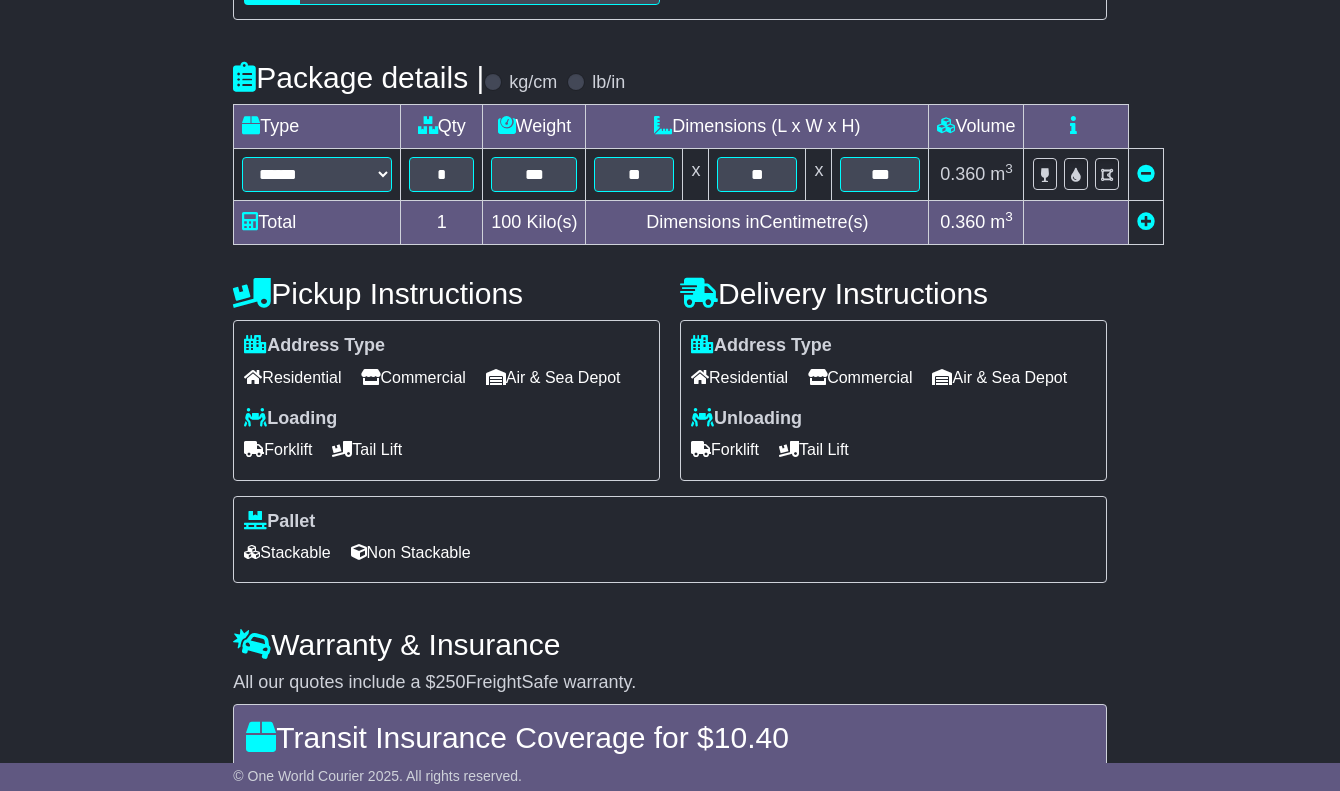 click on "**********" at bounding box center [670, 377] 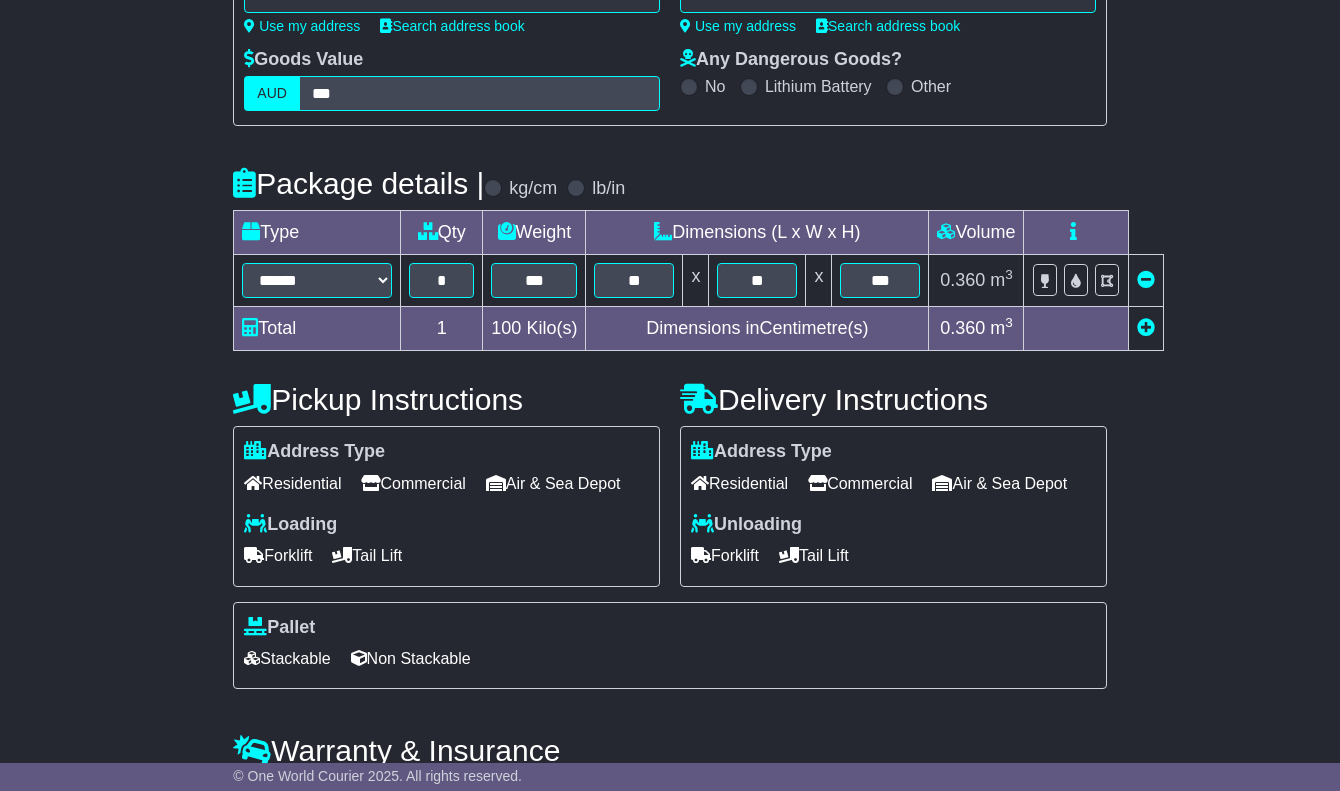 scroll, scrollTop: 324, scrollLeft: 0, axis: vertical 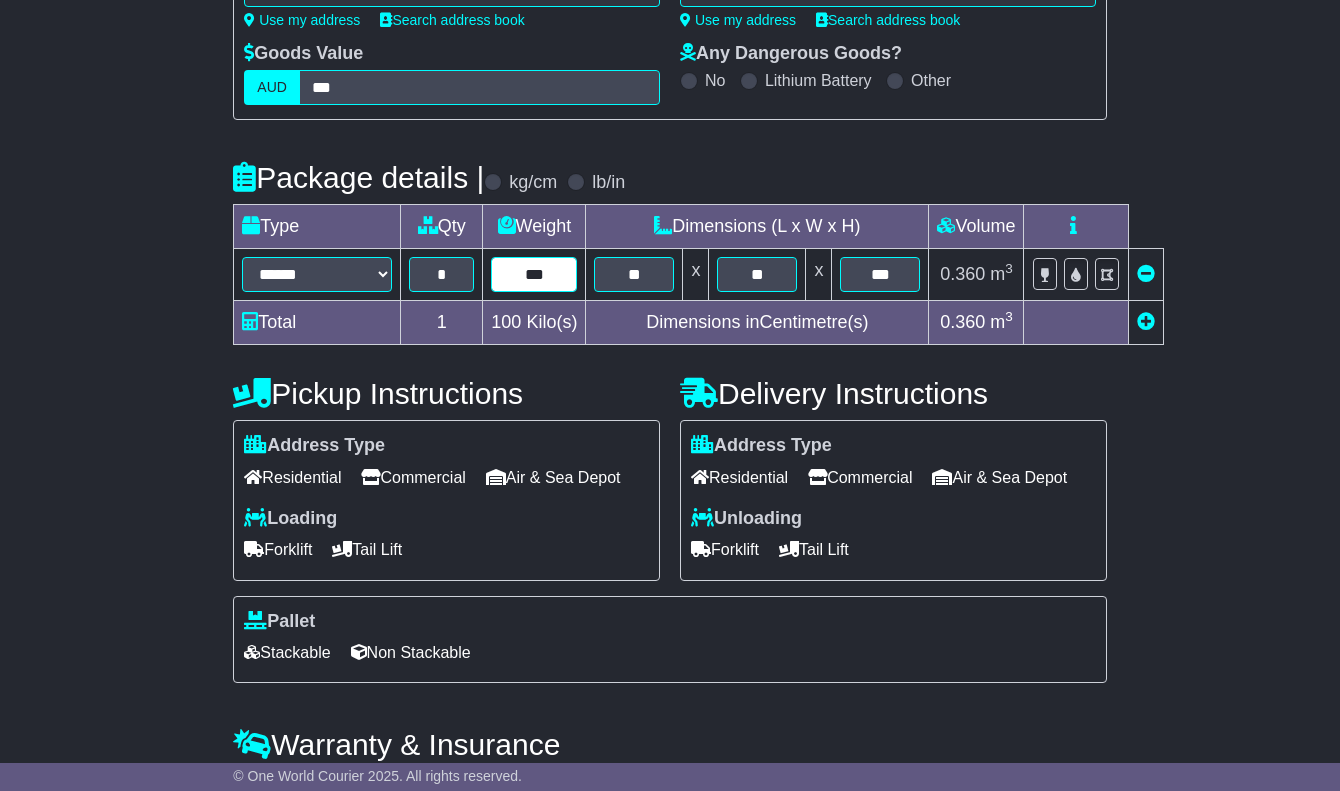 drag, startPoint x: 556, startPoint y: 305, endPoint x: 234, endPoint y: 339, distance: 323.79007 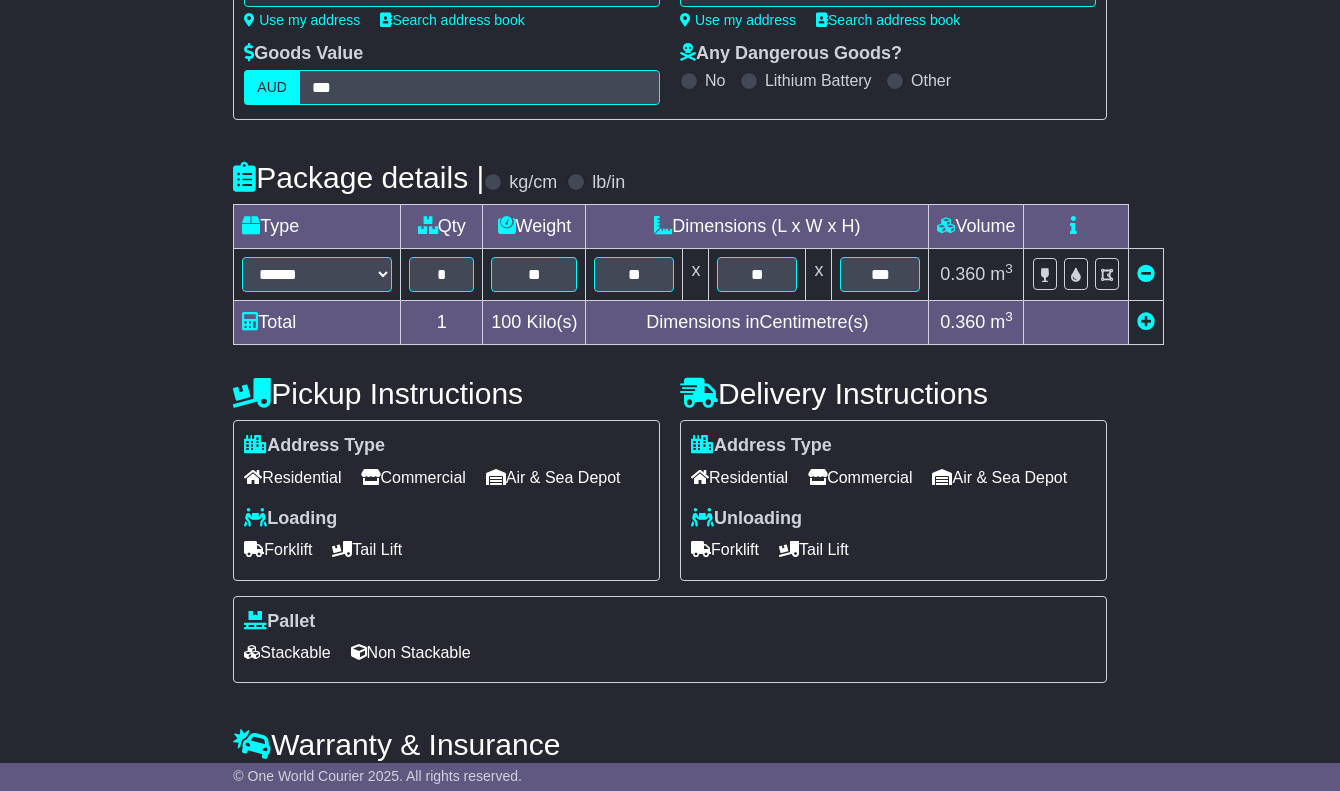 click on "**********" at bounding box center [670, 477] 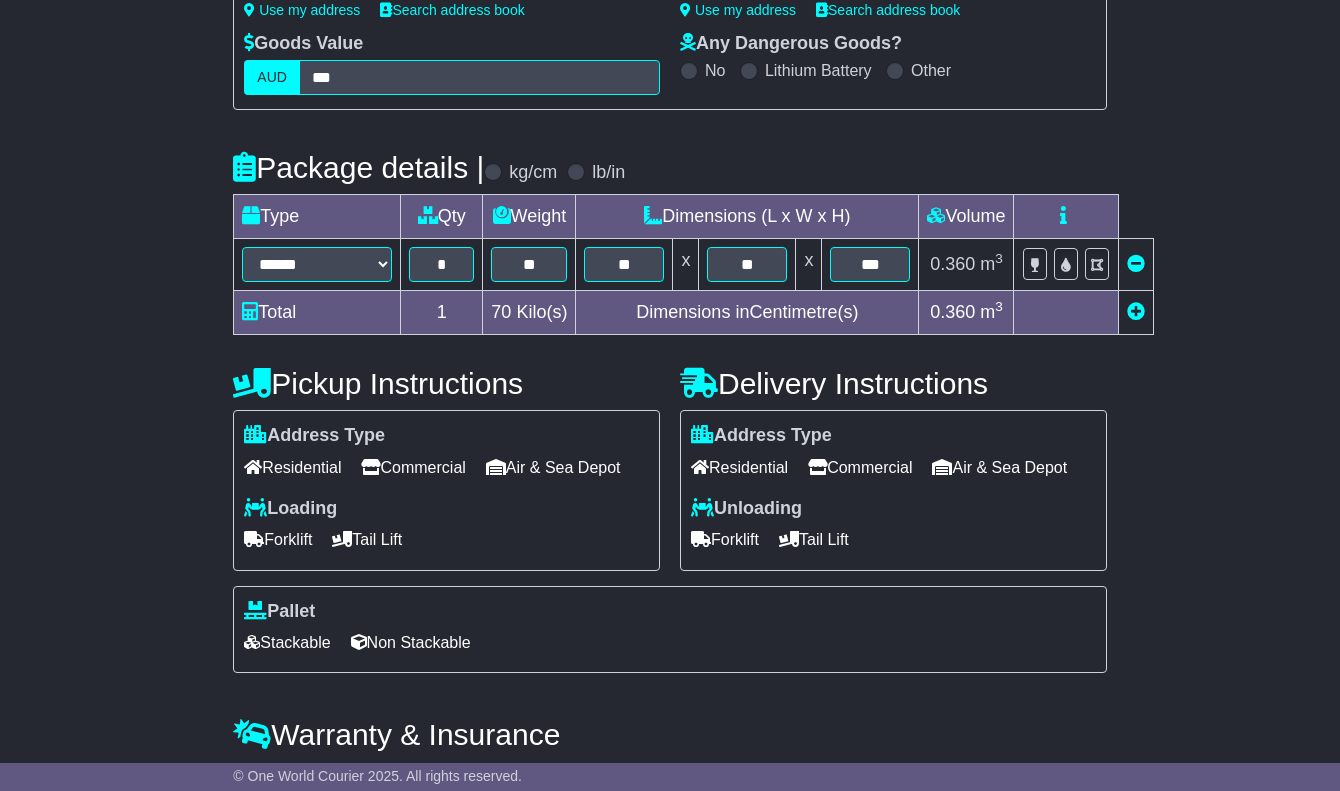 scroll, scrollTop: 124, scrollLeft: 0, axis: vertical 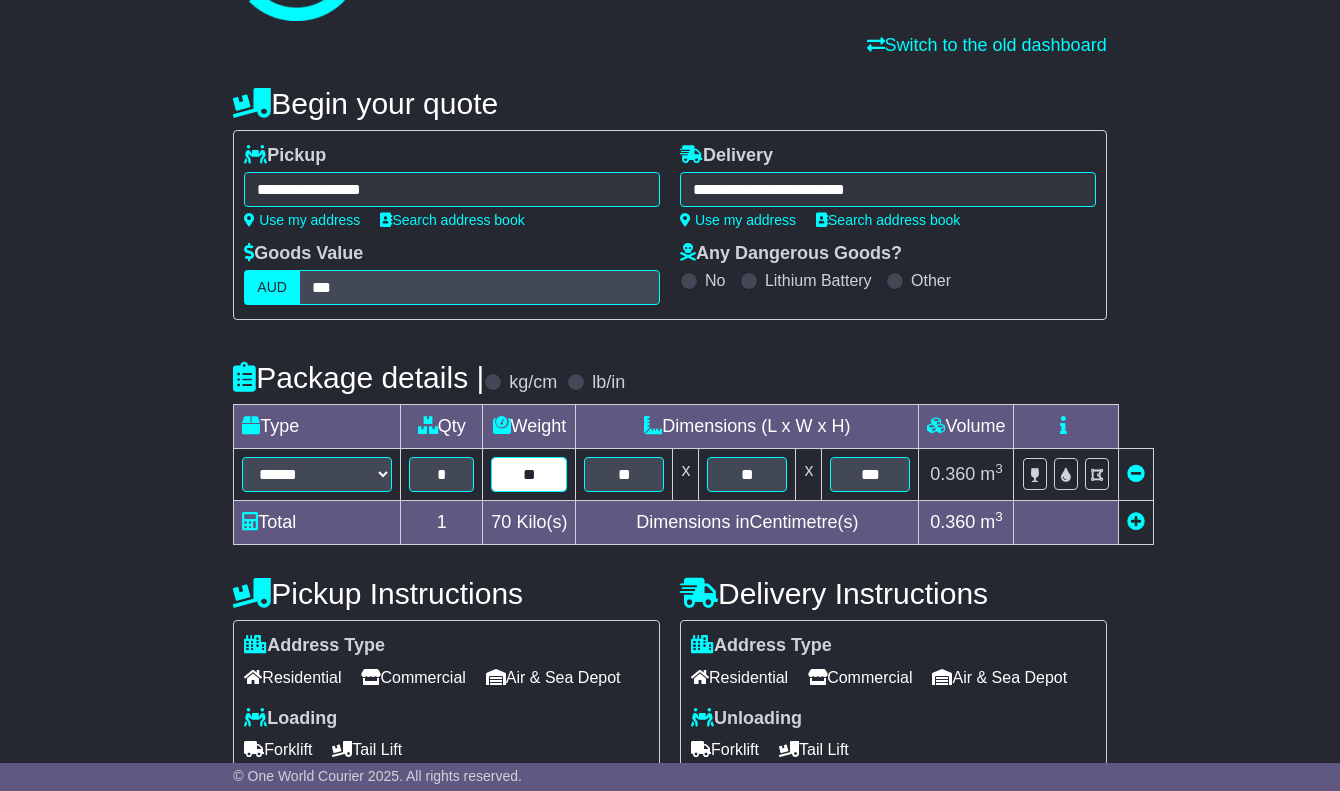 drag, startPoint x: 550, startPoint y: 513, endPoint x: 509, endPoint y: 506, distance: 41.59327 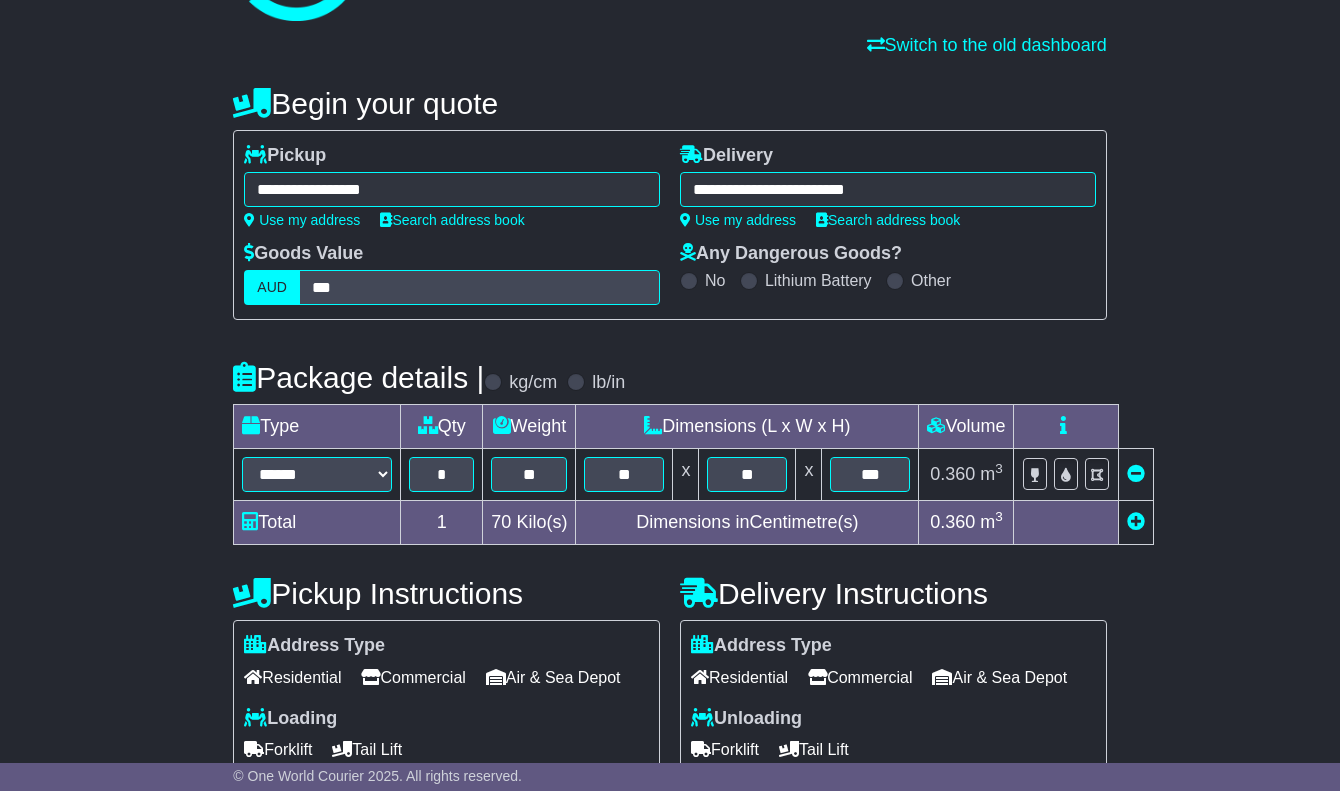 click on "**********" at bounding box center (670, 677) 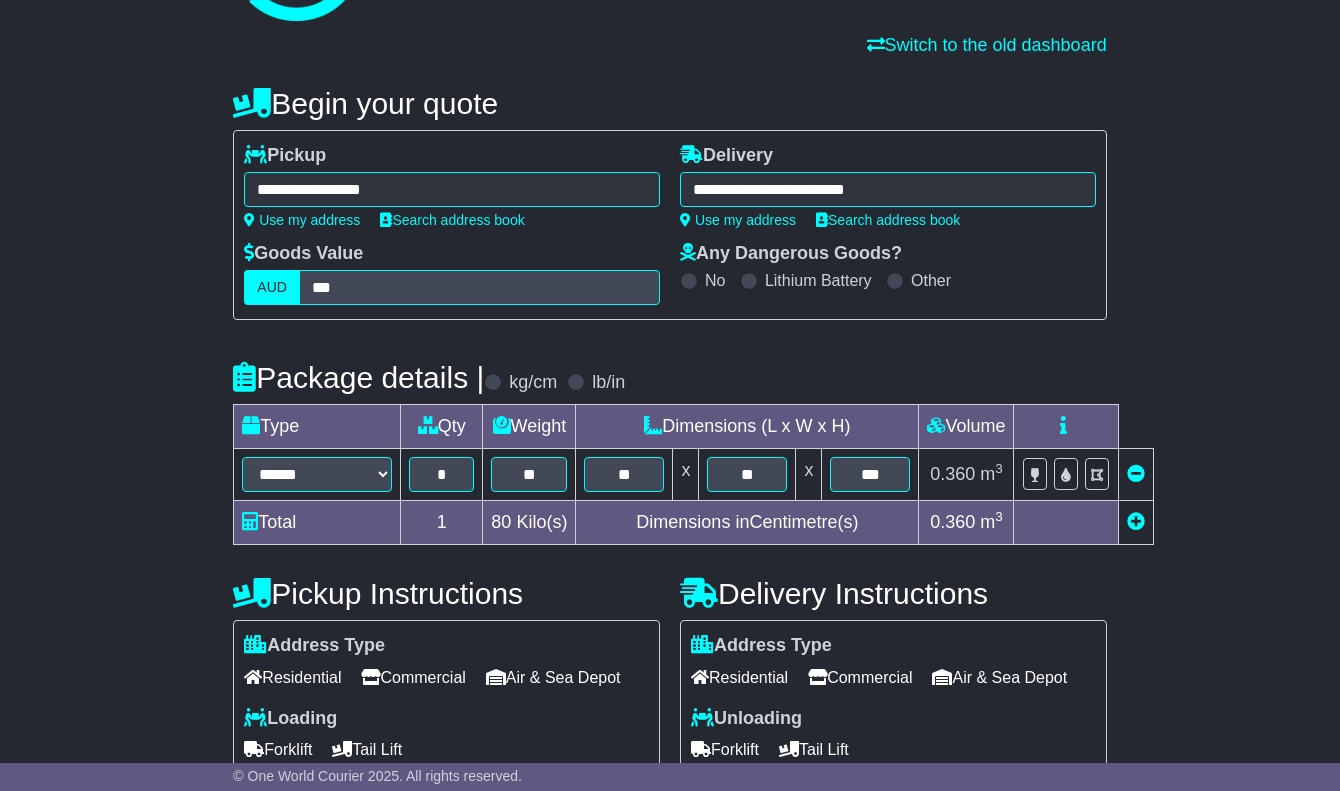 scroll, scrollTop: 724, scrollLeft: 0, axis: vertical 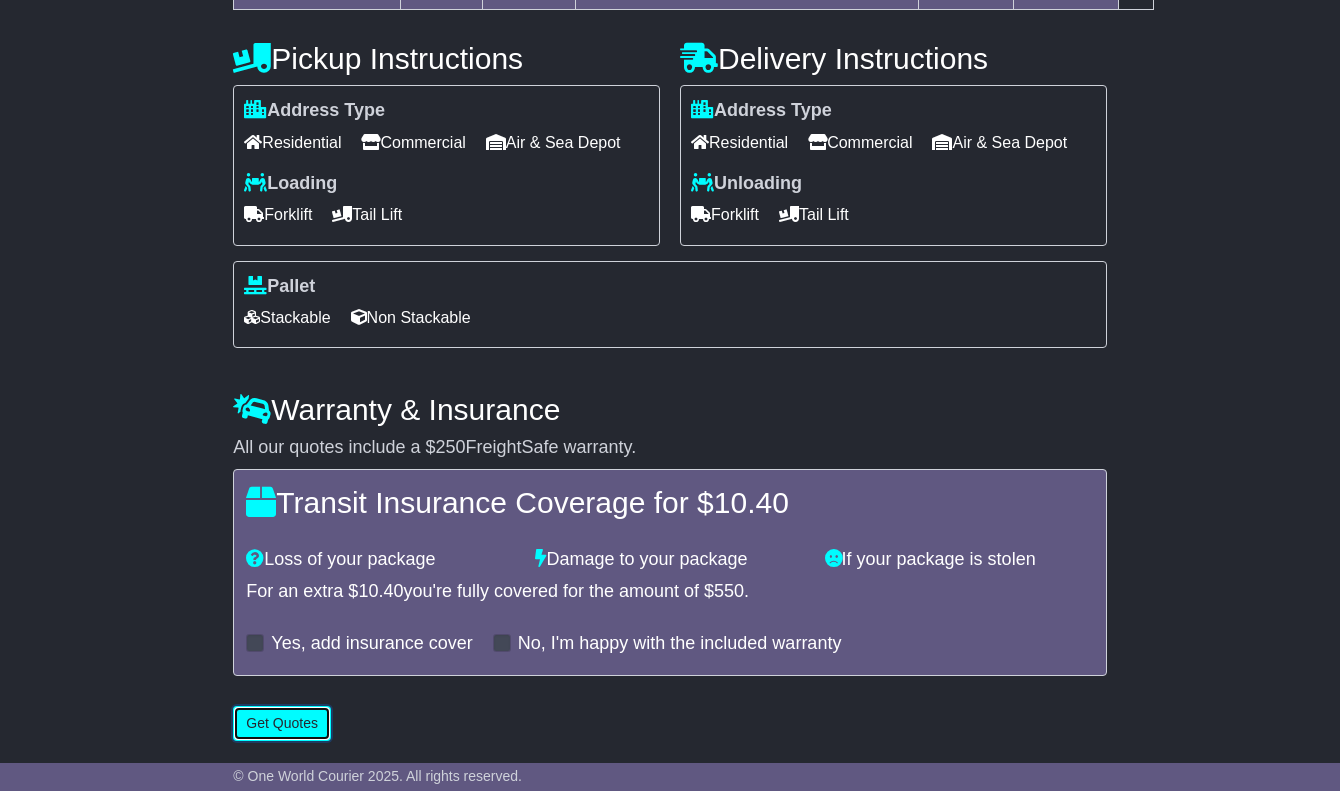 click on "Get Quotes" at bounding box center [282, 723] 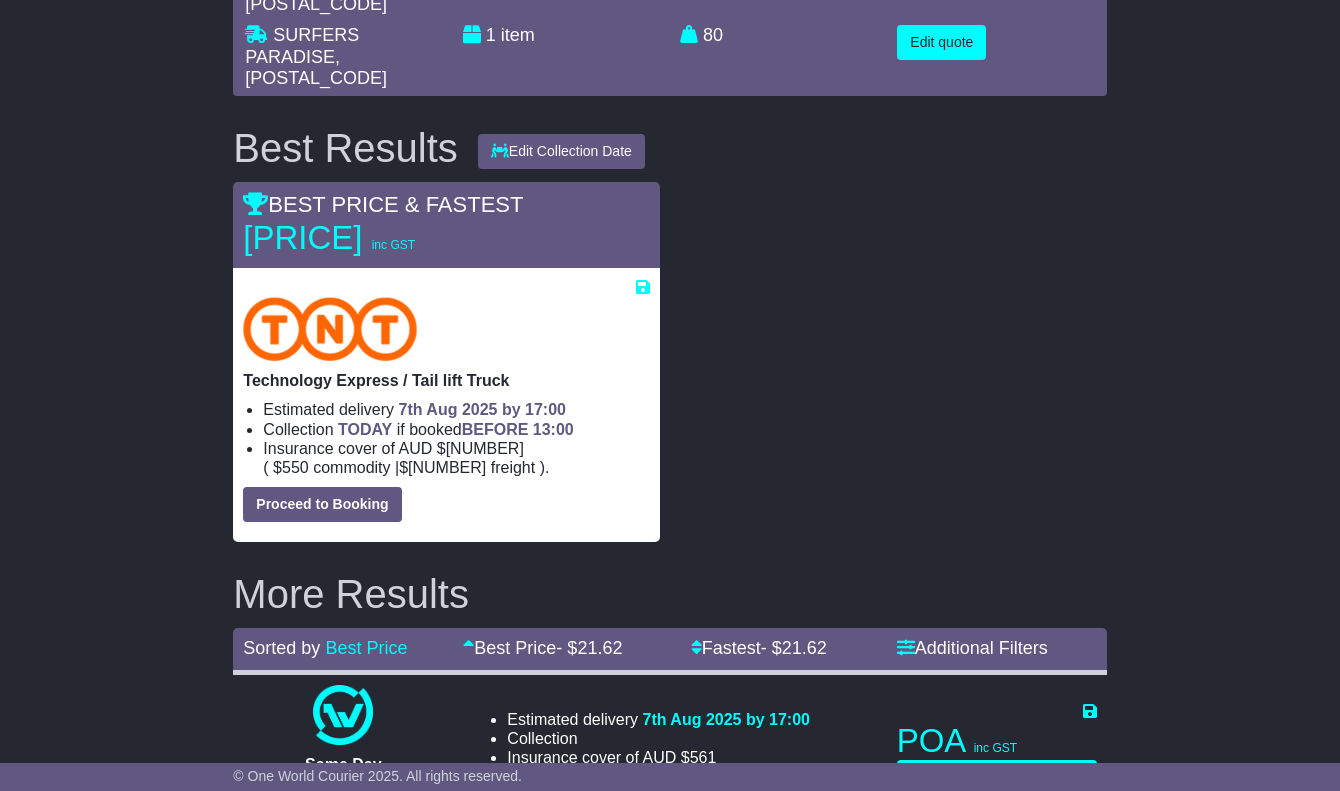 scroll, scrollTop: 0, scrollLeft: 0, axis: both 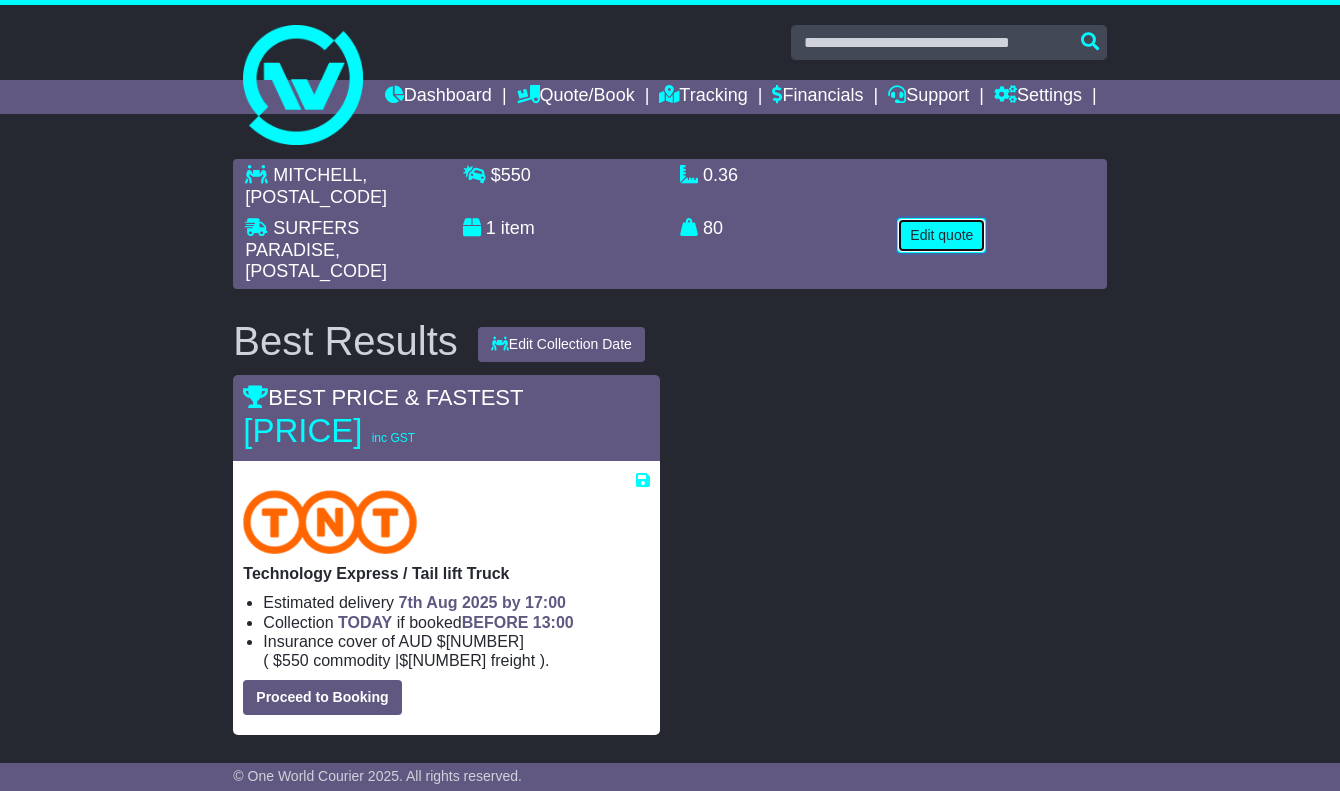 click on "Edit quote" at bounding box center (941, 235) 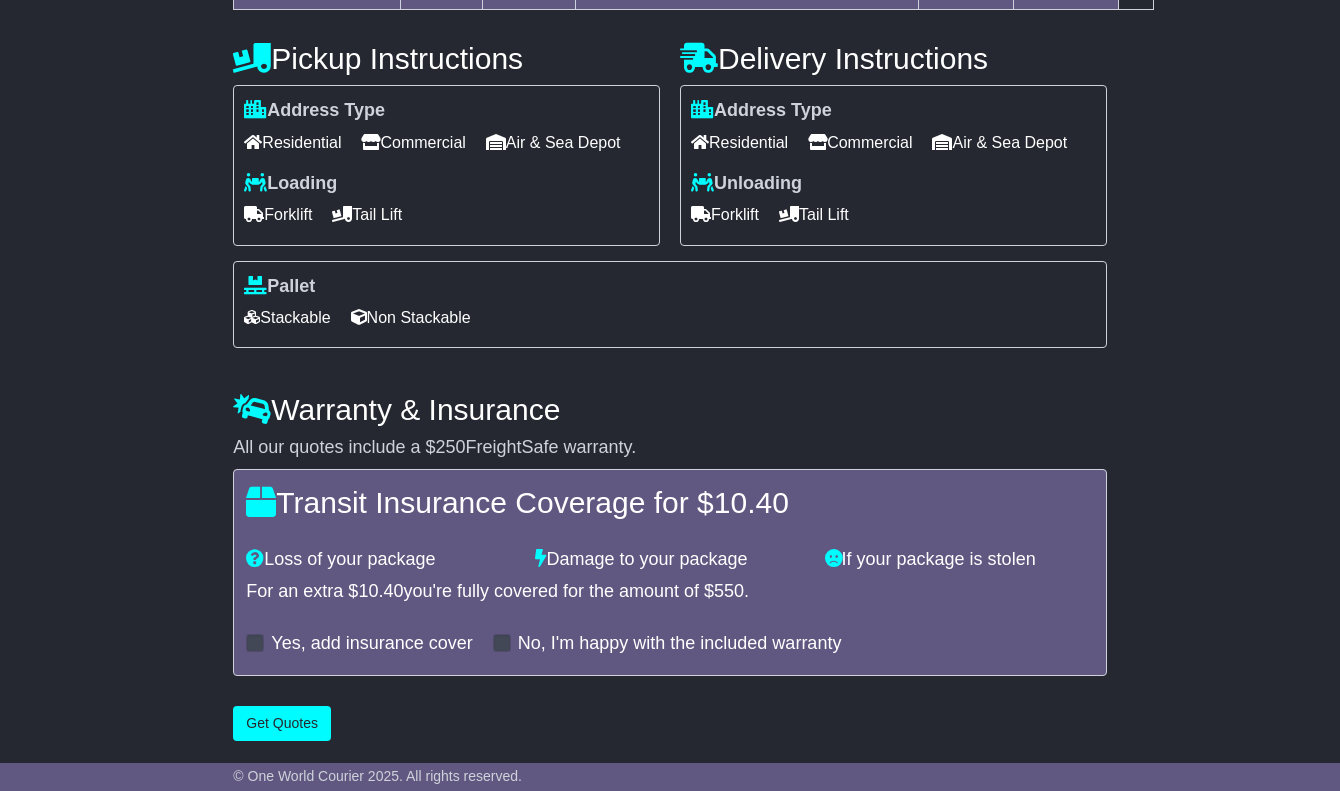 scroll, scrollTop: 724, scrollLeft: 0, axis: vertical 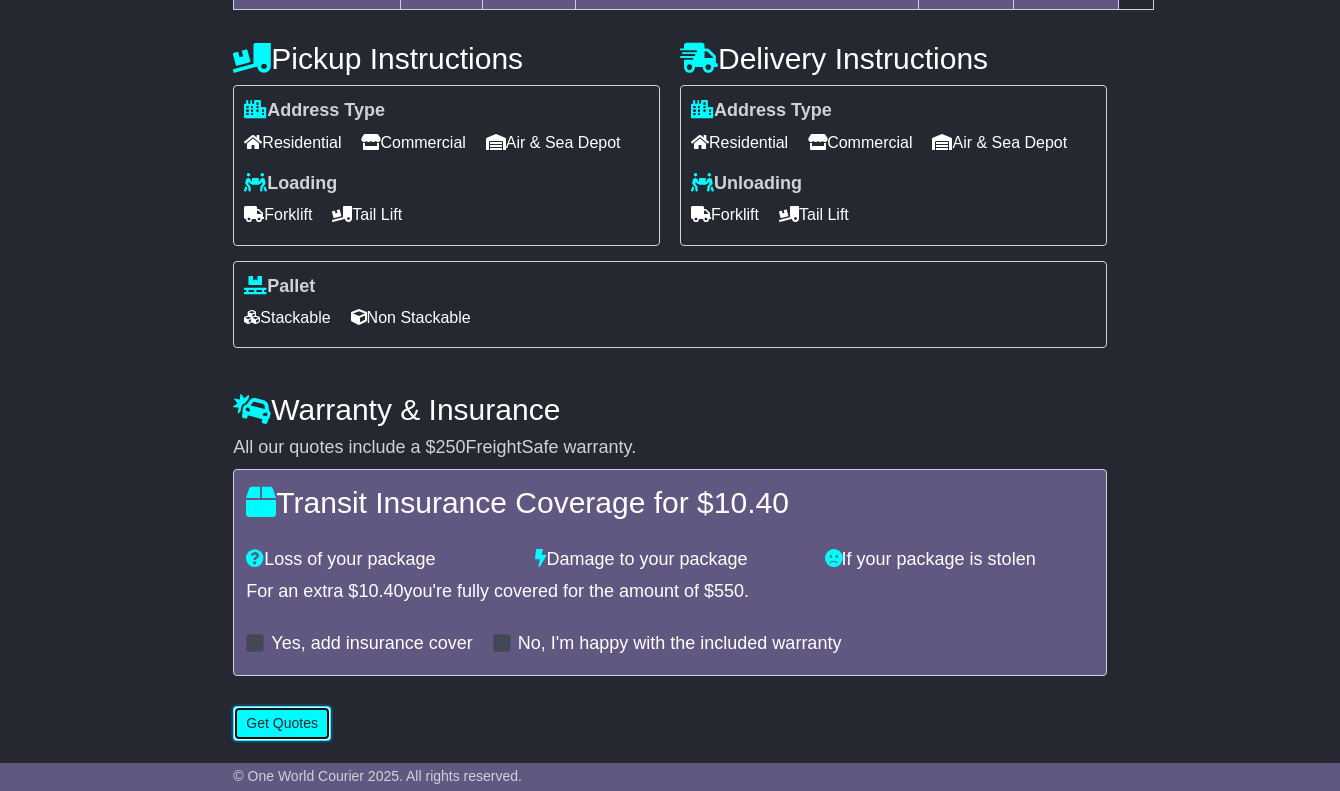 click on "Get Quotes" at bounding box center [282, 723] 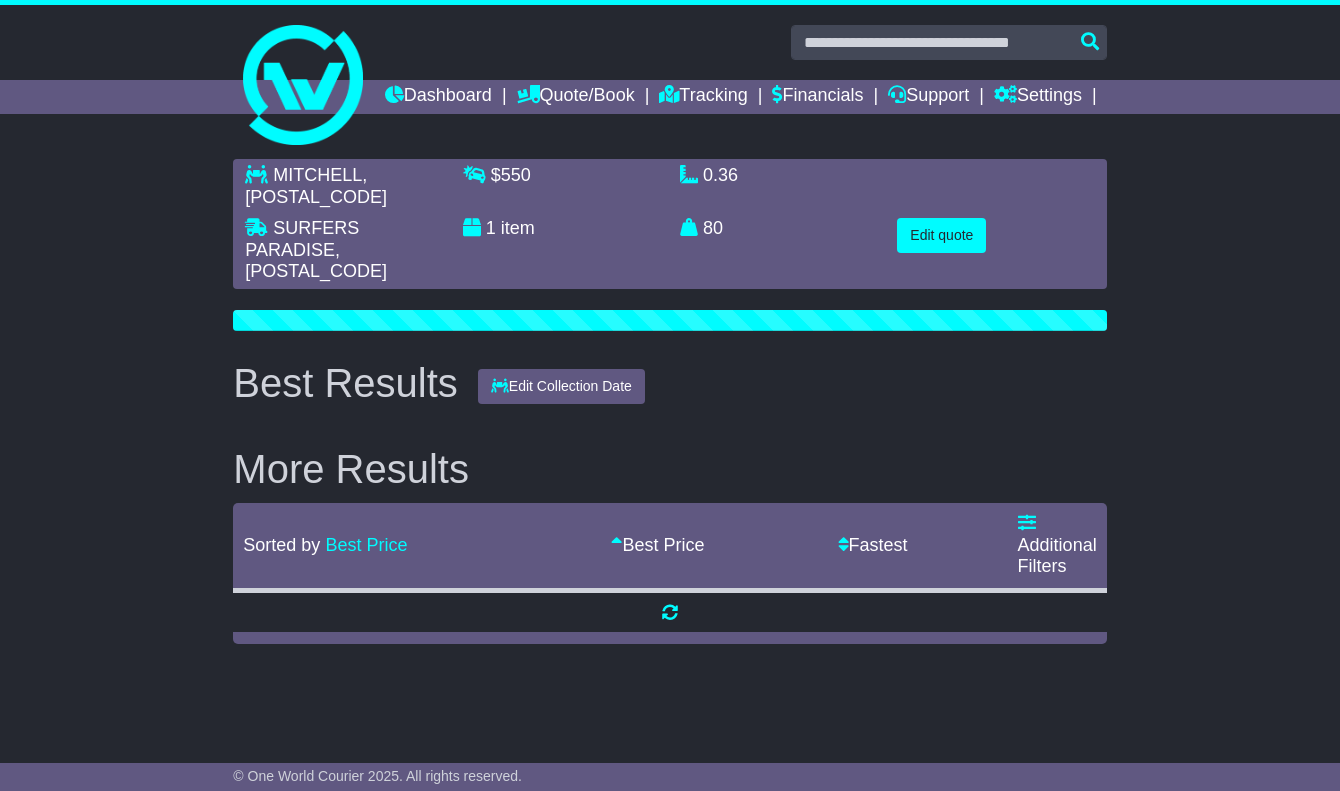 scroll, scrollTop: 0, scrollLeft: 0, axis: both 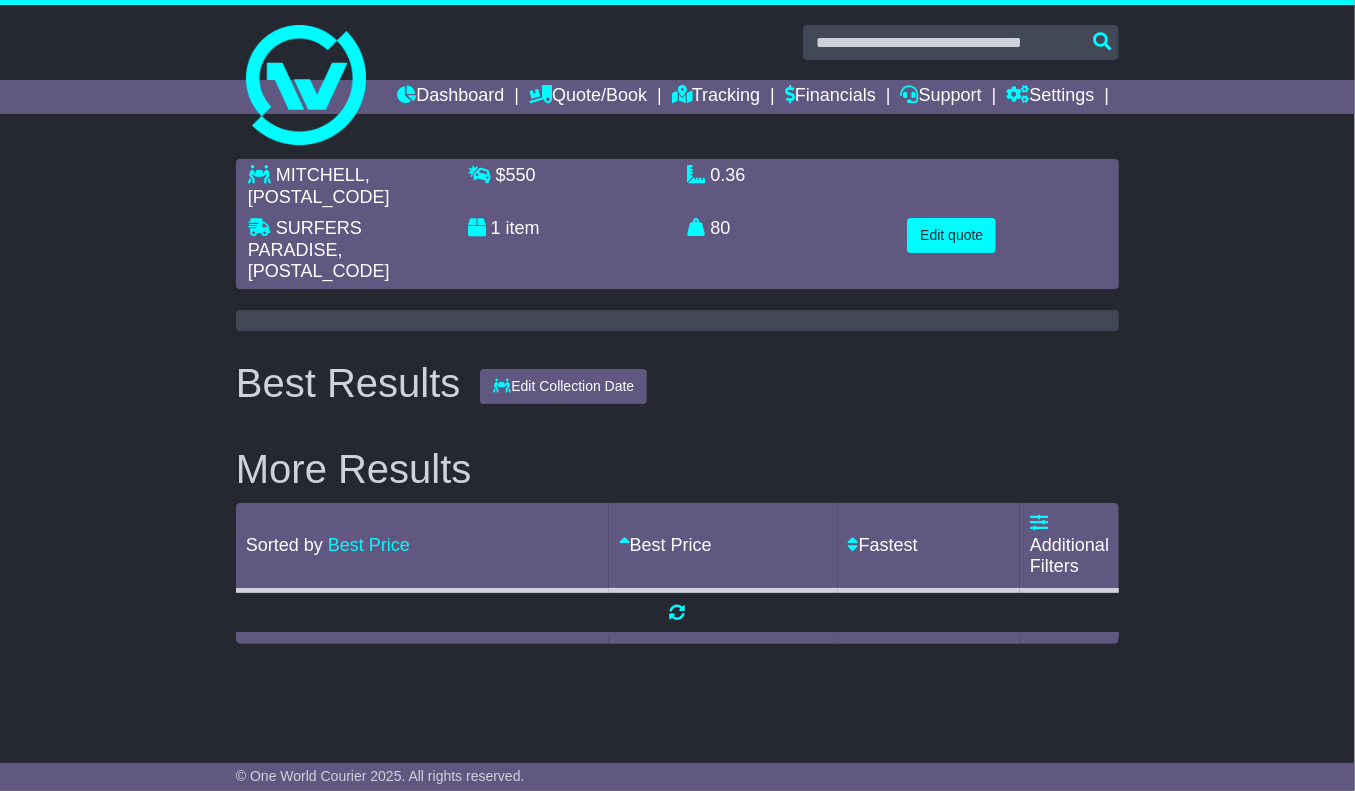 click on "MITCHELL , 2911
SURFERS PARADISE , 4217
$ 550
1   item
0.36
m 3
in 3 80  kg(s)  lb(s)" at bounding box center (677, 401) 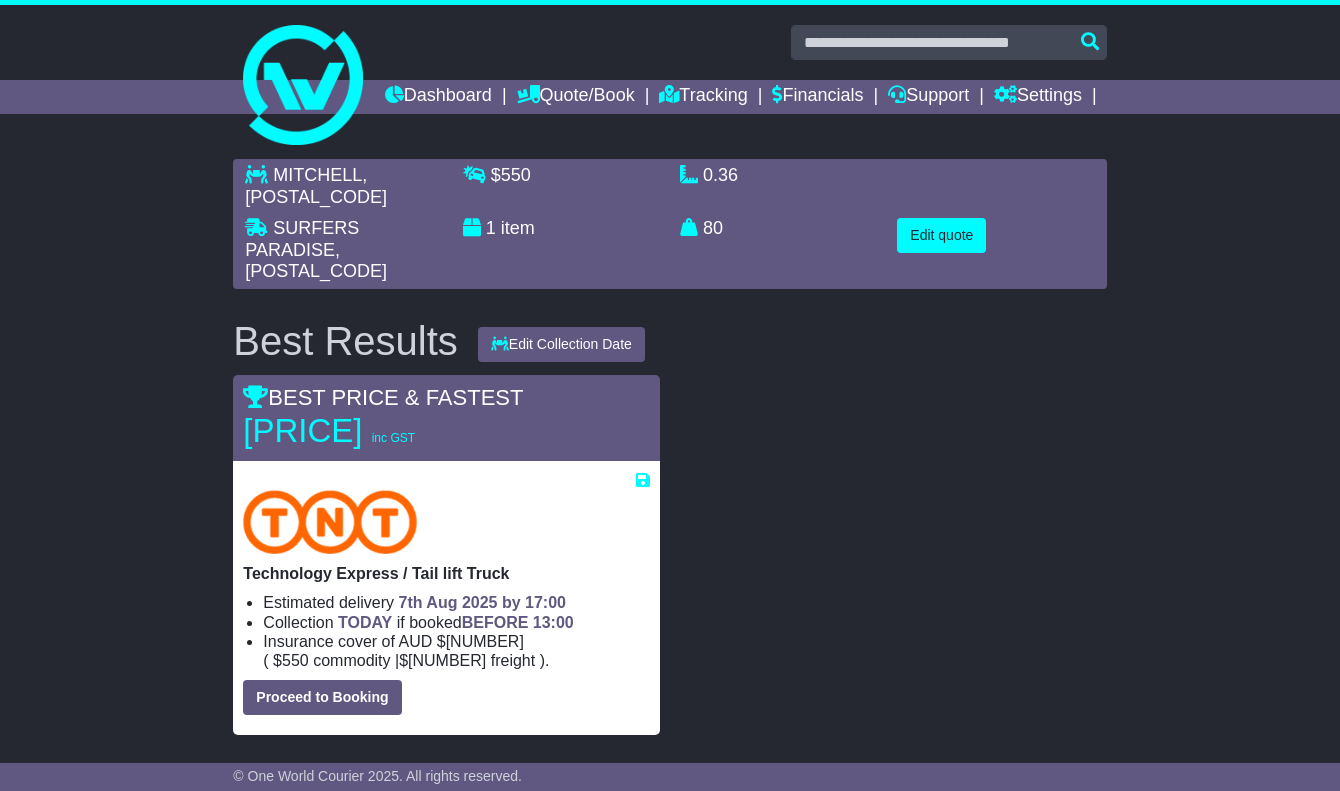 click on "MITCHELL , 2911
SURFERS PARADISE , 4217
$ 550
1   item
0.36
m 3
in 3 80  kg(s)  lb(s)" at bounding box center [670, 653] 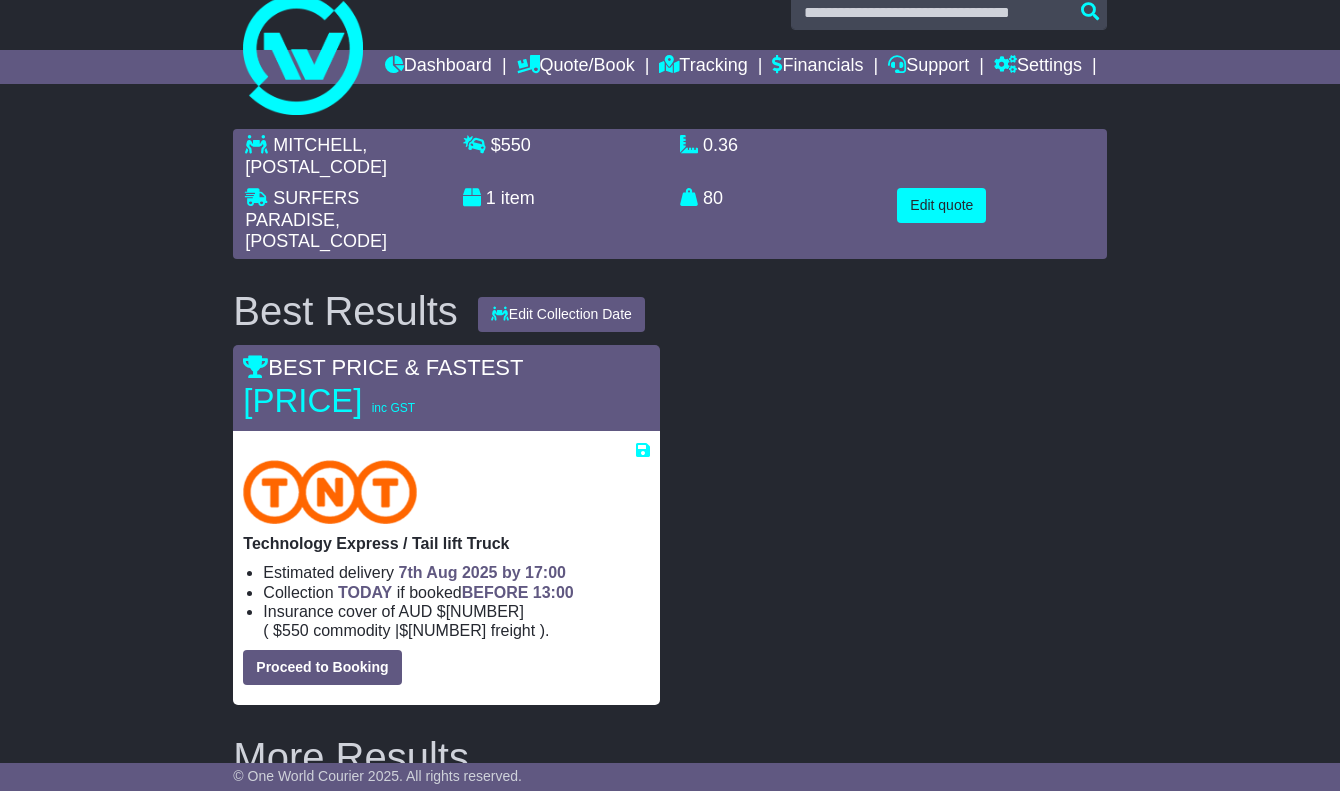 scroll, scrollTop: 0, scrollLeft: 0, axis: both 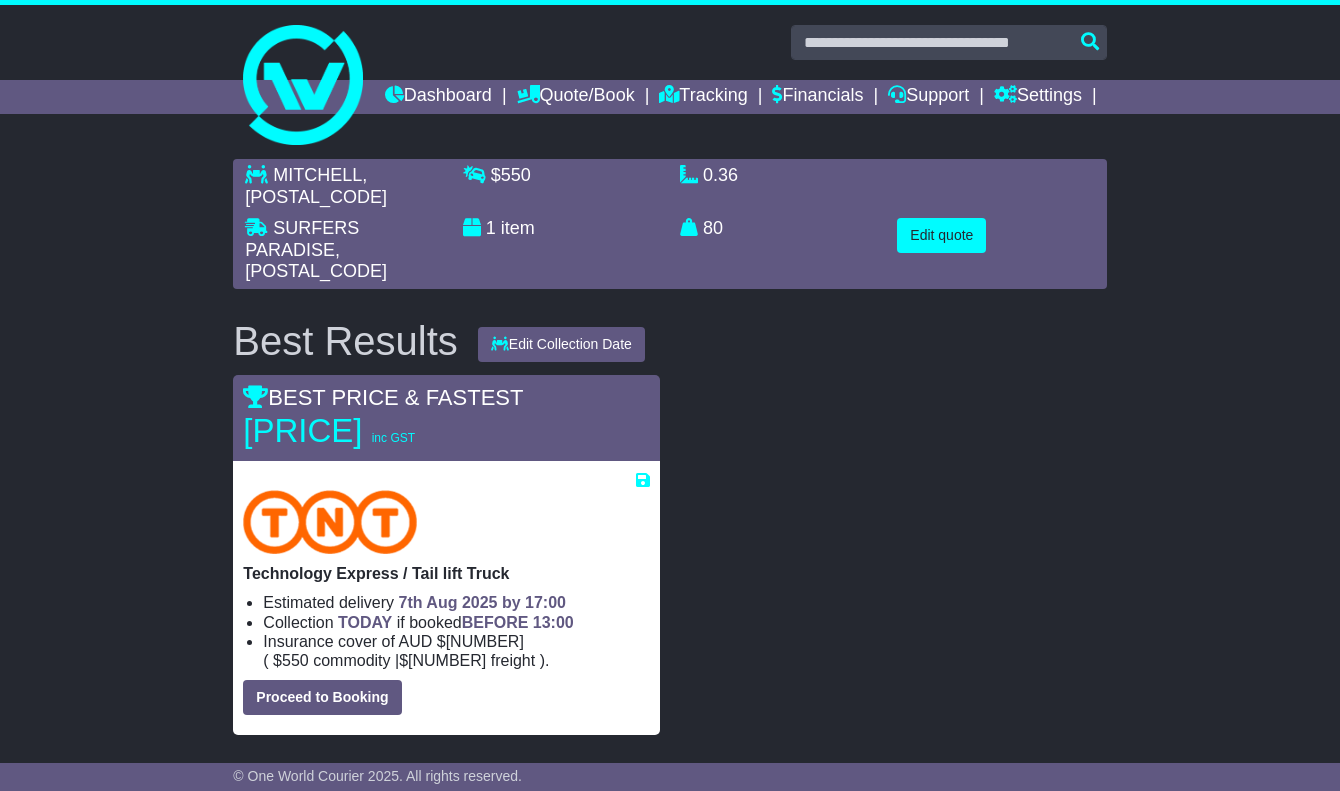 click on "MITCHELL , 2911
SURFERS PARADISE , 4217
$ 550
1   item
0.36
m 3
in 3 80  kg(s)  lb(s)" at bounding box center (670, 653) 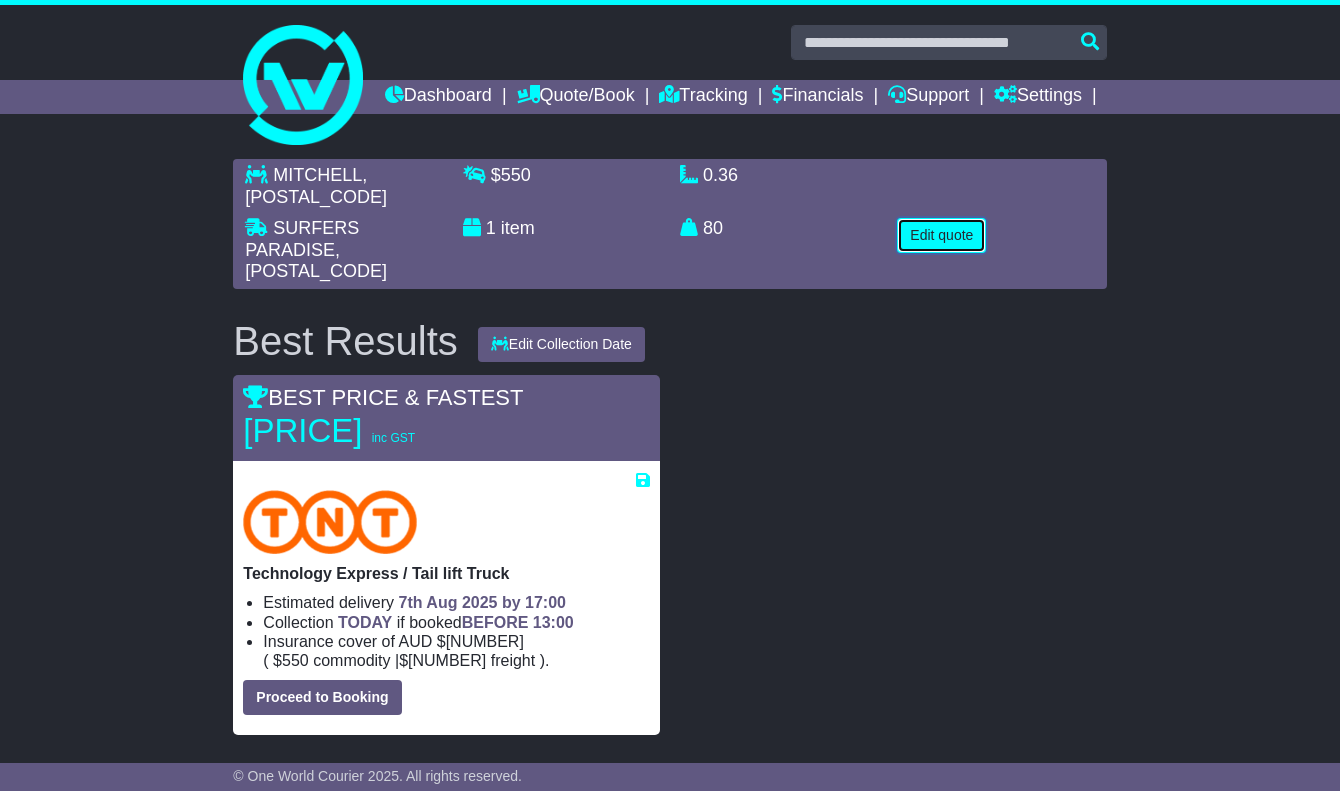 click on "Edit quote" at bounding box center [941, 235] 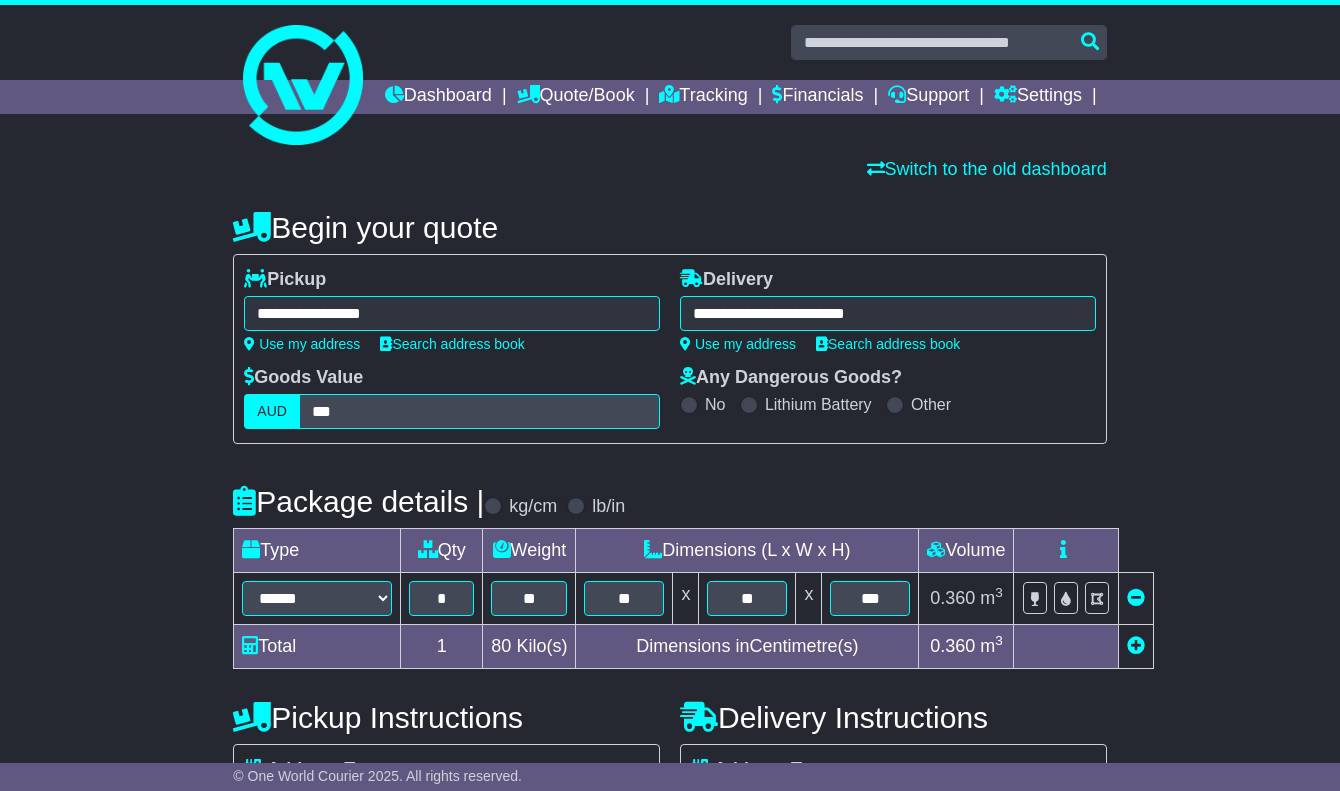 scroll, scrollTop: 200, scrollLeft: 0, axis: vertical 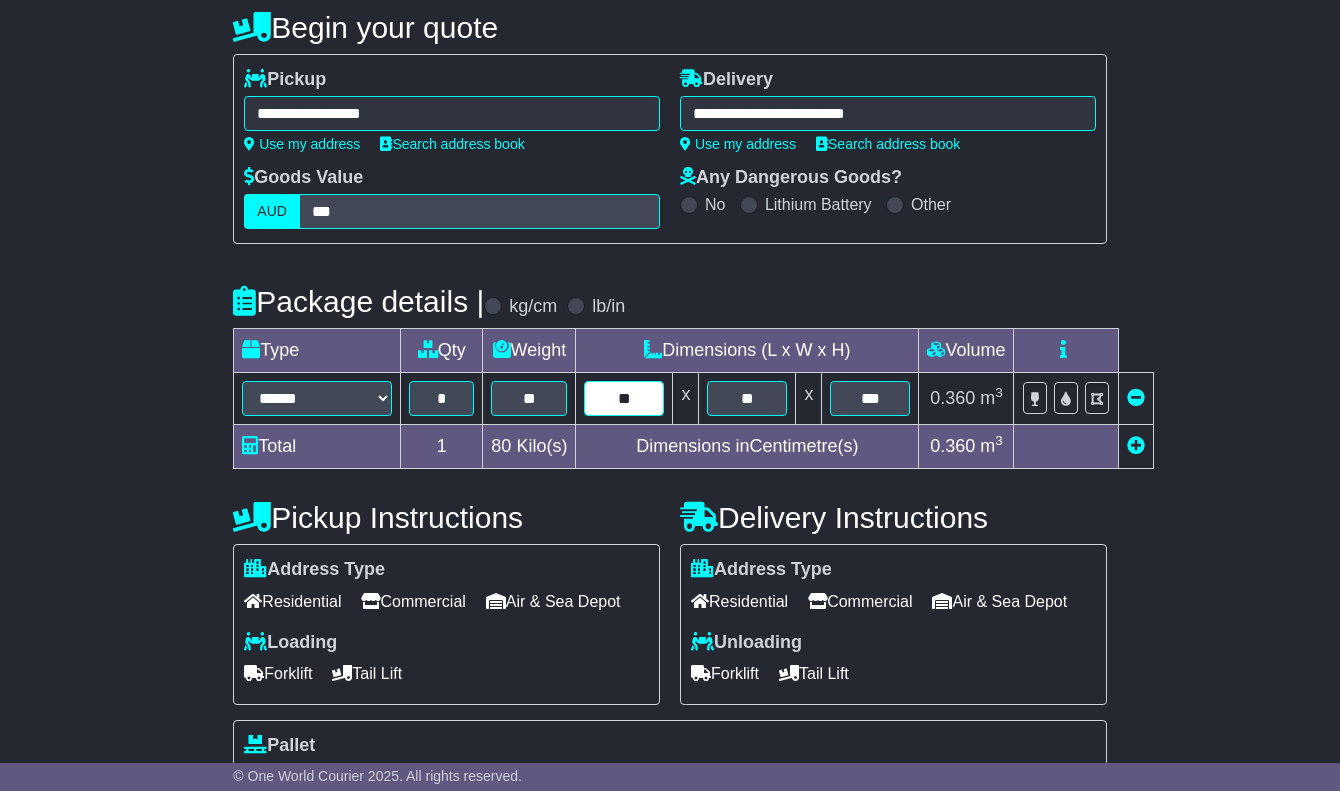 click on "**" at bounding box center (624, 398) 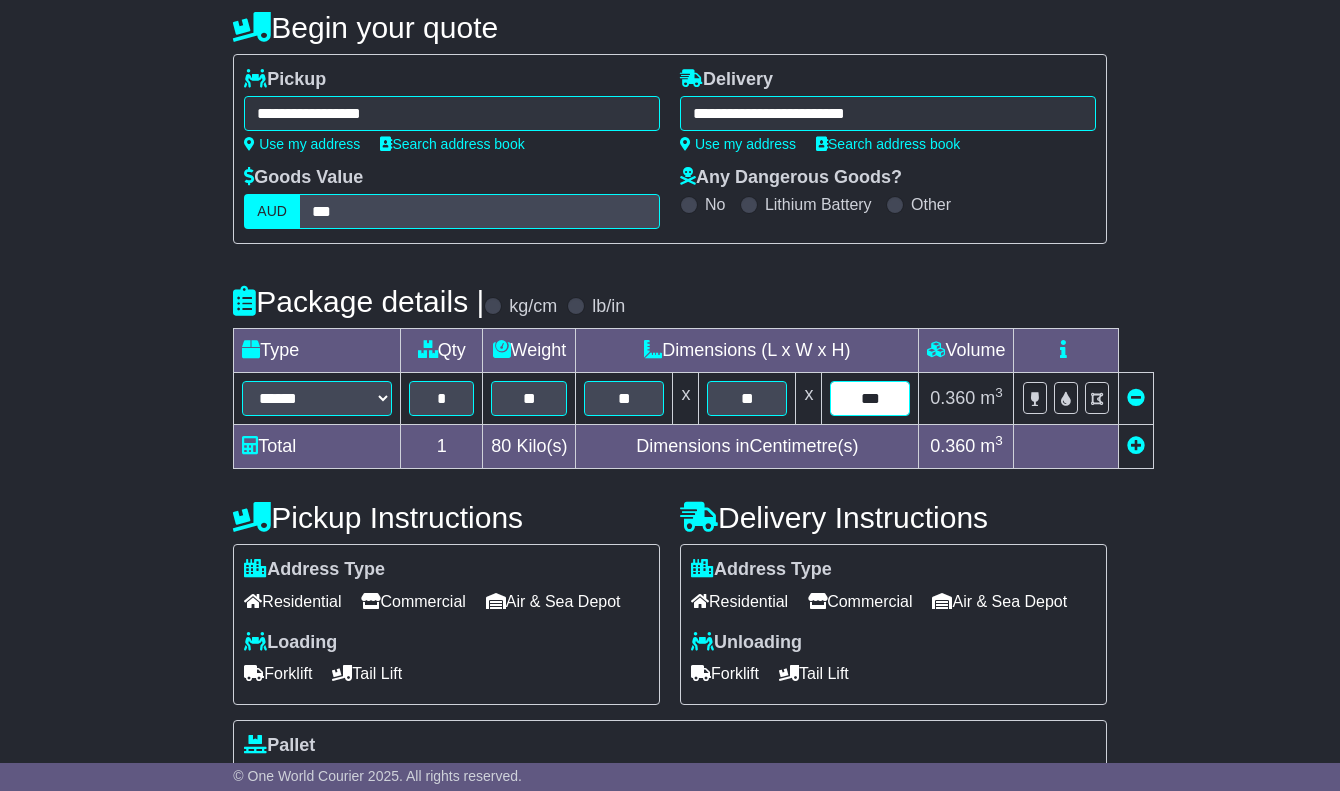 click on "***" at bounding box center [870, 398] 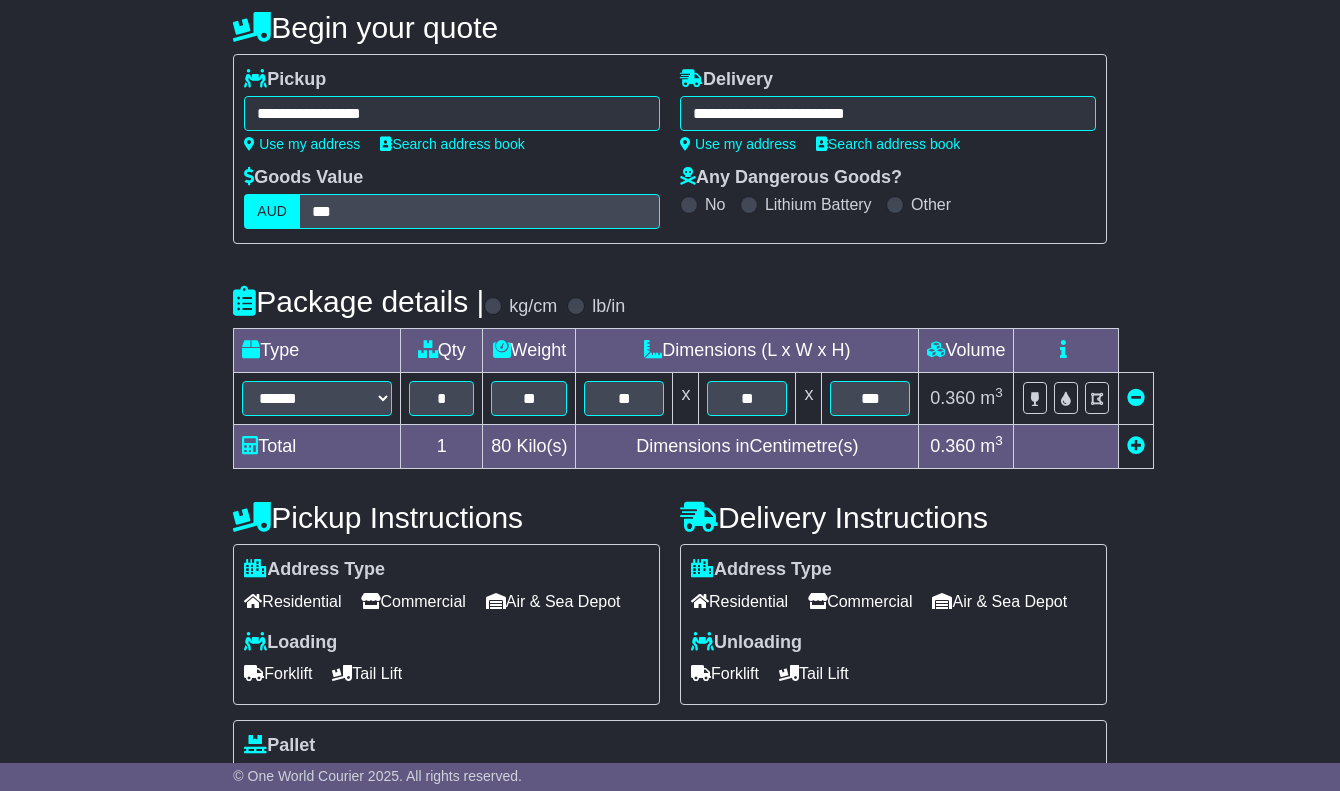 click on "**********" at bounding box center (670, 601) 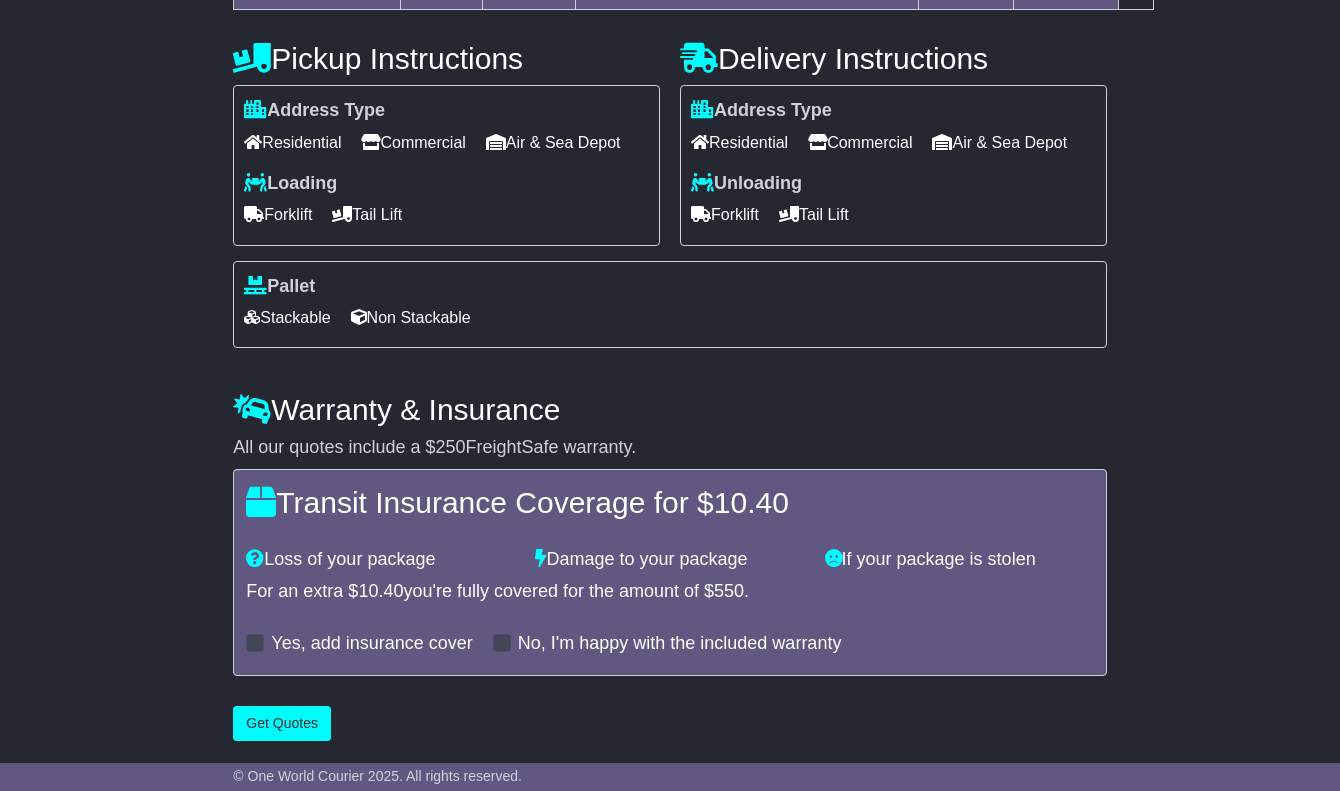scroll, scrollTop: 724, scrollLeft: 0, axis: vertical 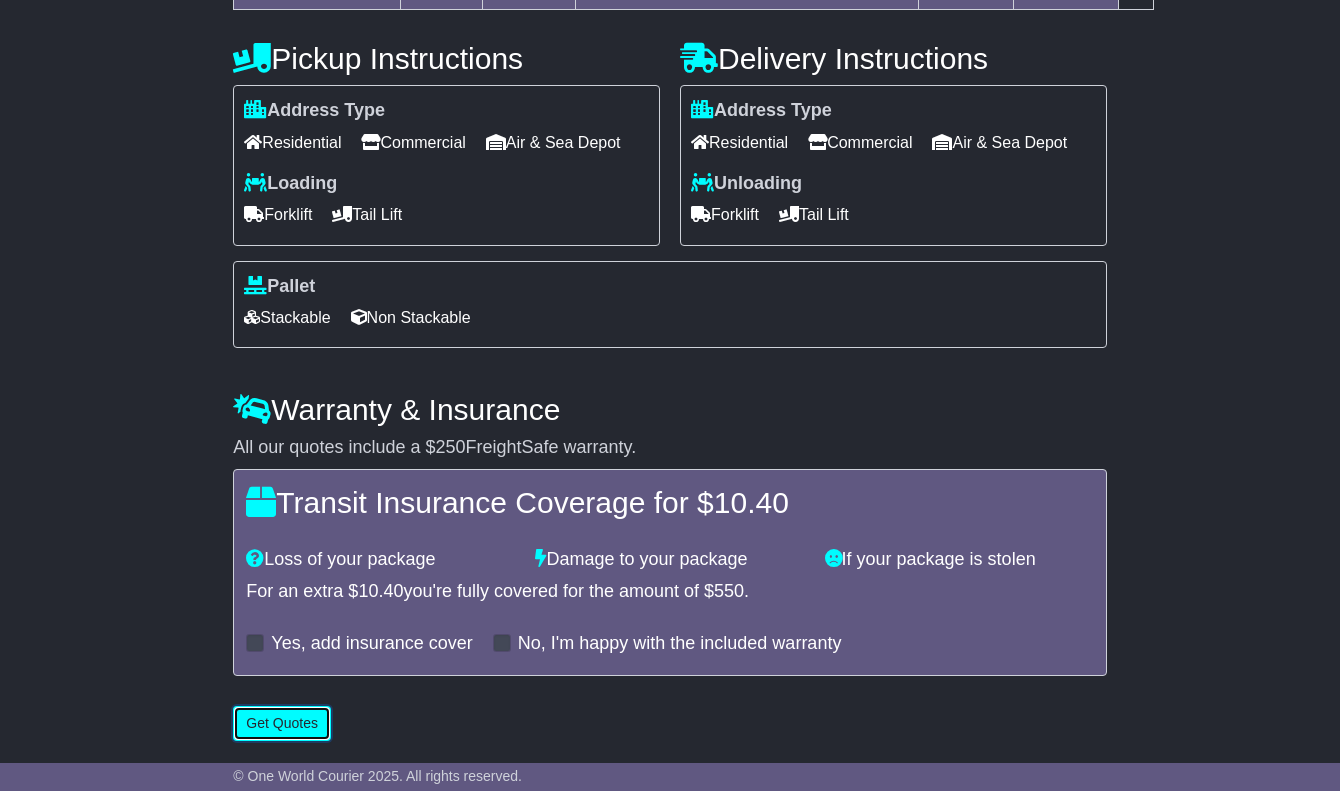 click on "Get Quotes" at bounding box center (282, 723) 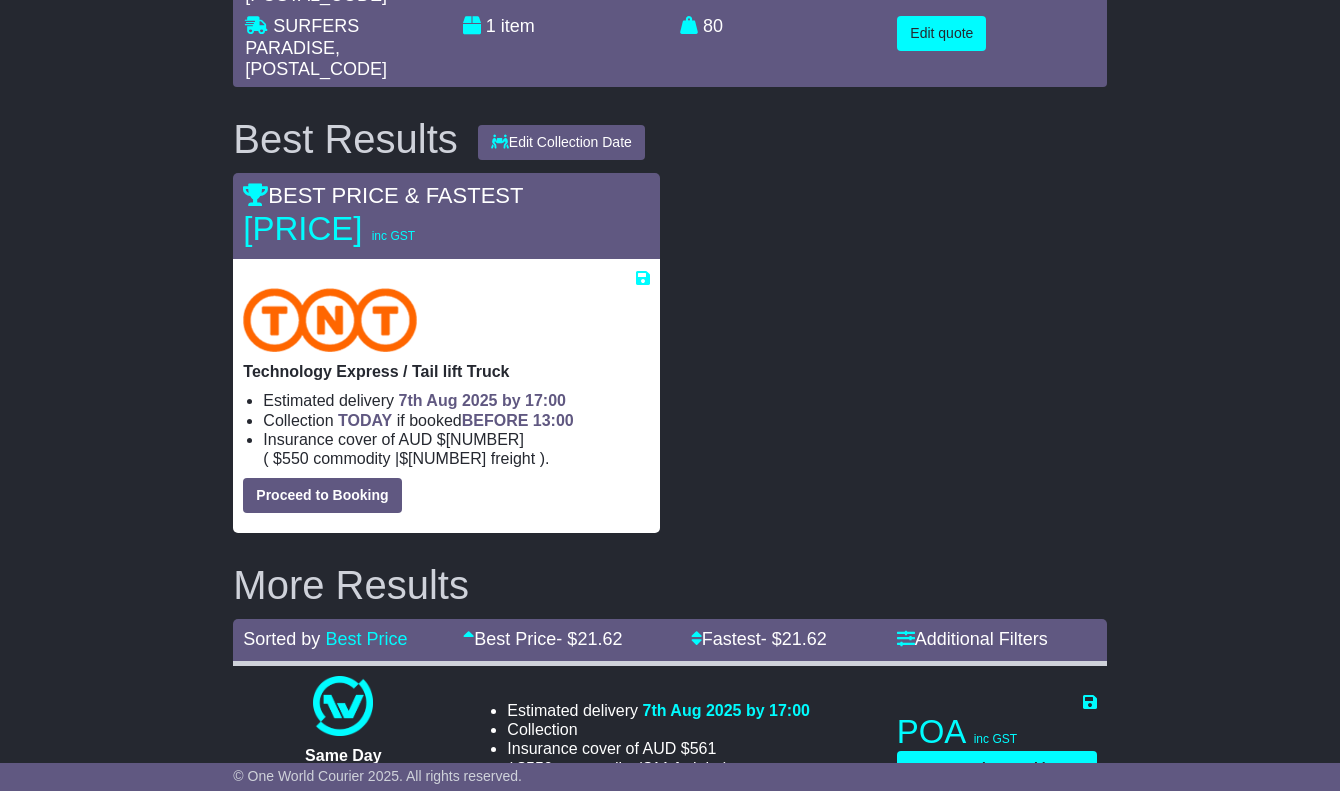 scroll, scrollTop: 193, scrollLeft: 0, axis: vertical 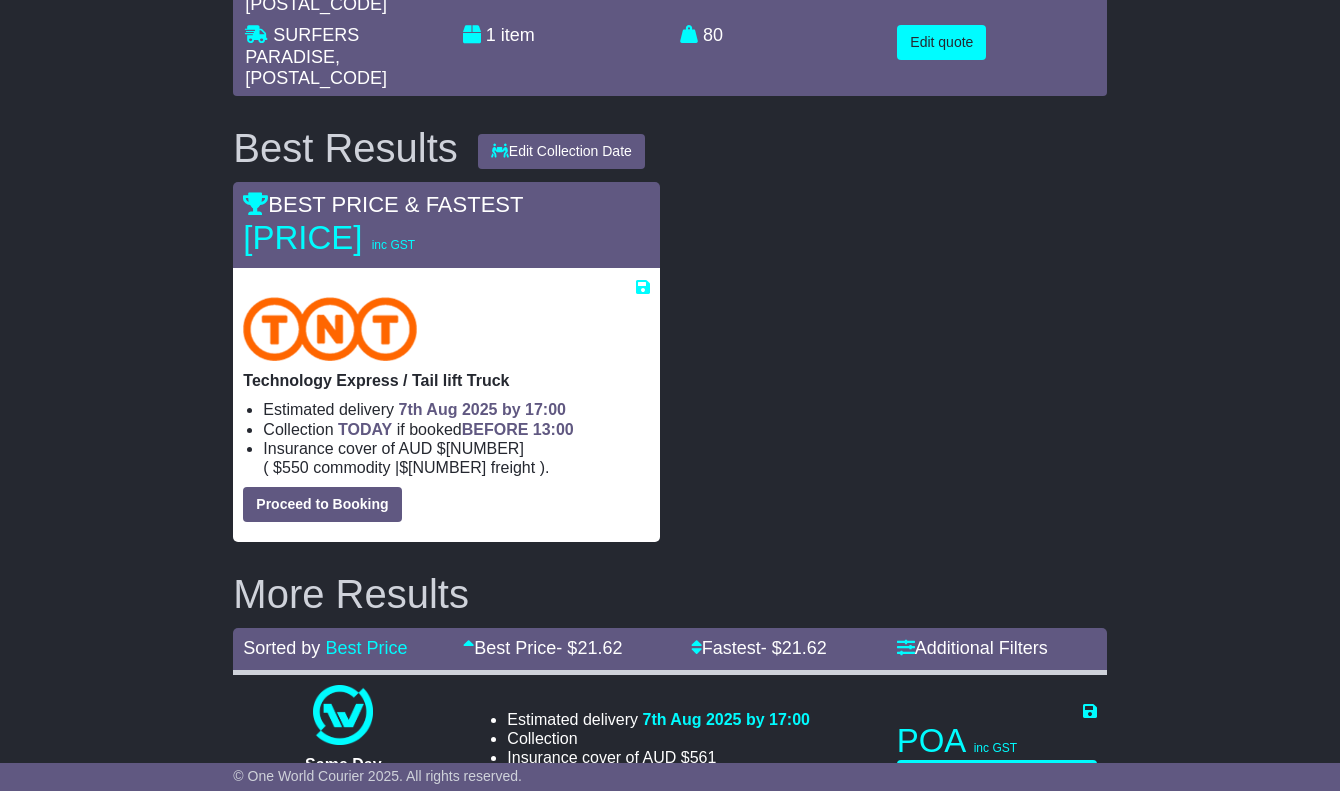 click on "MITCHELL , 2911
SURFERS PARADISE , 4217
$ 550
1   item
0.36
m 3
in 3 80  kg(s)  lb(s)" at bounding box center [670, 460] 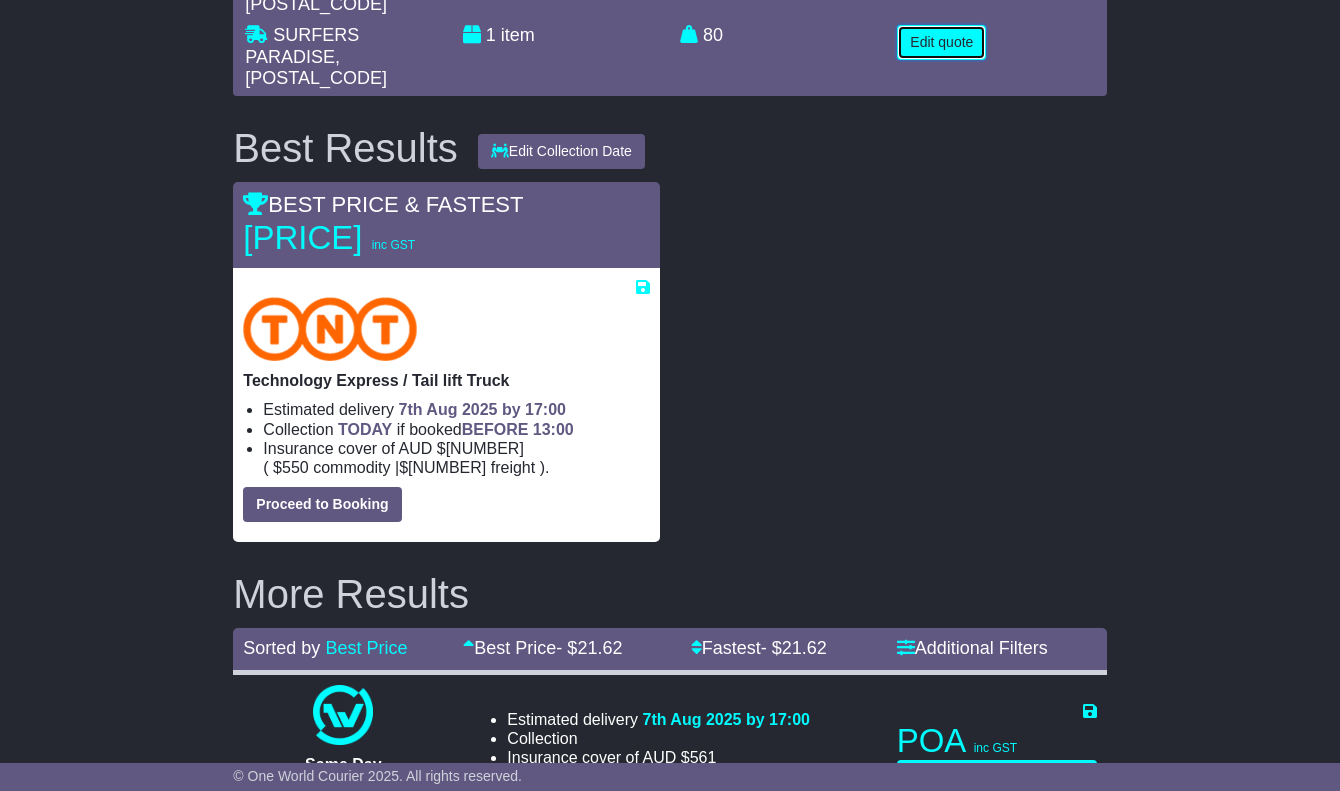 click on "Edit quote" at bounding box center [941, 42] 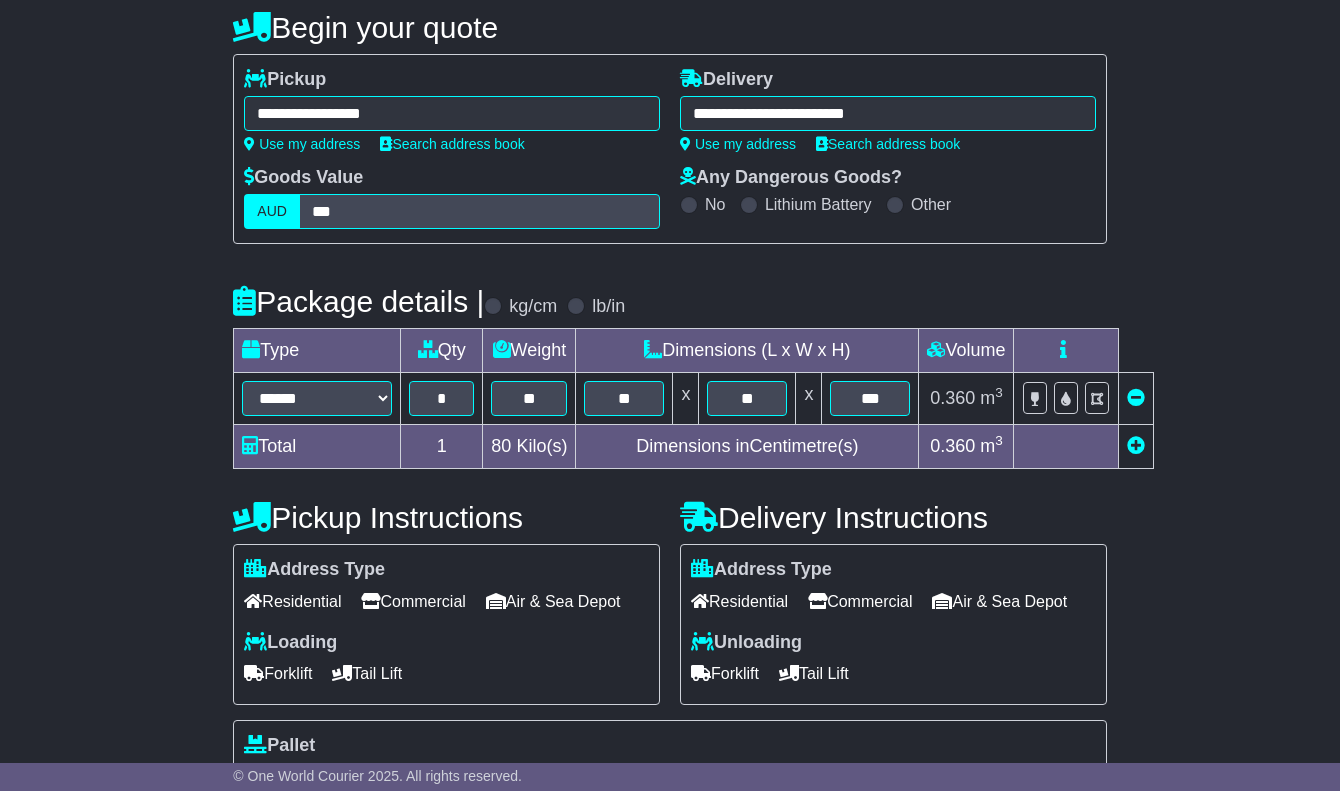 scroll, scrollTop: 24, scrollLeft: 0, axis: vertical 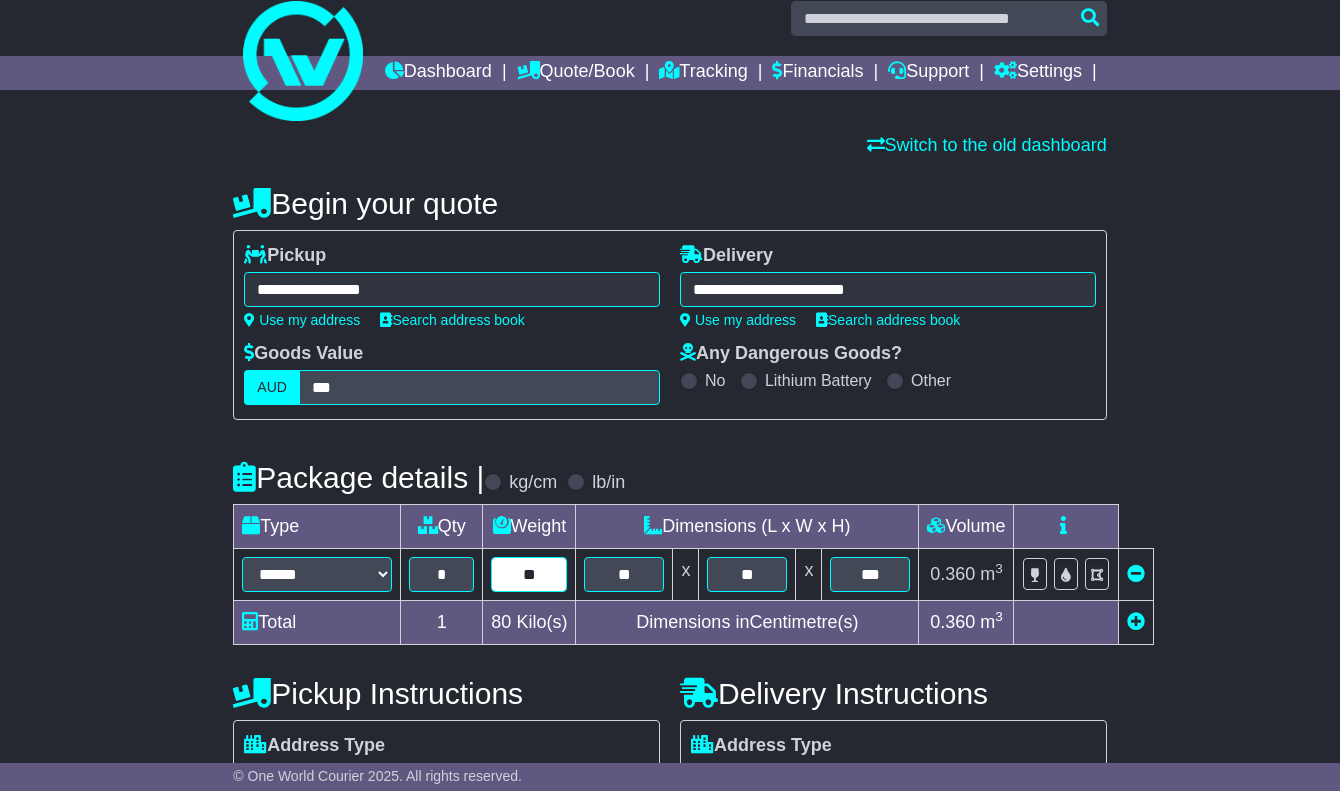 drag, startPoint x: 558, startPoint y: 605, endPoint x: 498, endPoint y: 603, distance: 60.033325 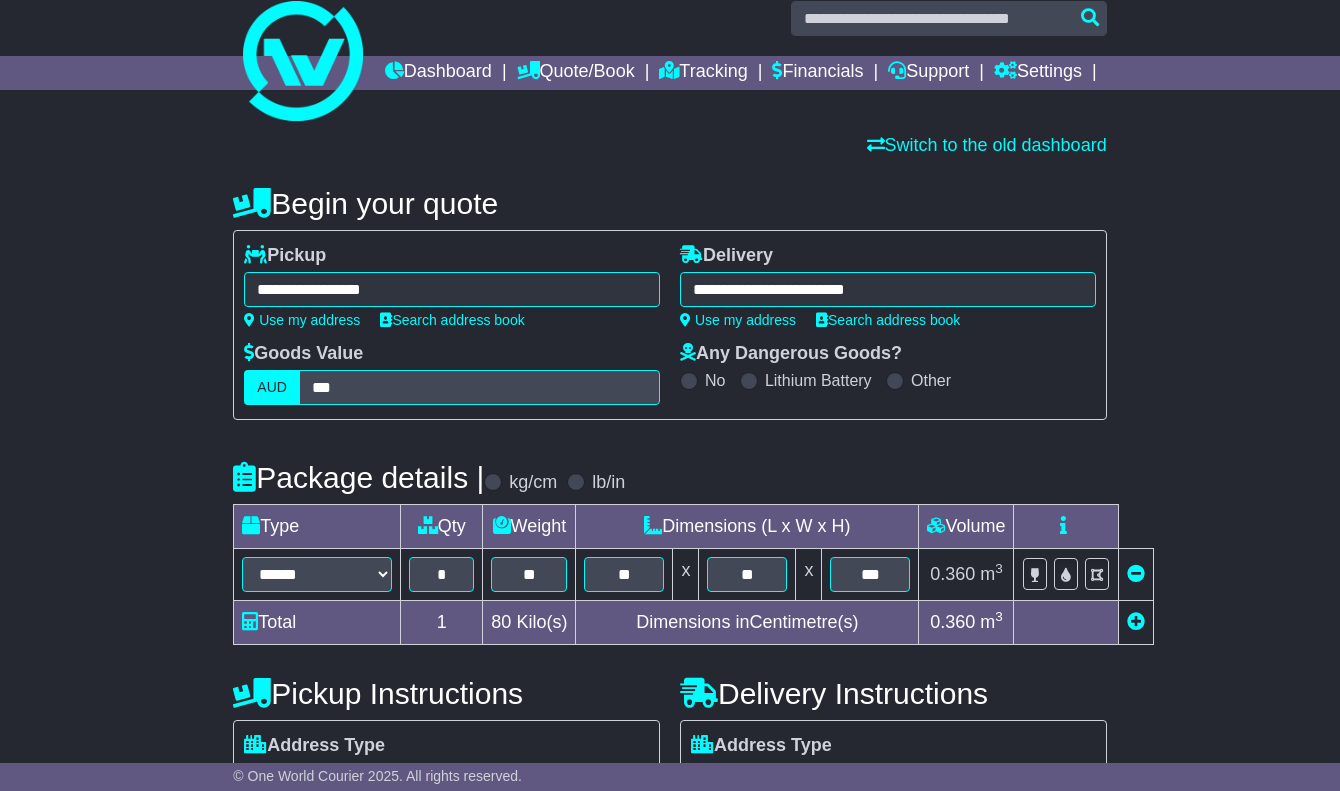 click on "**********" at bounding box center [670, 777] 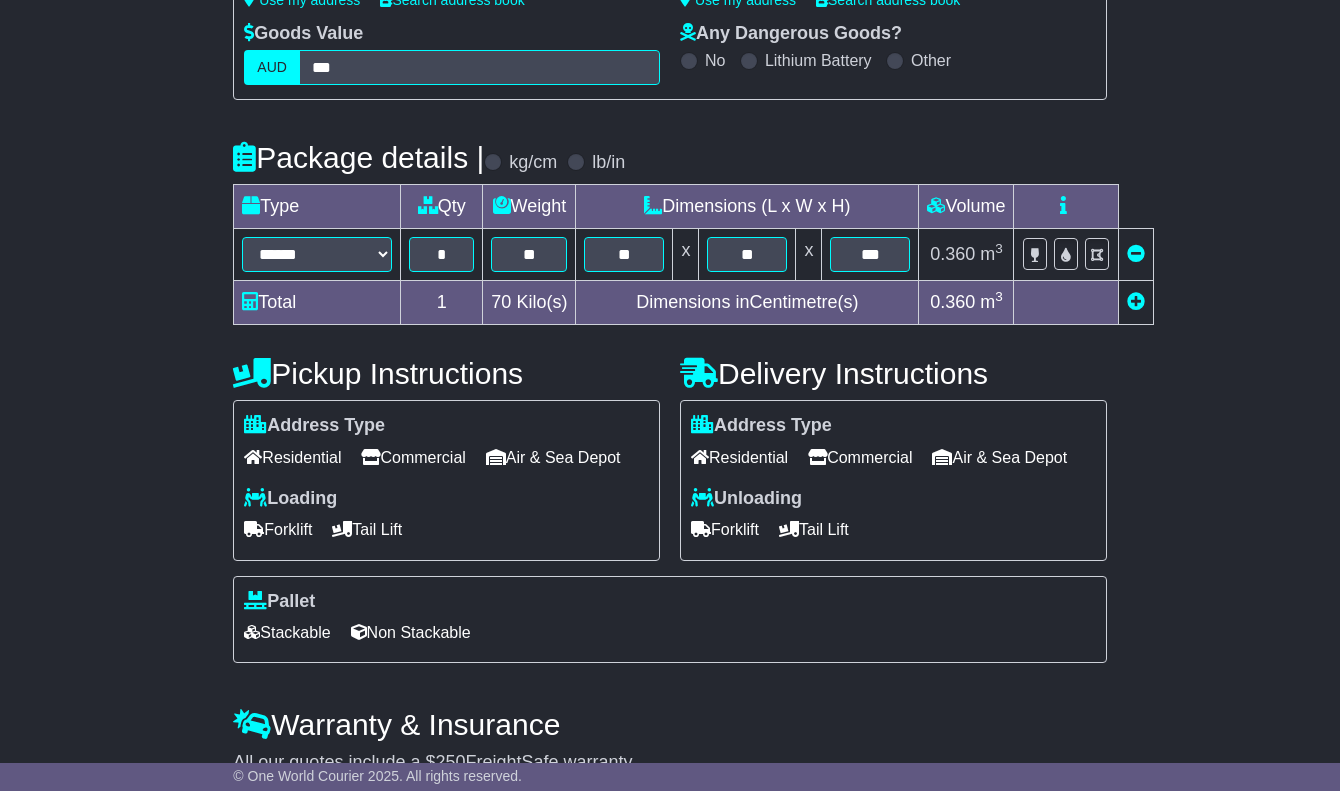 scroll, scrollTop: 724, scrollLeft: 0, axis: vertical 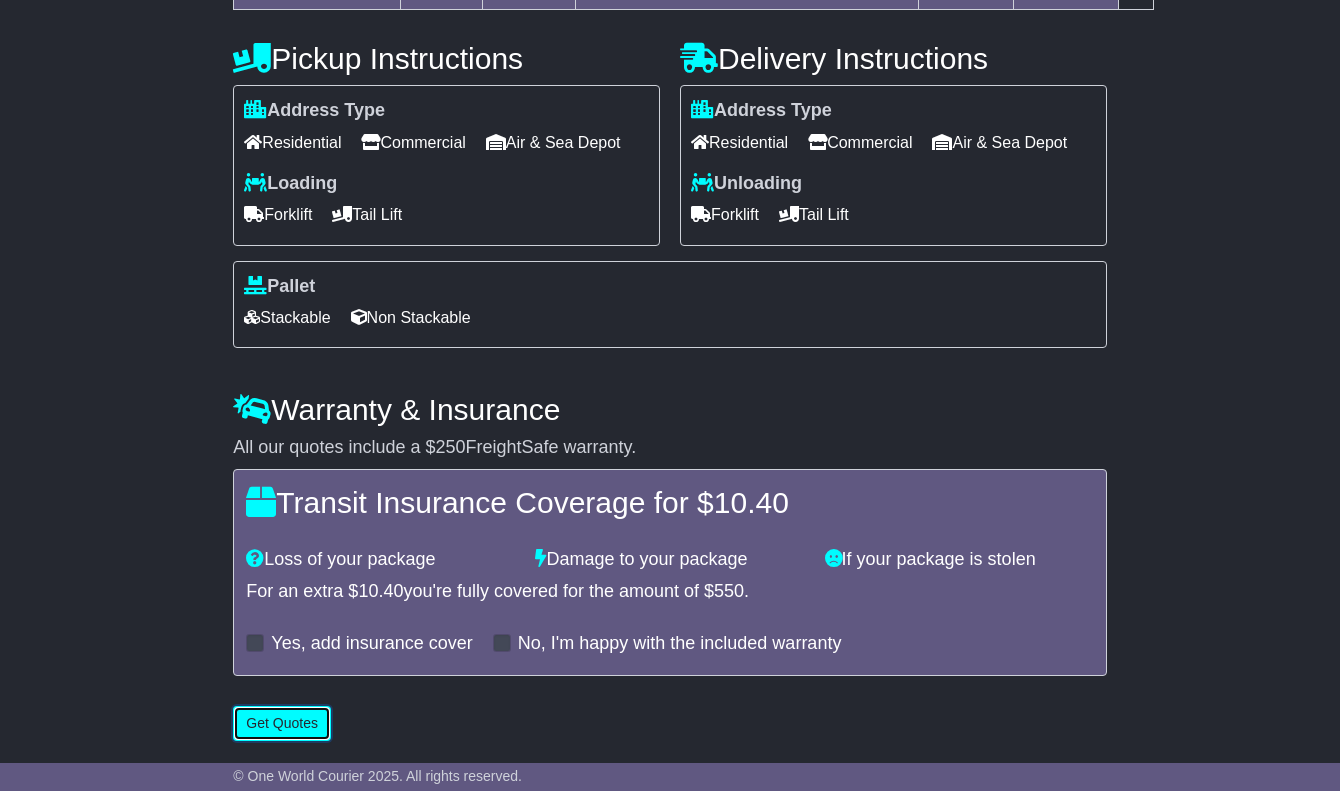 click on "Get Quotes" at bounding box center [282, 723] 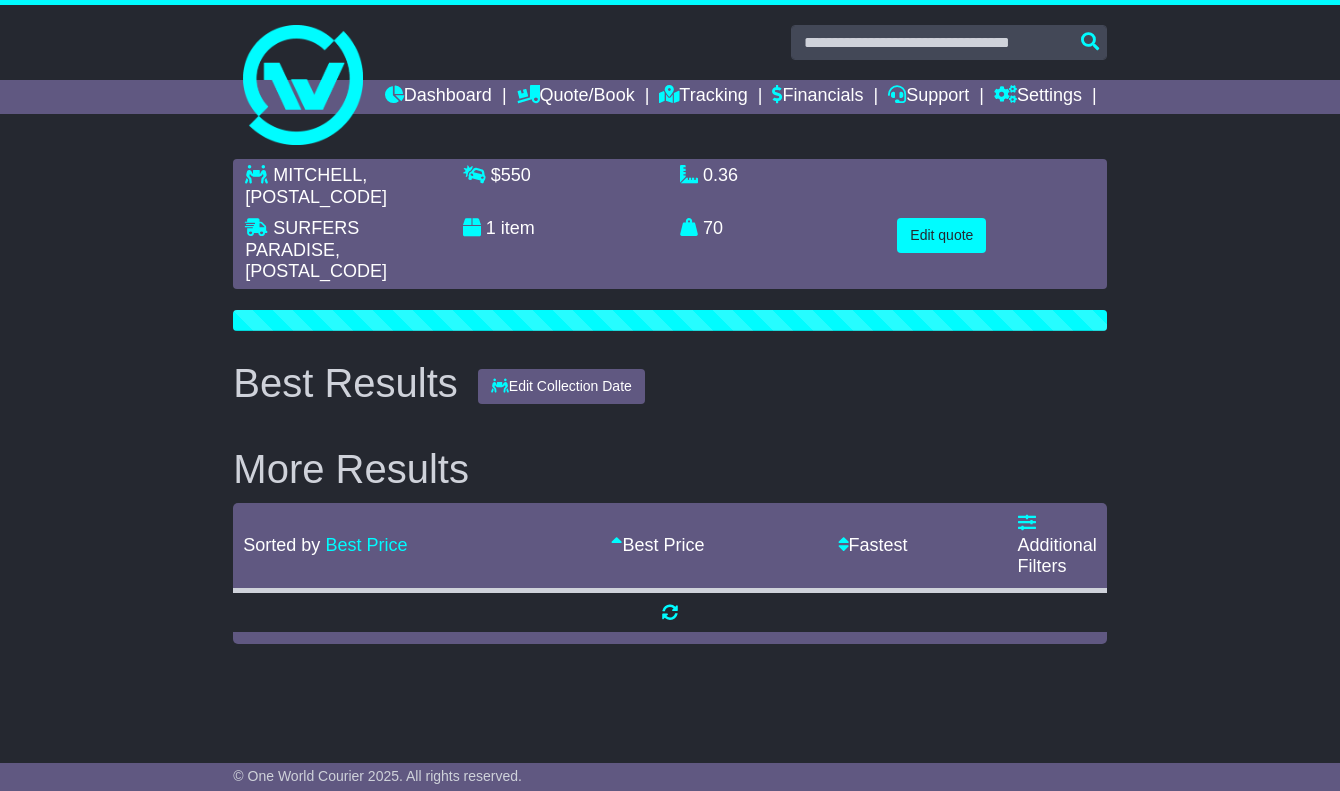 scroll, scrollTop: 0, scrollLeft: 0, axis: both 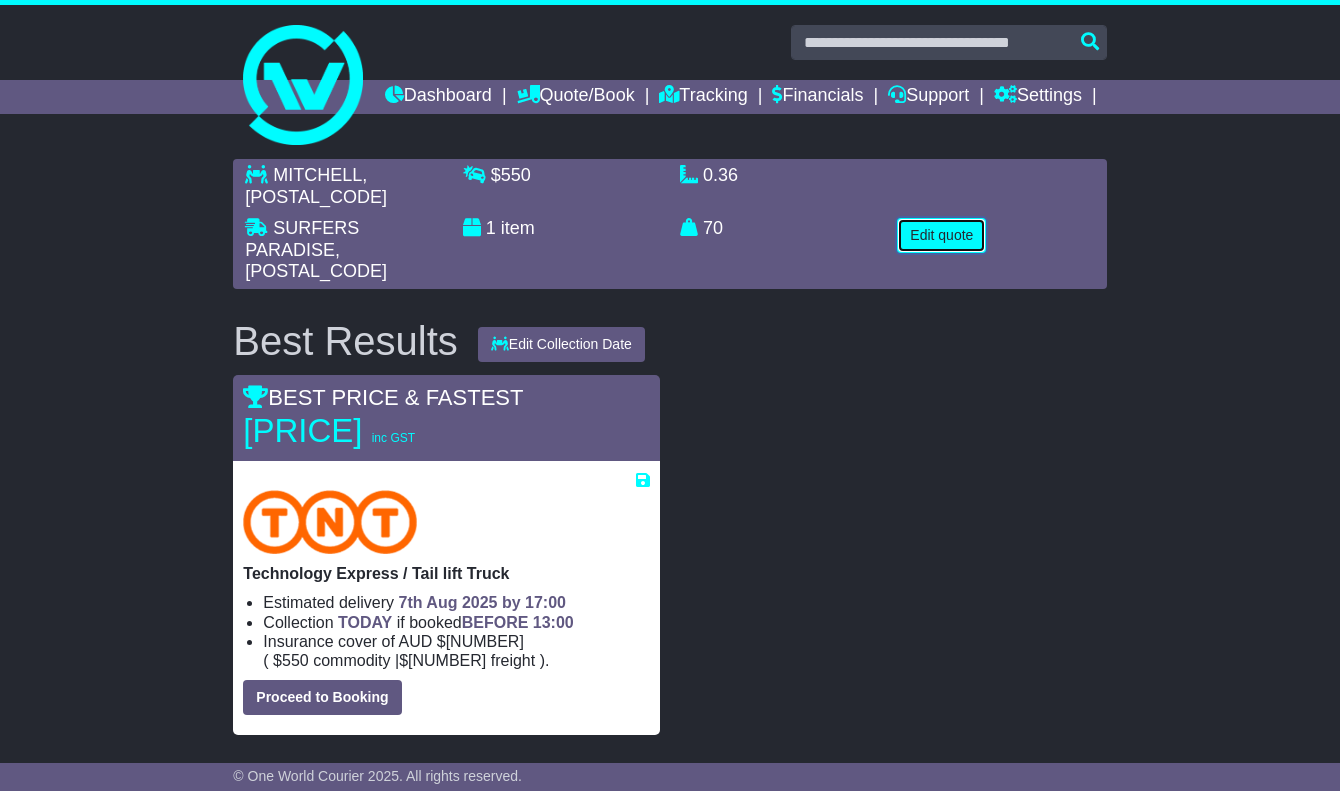 click on "Edit quote" at bounding box center [941, 235] 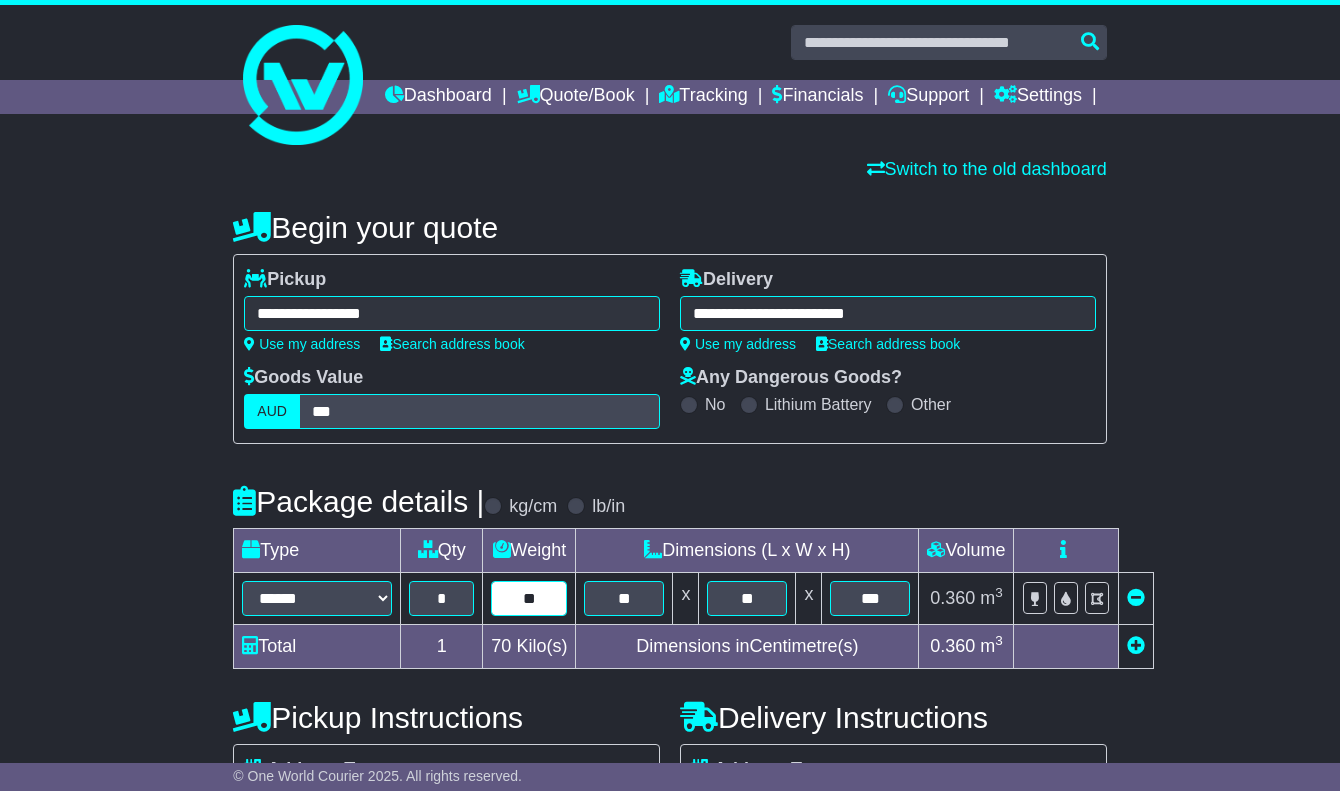 drag, startPoint x: 532, startPoint y: 632, endPoint x: 485, endPoint y: 637, distance: 47.26521 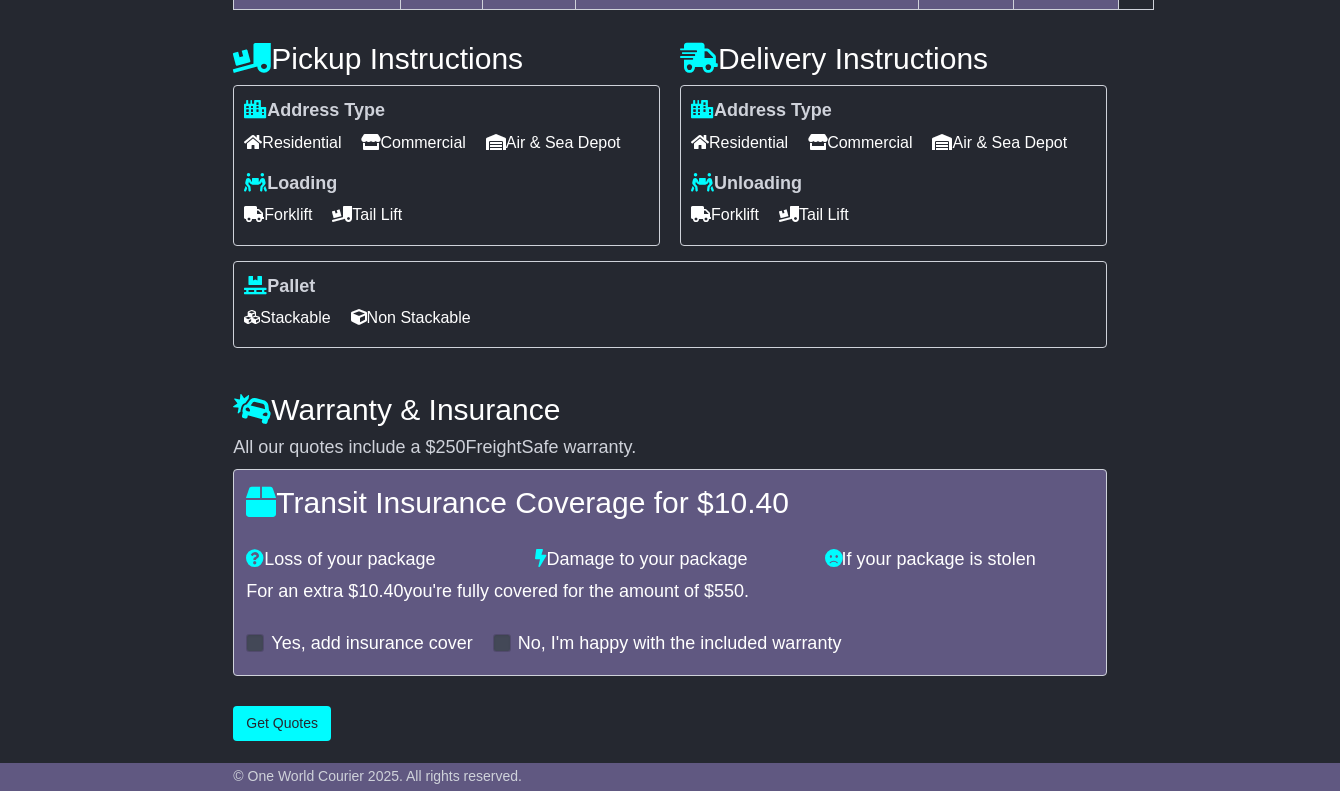 scroll, scrollTop: 724, scrollLeft: 0, axis: vertical 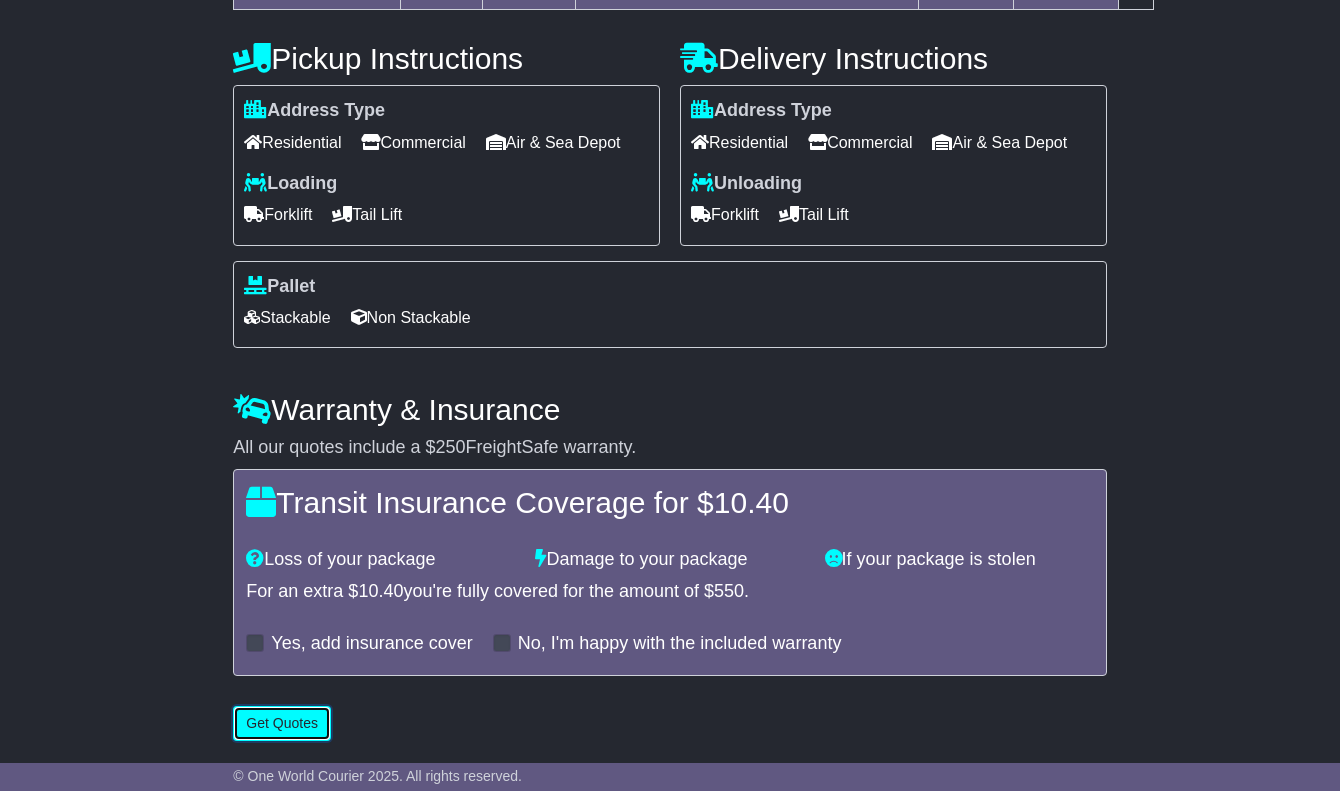 click on "Get Quotes" at bounding box center [282, 723] 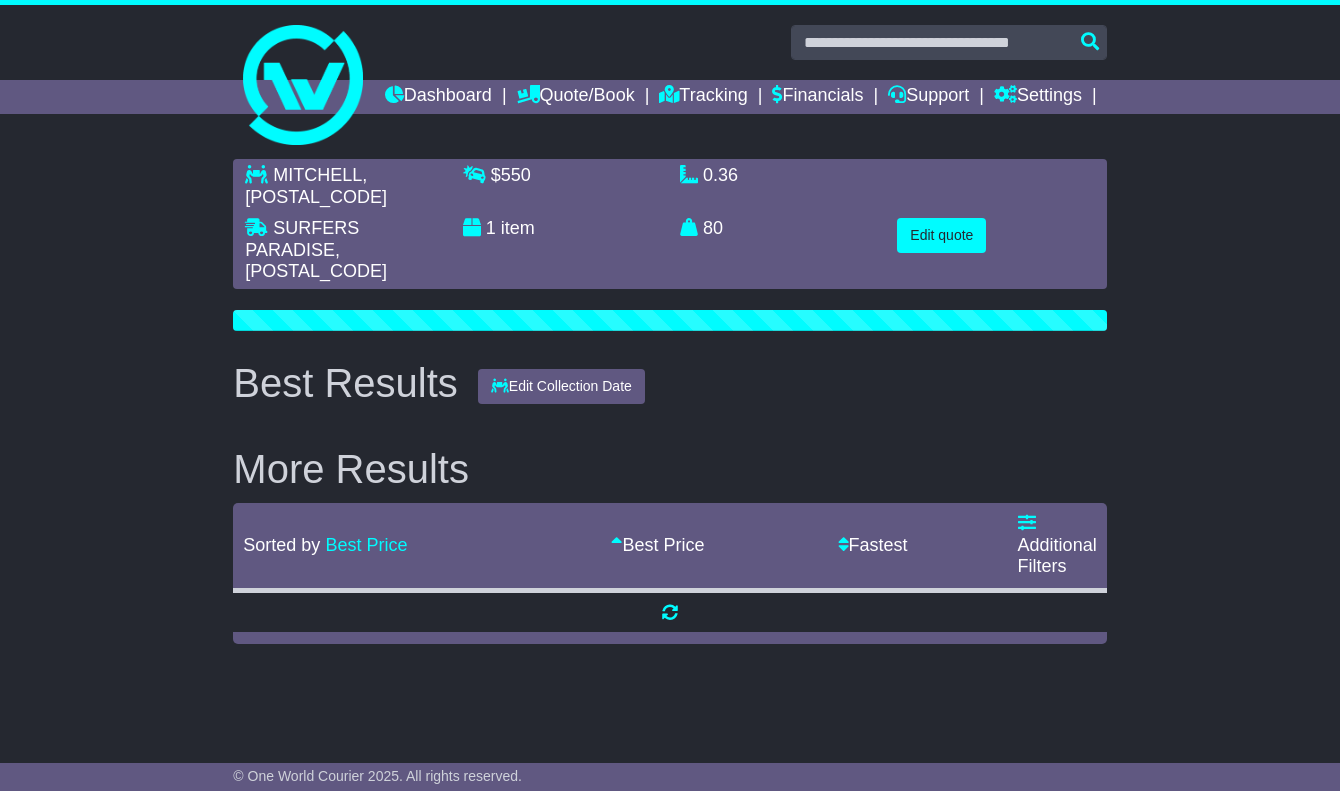 scroll, scrollTop: 0, scrollLeft: 0, axis: both 